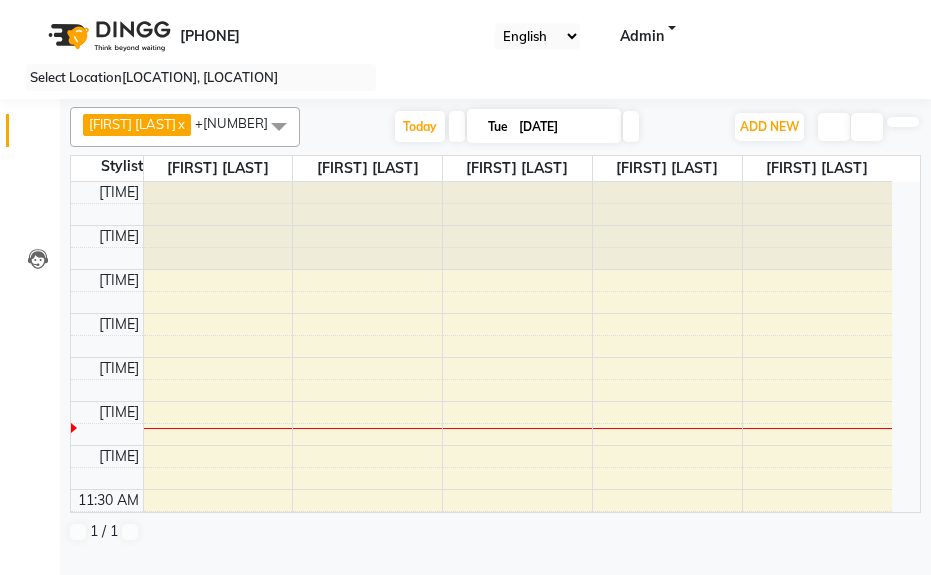 scroll, scrollTop: 0, scrollLeft: 0, axis: both 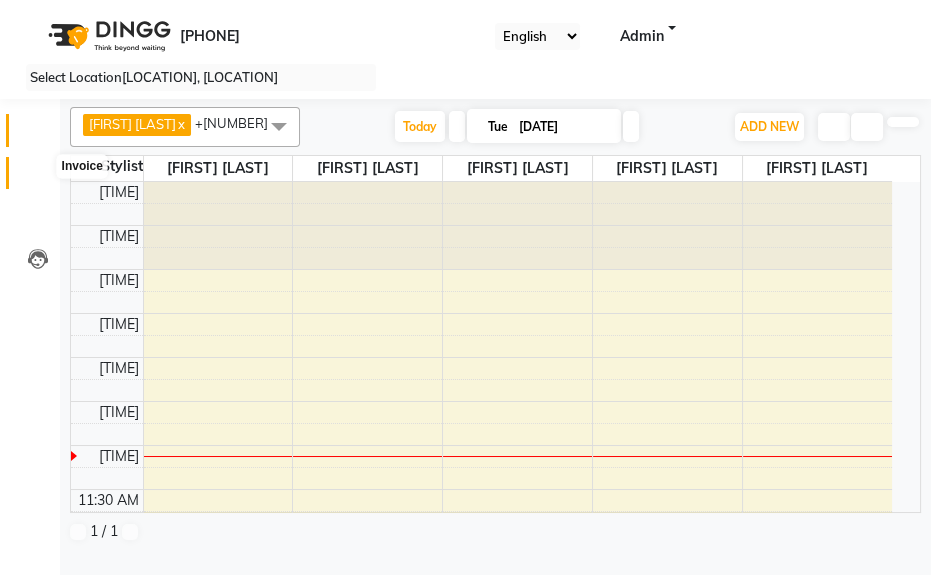 click at bounding box center (37, 178) 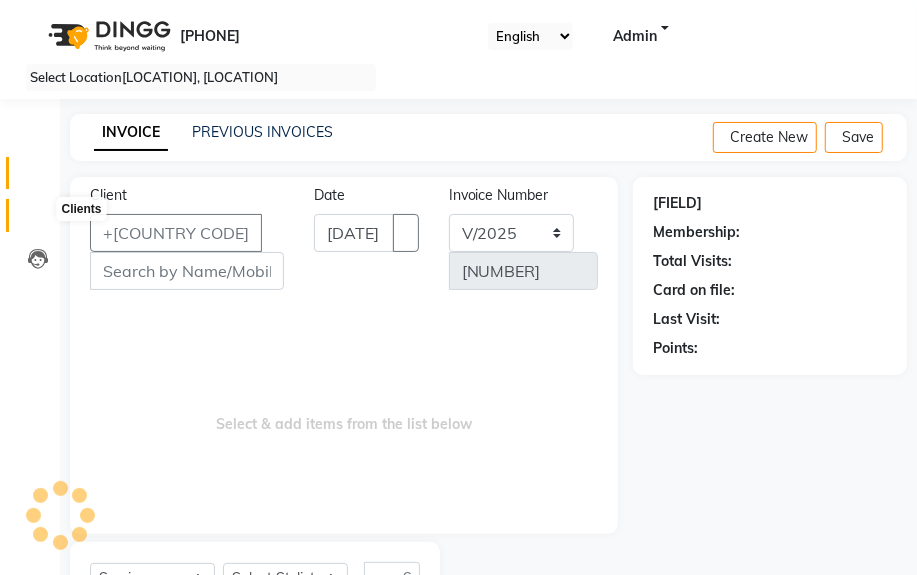 click at bounding box center [37, 220] 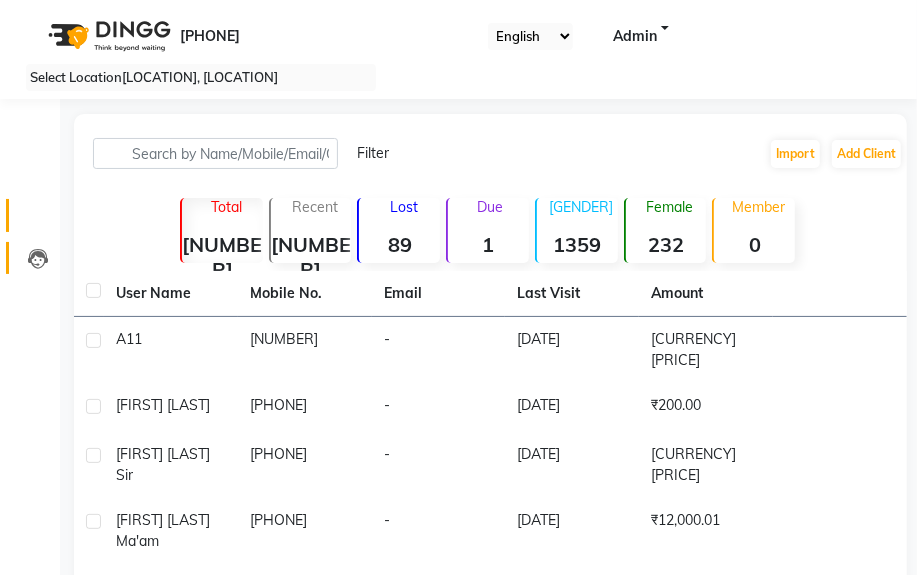 click on "Leads" at bounding box center (30, 258) 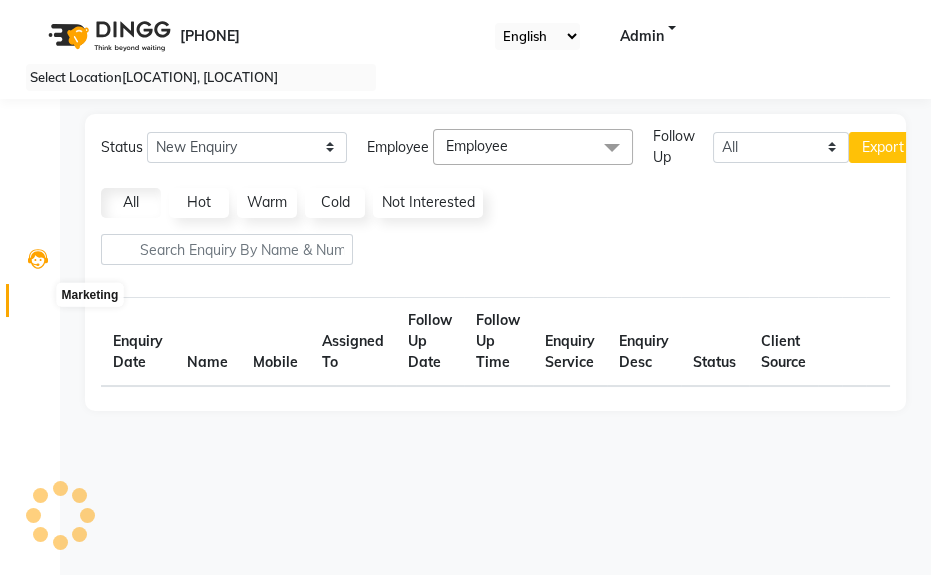 click at bounding box center (37, 305) 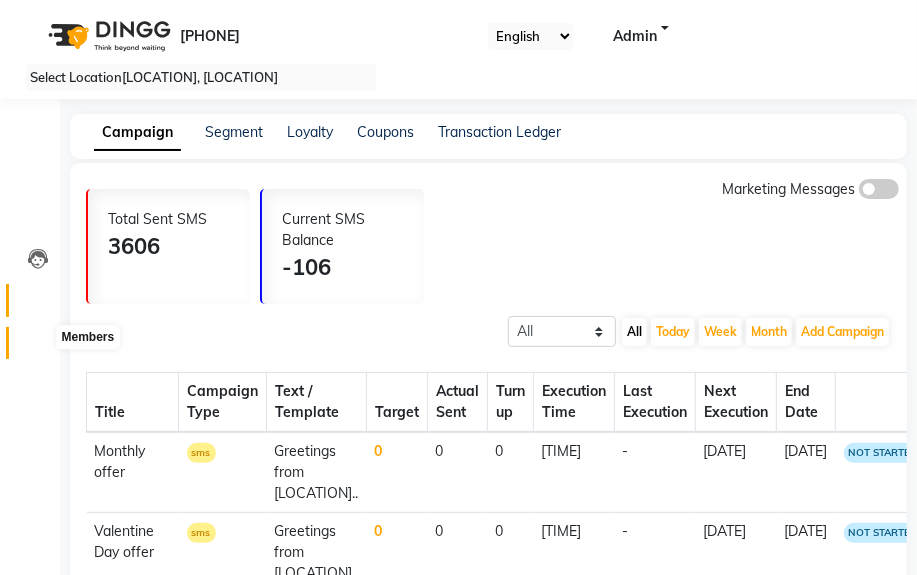 click at bounding box center [38, 348] 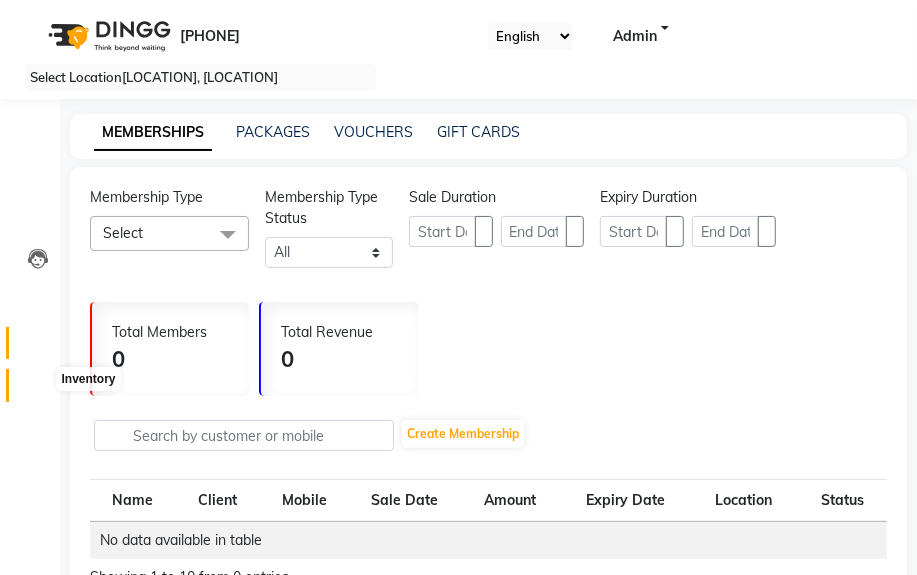 click at bounding box center (37, 390) 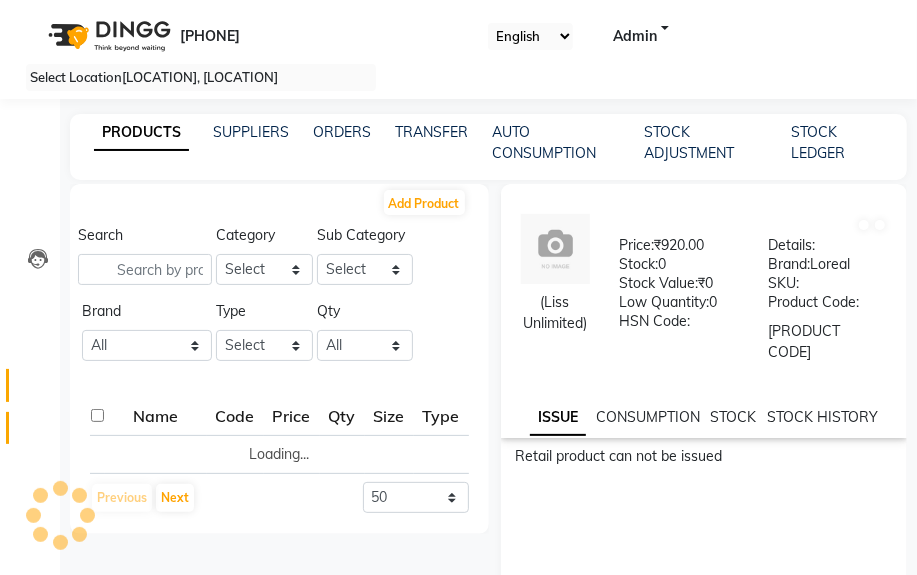 click on "Staff" at bounding box center [30, 428] 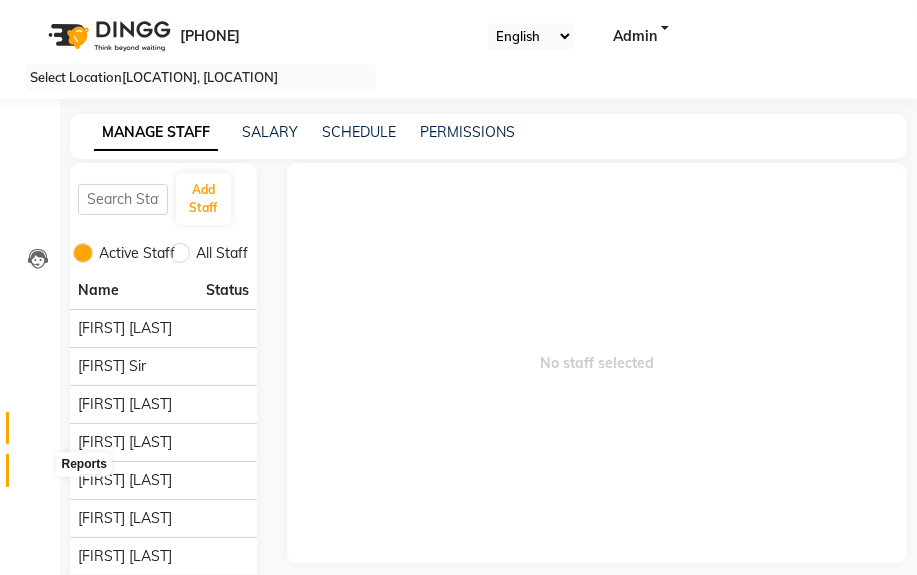 click at bounding box center [37, 475] 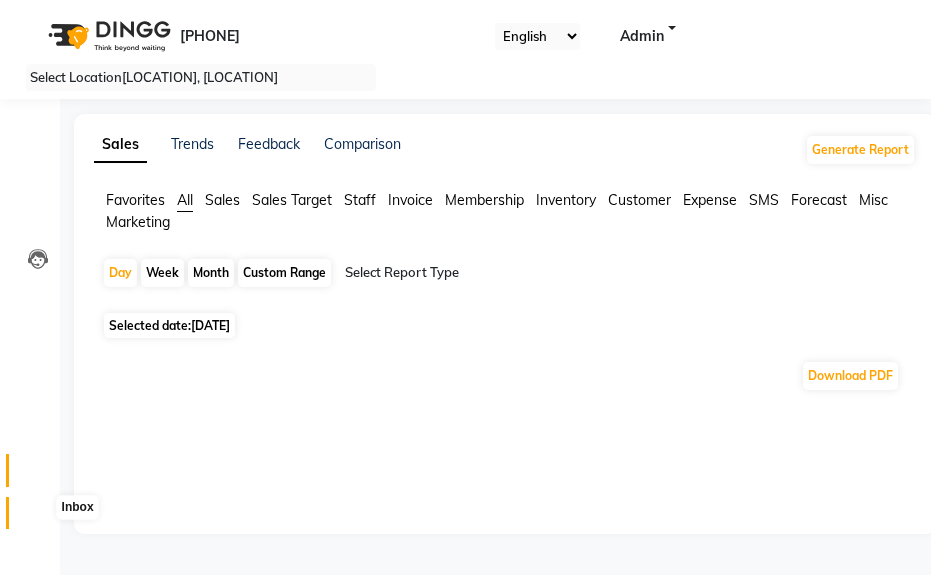 click at bounding box center [37, 518] 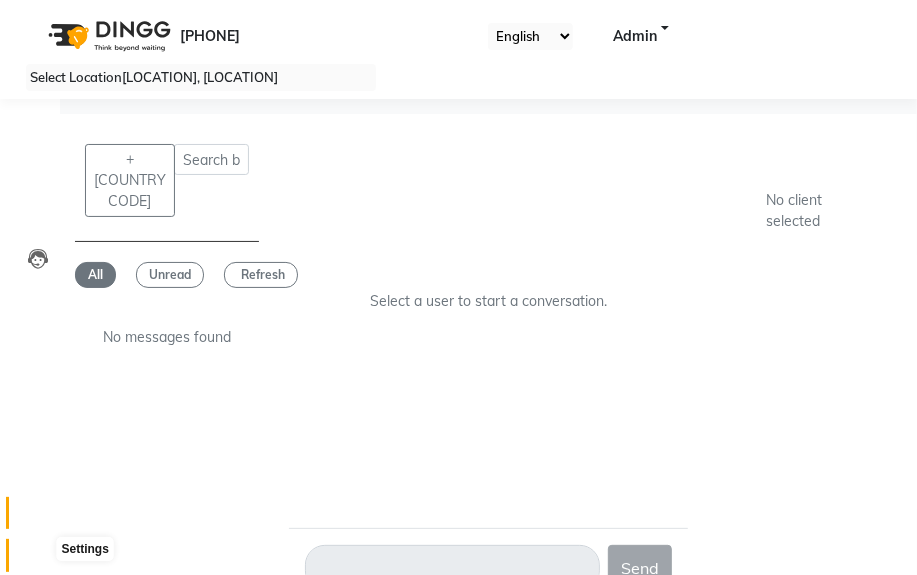 click at bounding box center [38, 560] 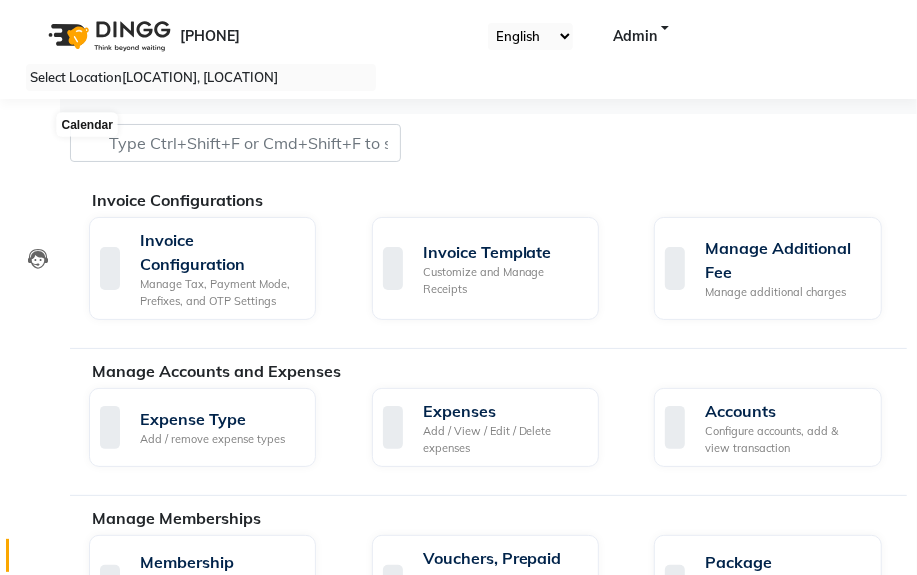 click on "Invoice" at bounding box center [30, 173] 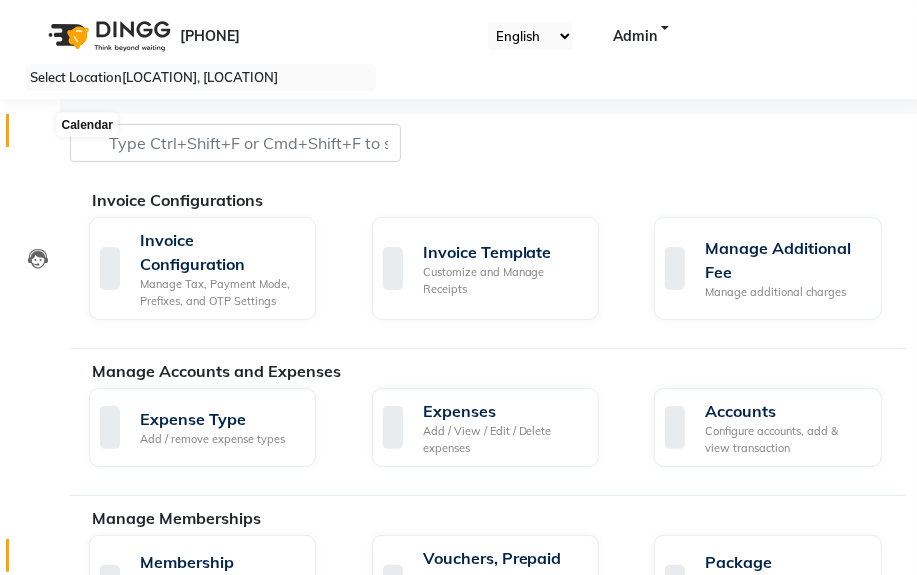 click at bounding box center [37, 135] 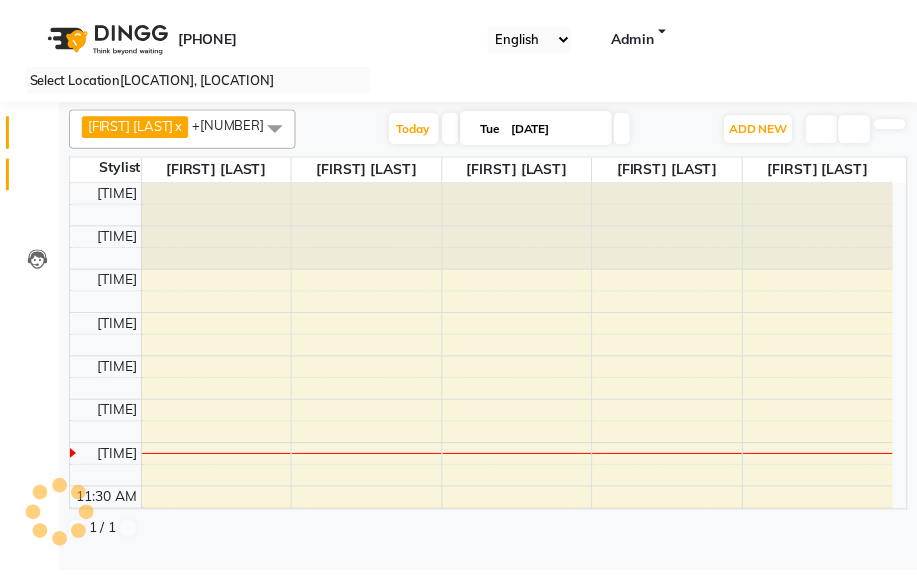 scroll, scrollTop: 0, scrollLeft: 0, axis: both 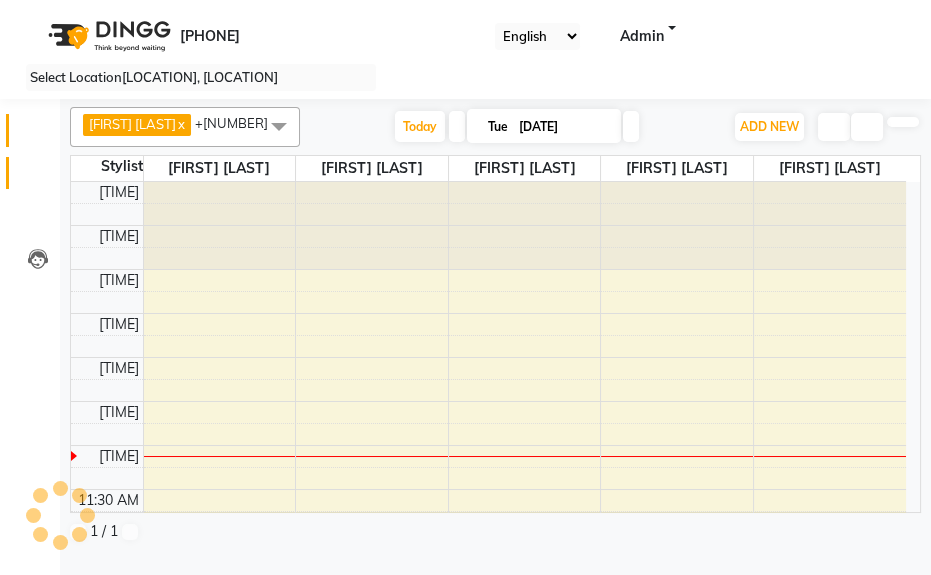 click on "Invoice" at bounding box center (30, 173) 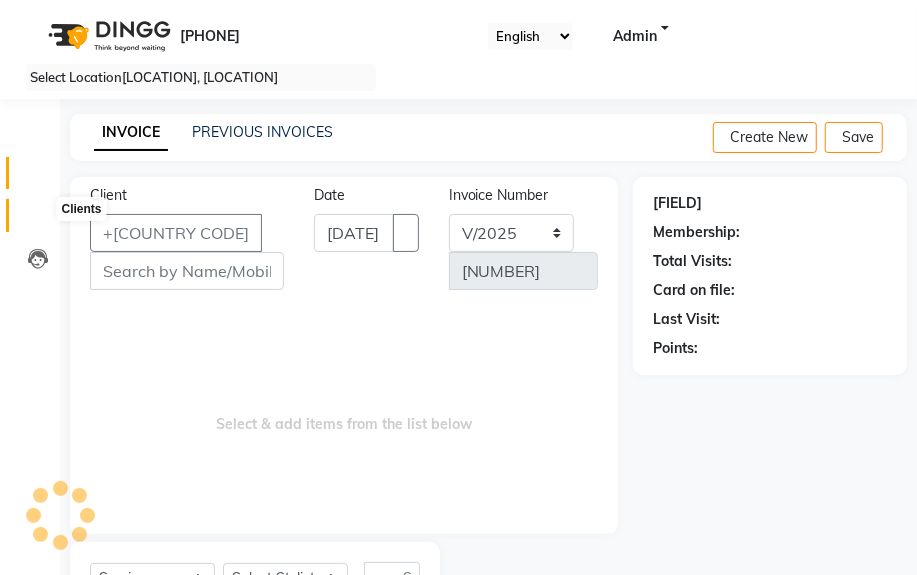 click at bounding box center [37, 220] 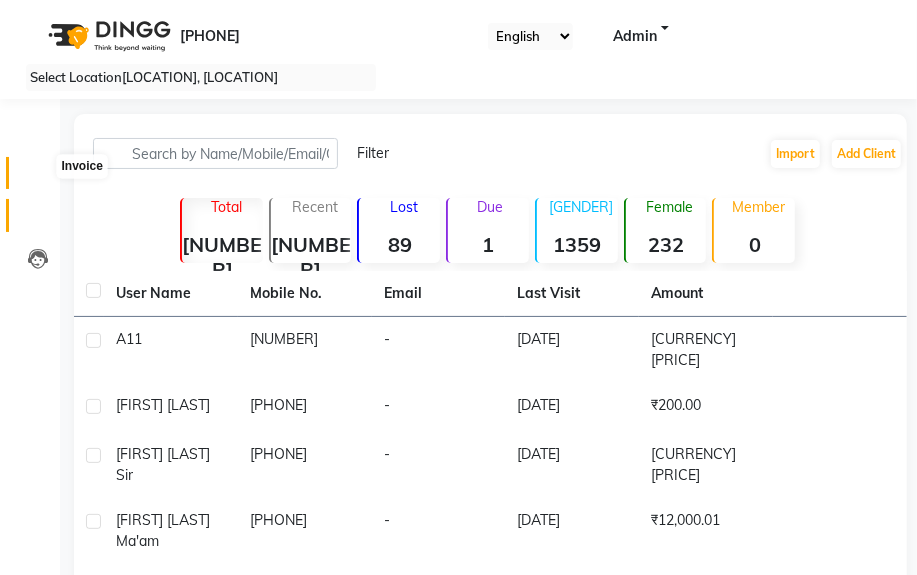 click at bounding box center (37, 178) 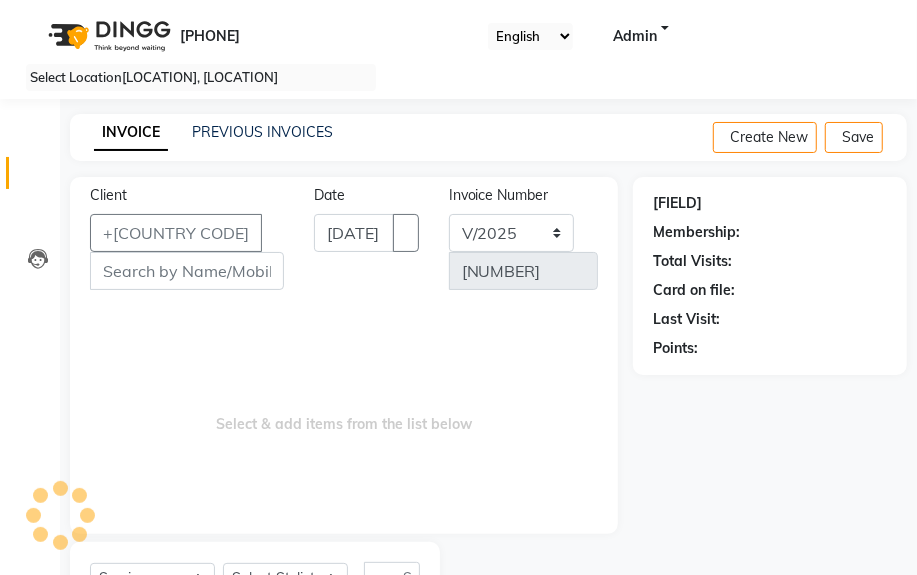 scroll, scrollTop: 52, scrollLeft: 0, axis: vertical 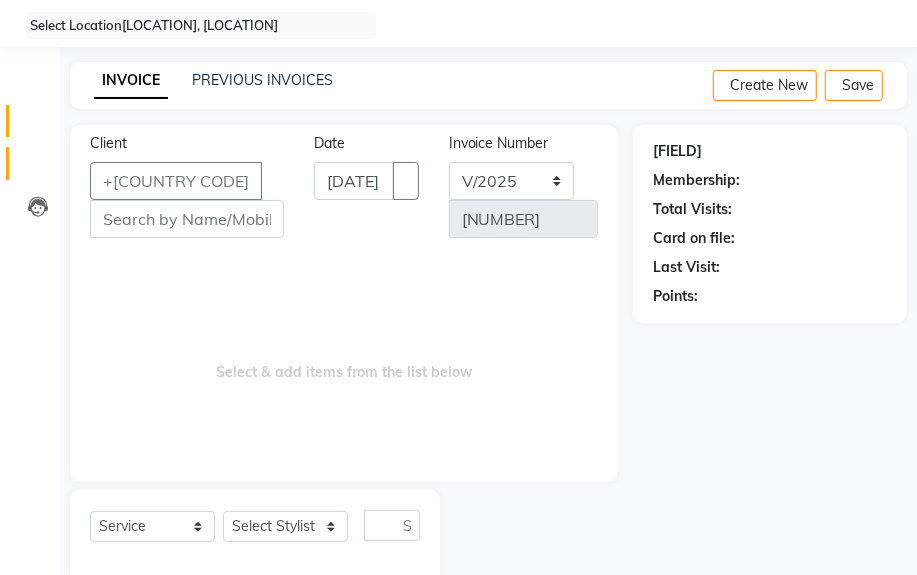 drag, startPoint x: 15, startPoint y: 151, endPoint x: 10, endPoint y: 137, distance: 14.866069 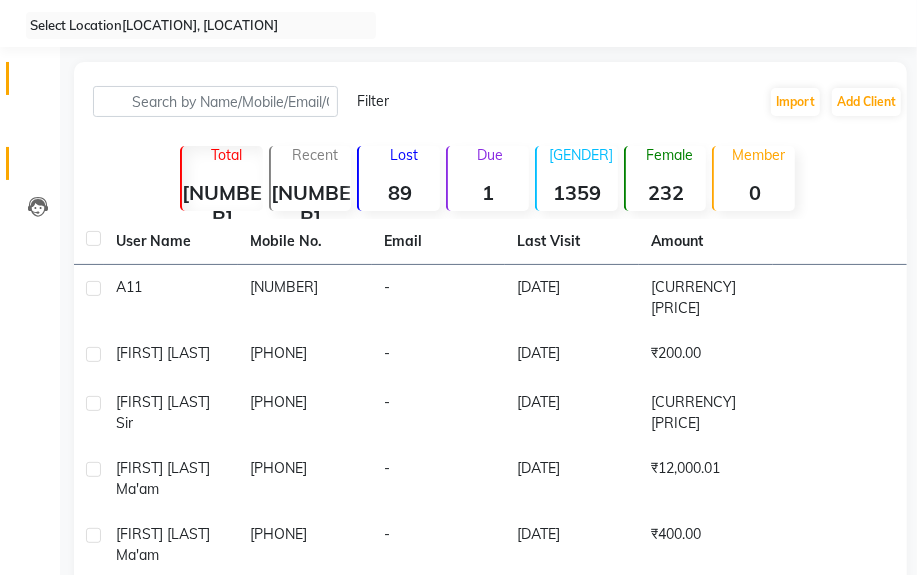 click at bounding box center [37, 83] 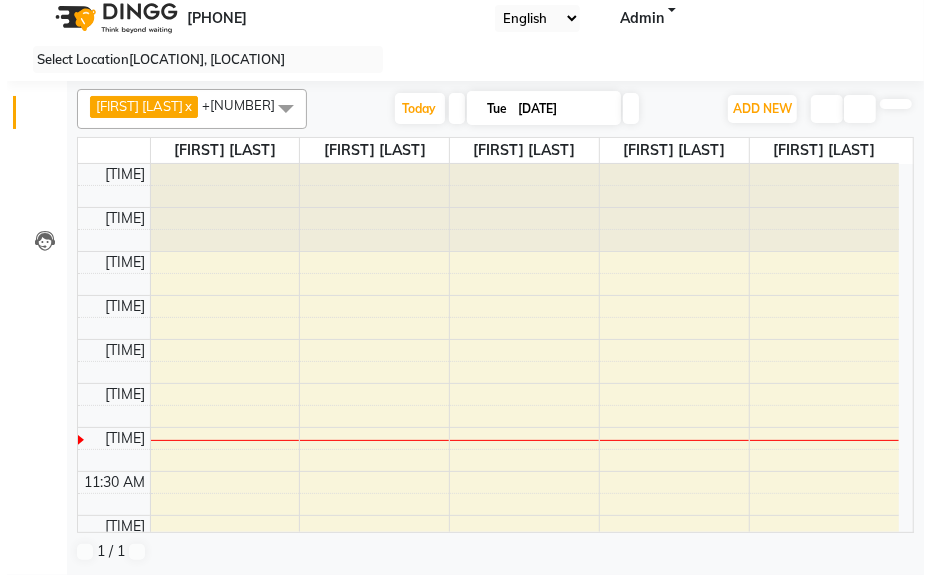 scroll, scrollTop: 0, scrollLeft: 0, axis: both 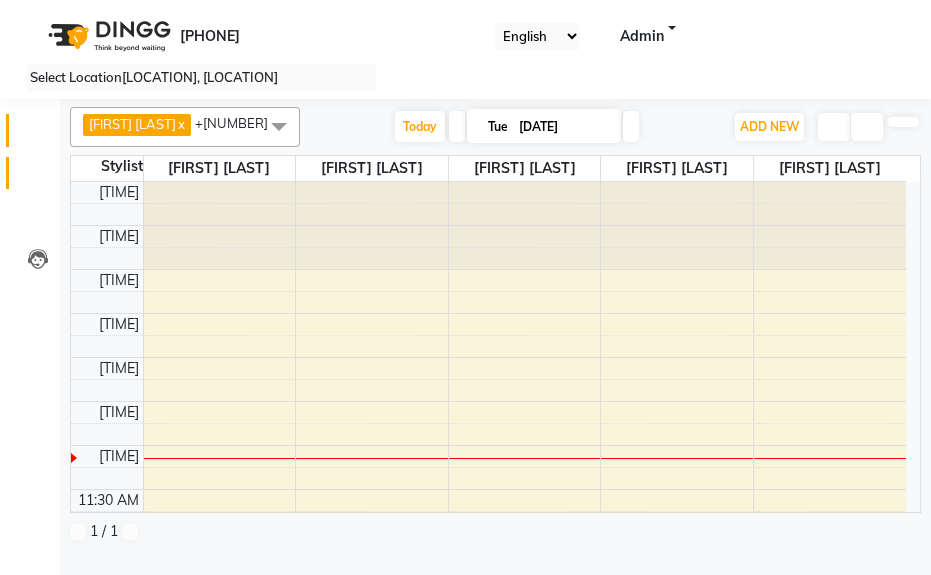 click on "Invoice" at bounding box center [30, 173] 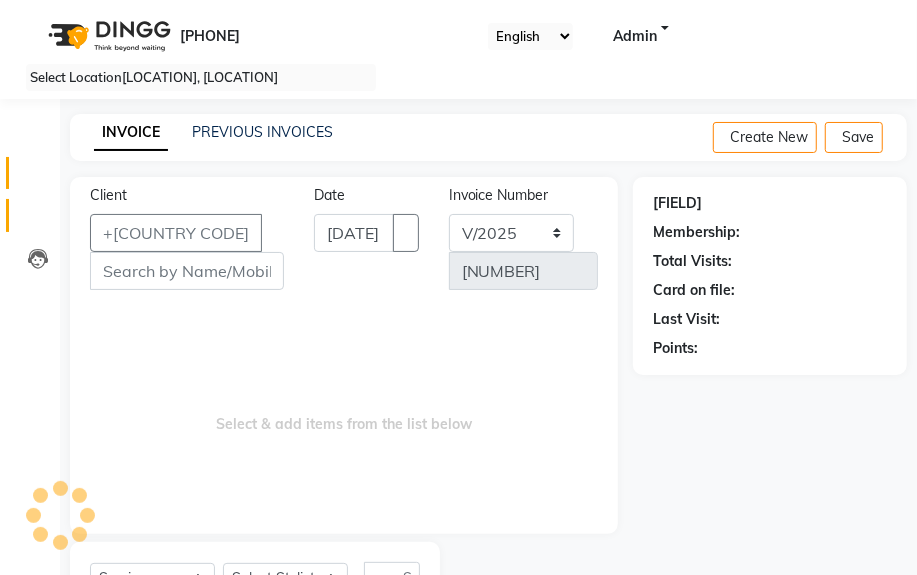 click on "Clients" at bounding box center (30, 215) 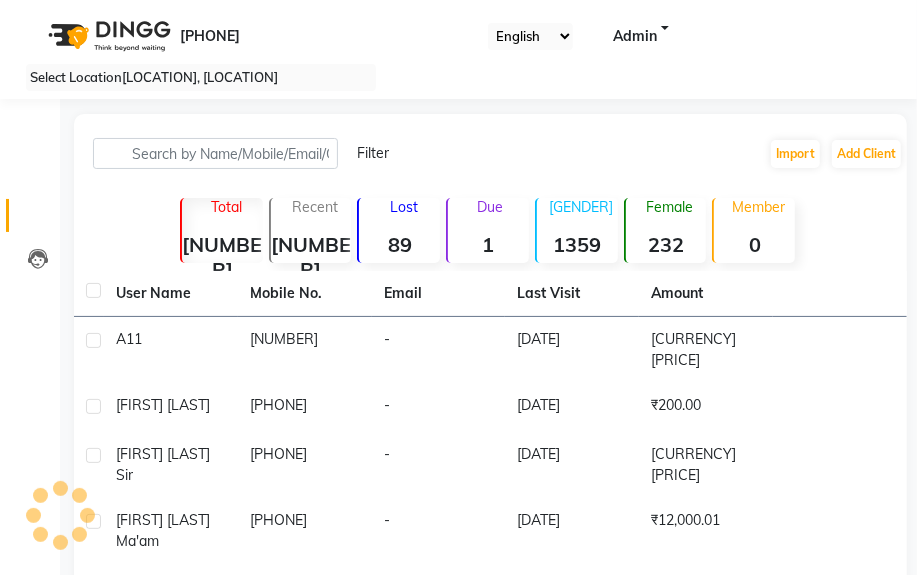click on "Clients" at bounding box center [30, 215] 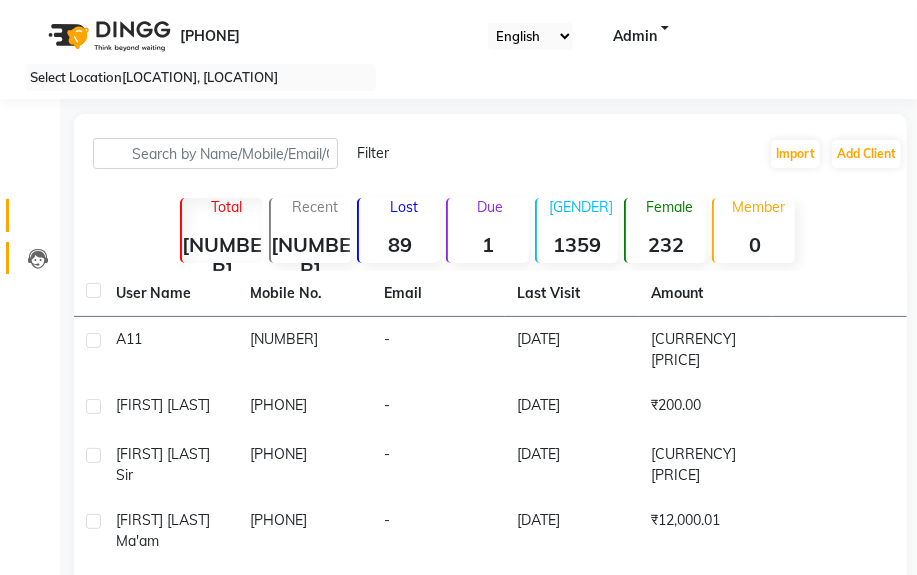 click at bounding box center [37, 258] 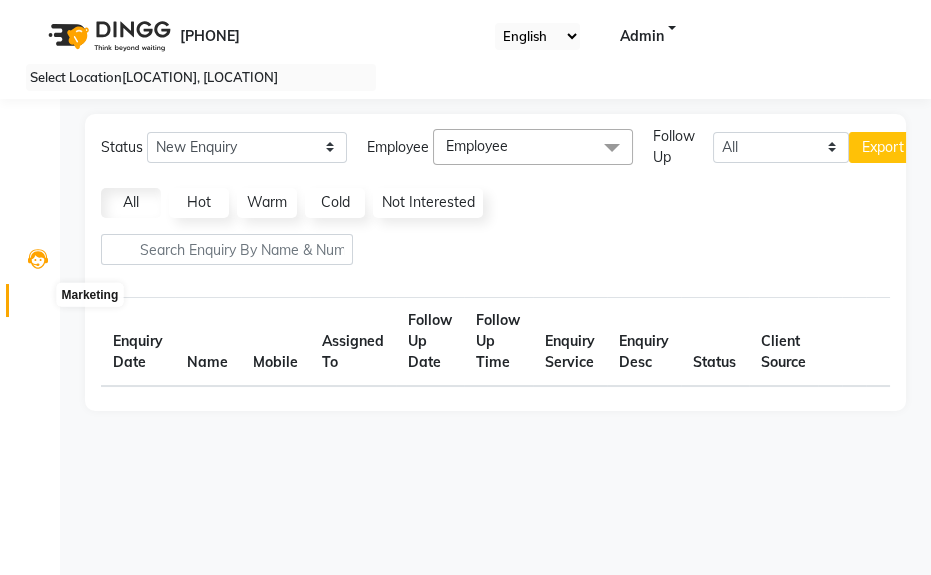 click at bounding box center [38, 305] 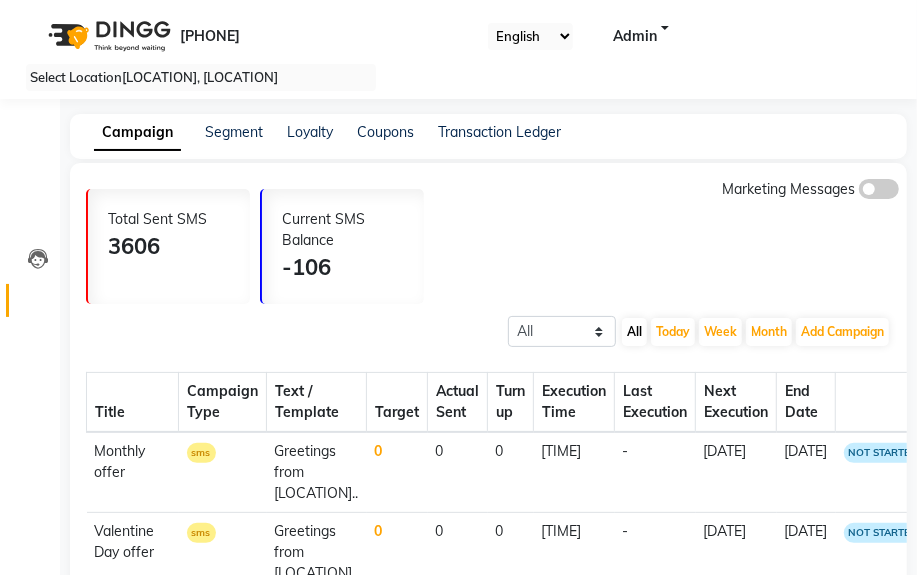 click on "Members" at bounding box center [30, 343] 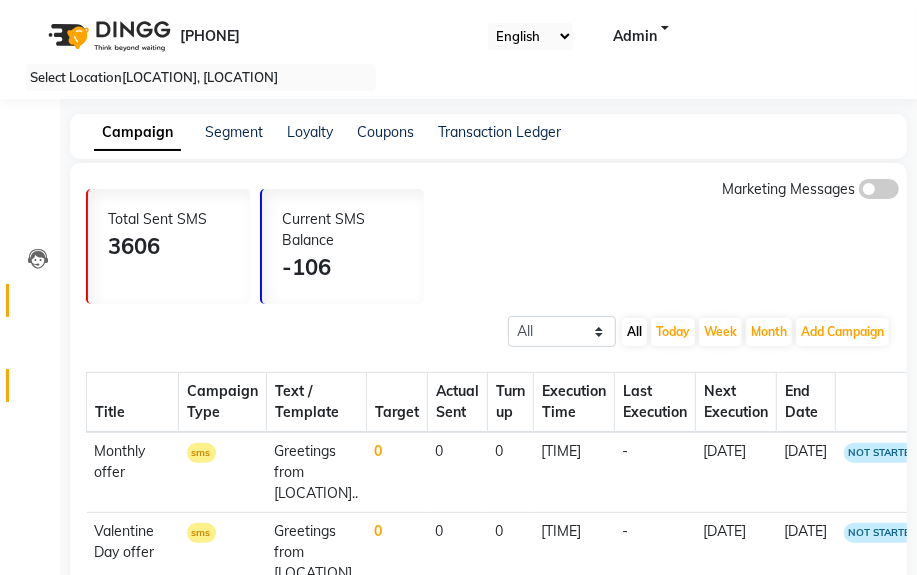 click on "Inventory" at bounding box center [30, 385] 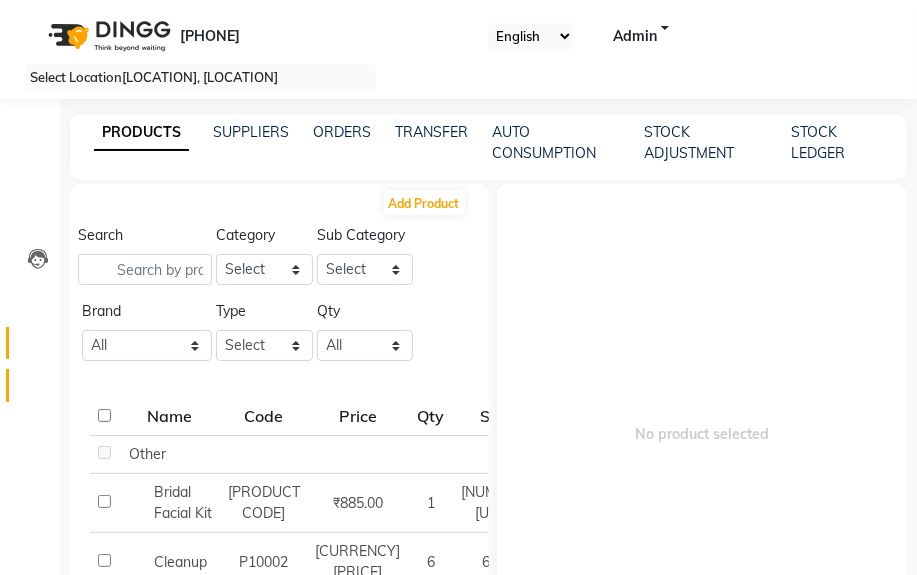 click on "Members" at bounding box center [30, 343] 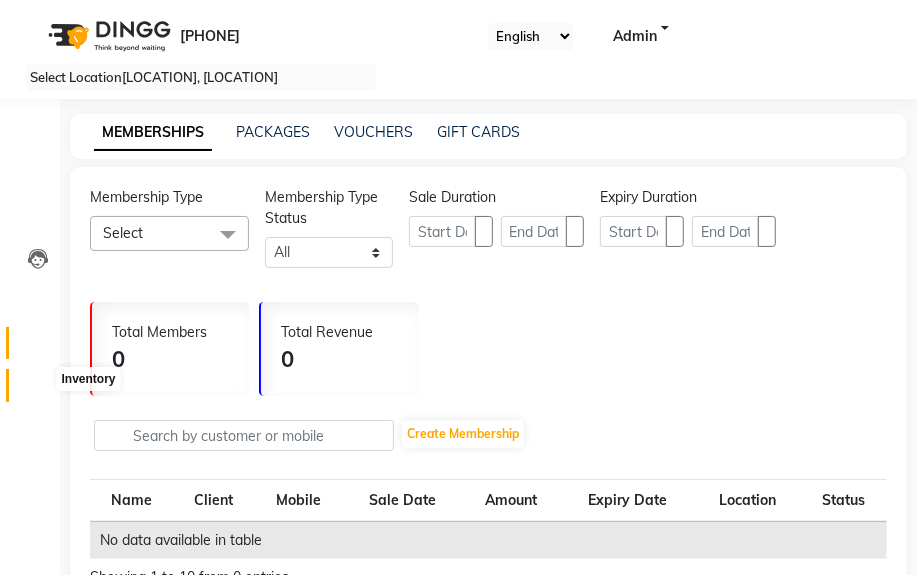 click at bounding box center (38, 390) 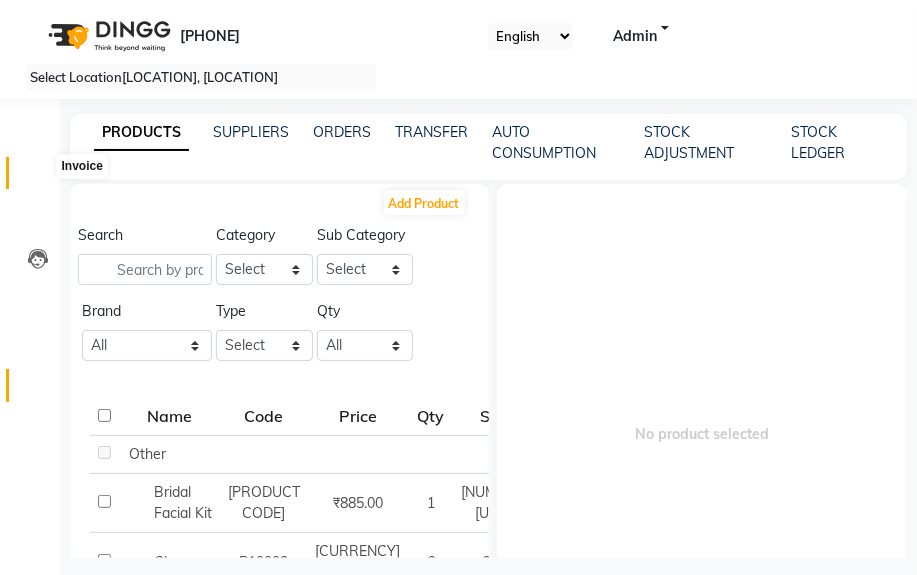click at bounding box center [38, 178] 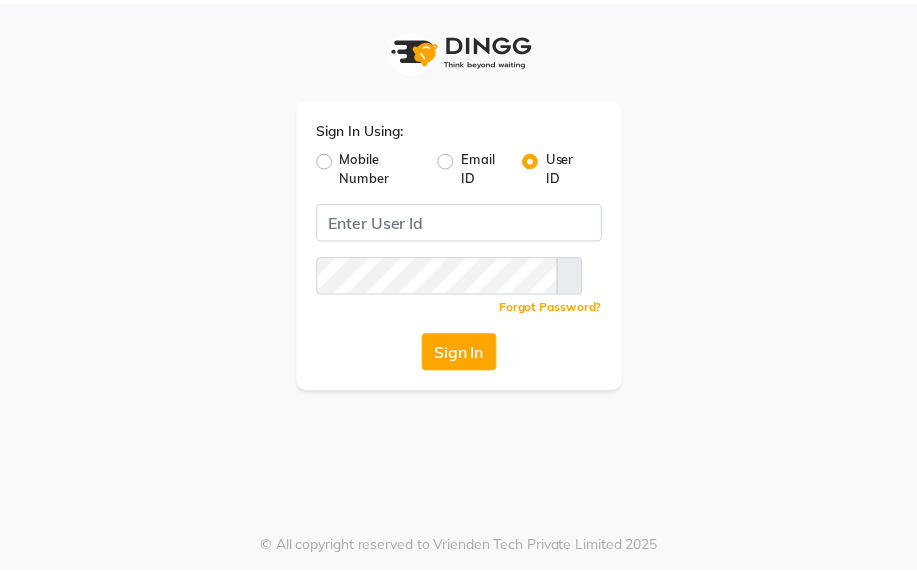 scroll, scrollTop: 0, scrollLeft: 0, axis: both 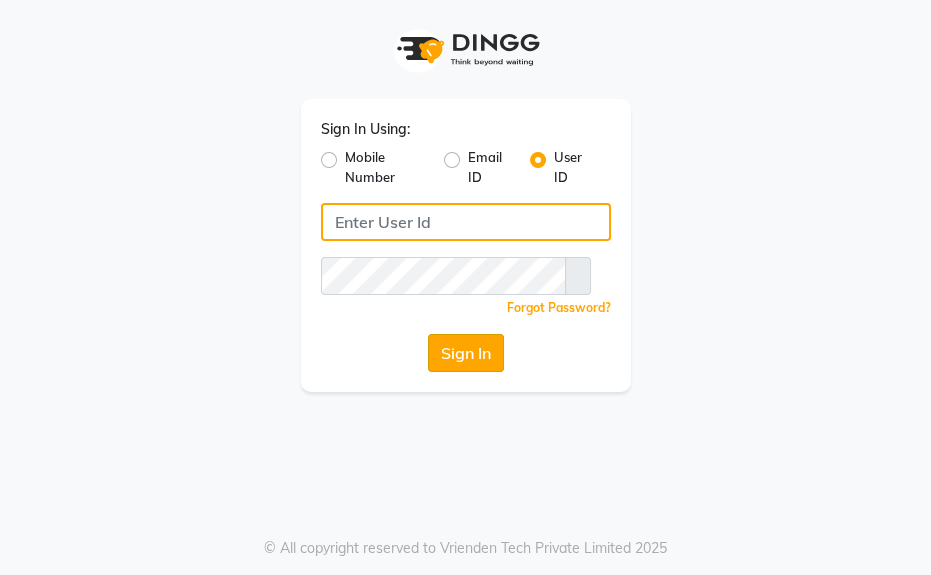 type on "[USERNAME]@[PASSWORD]" 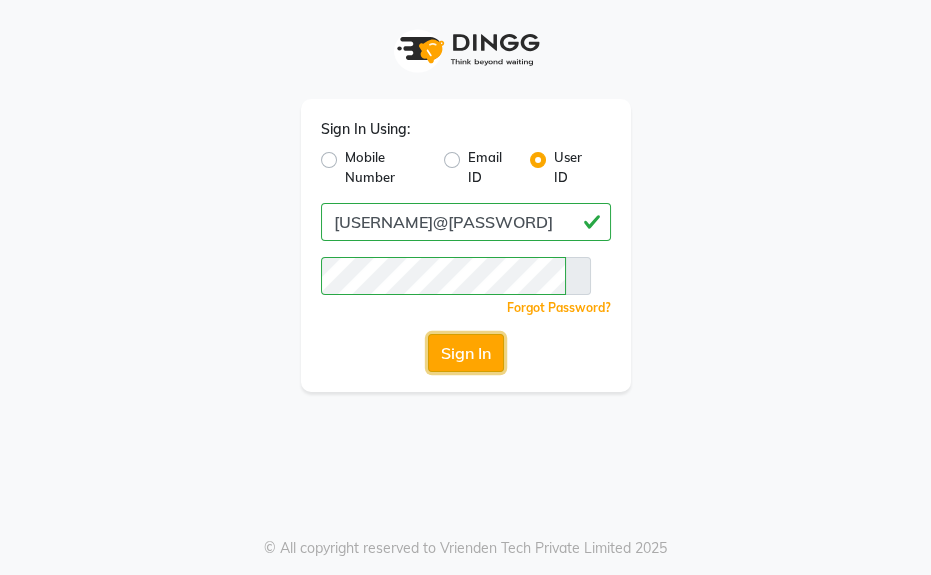 click on "Sign In" at bounding box center (466, 353) 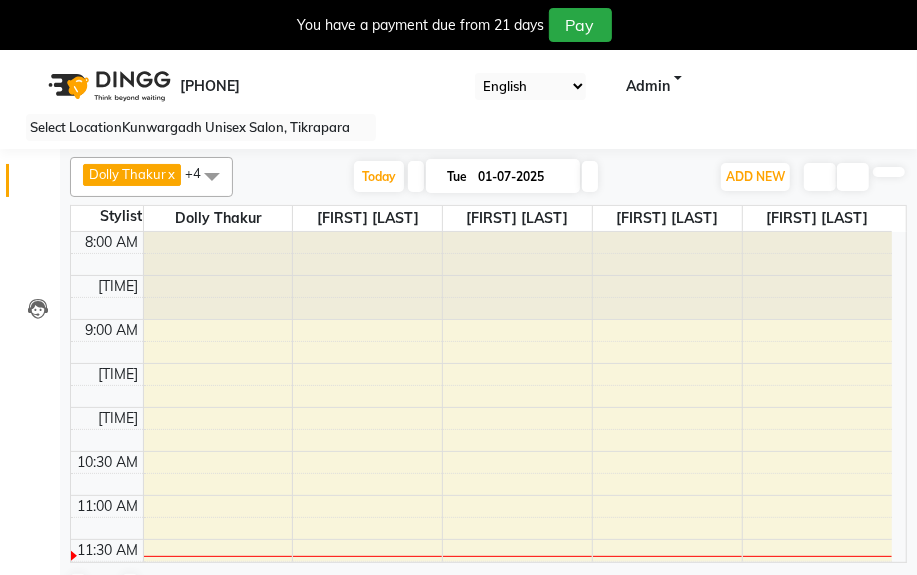scroll, scrollTop: 0, scrollLeft: 0, axis: both 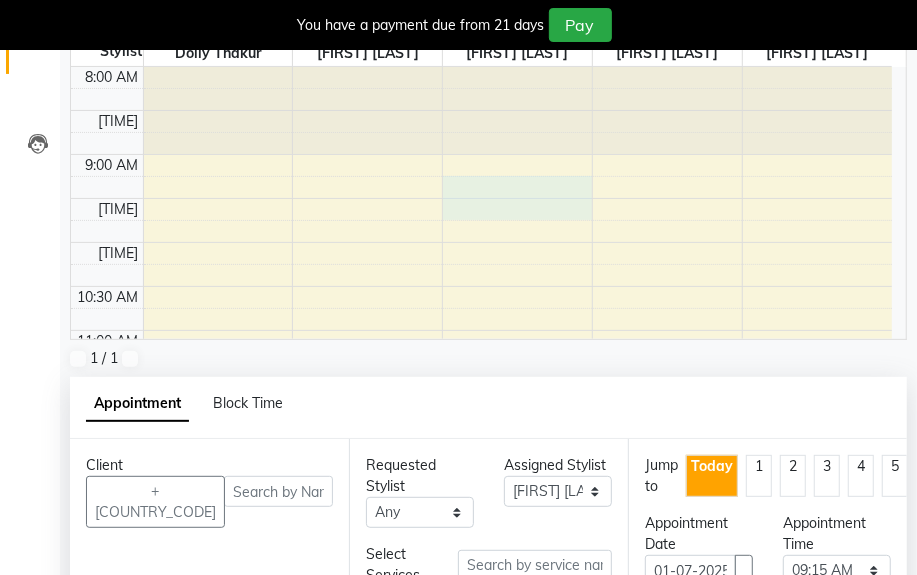 drag, startPoint x: 29, startPoint y: 65, endPoint x: 40, endPoint y: 102, distance: 38.600517 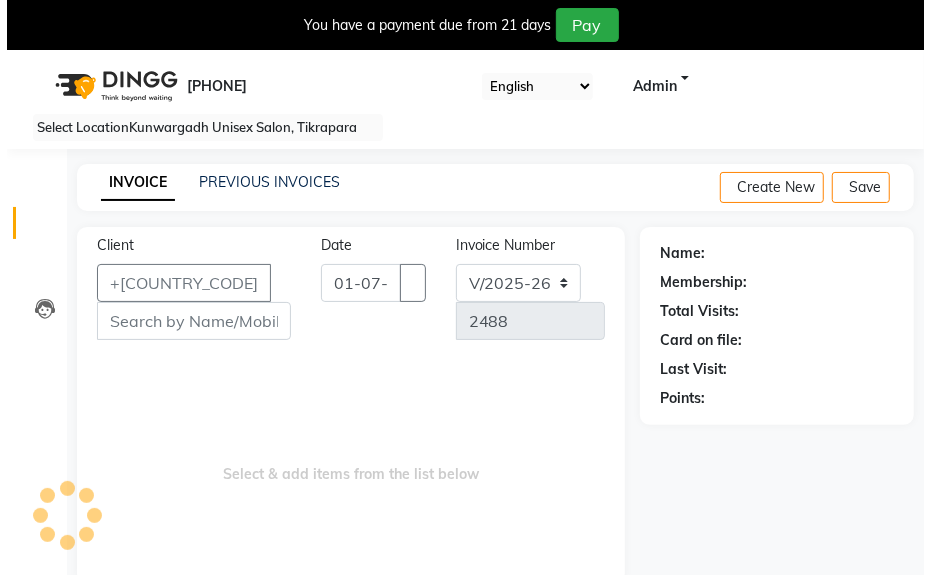 scroll, scrollTop: 0, scrollLeft: 0, axis: both 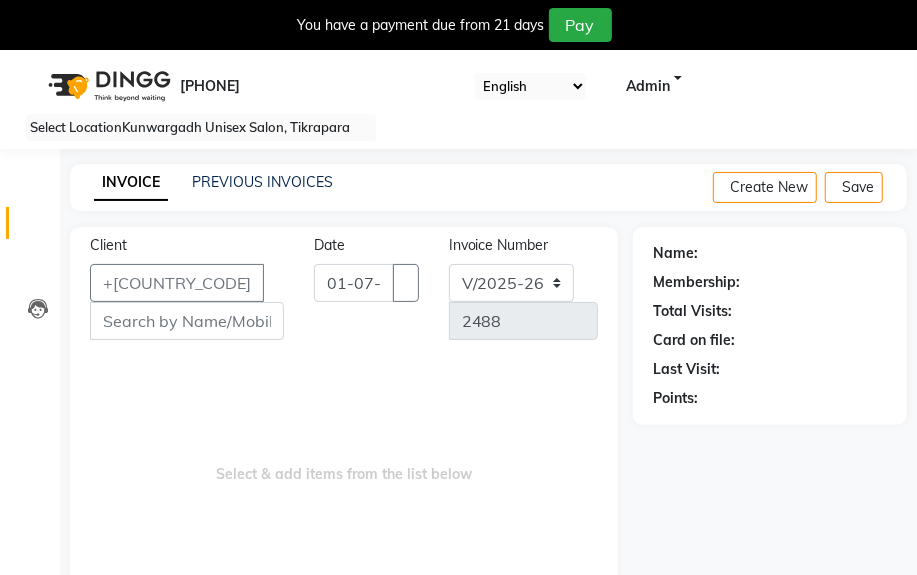 click at bounding box center [901, 8] 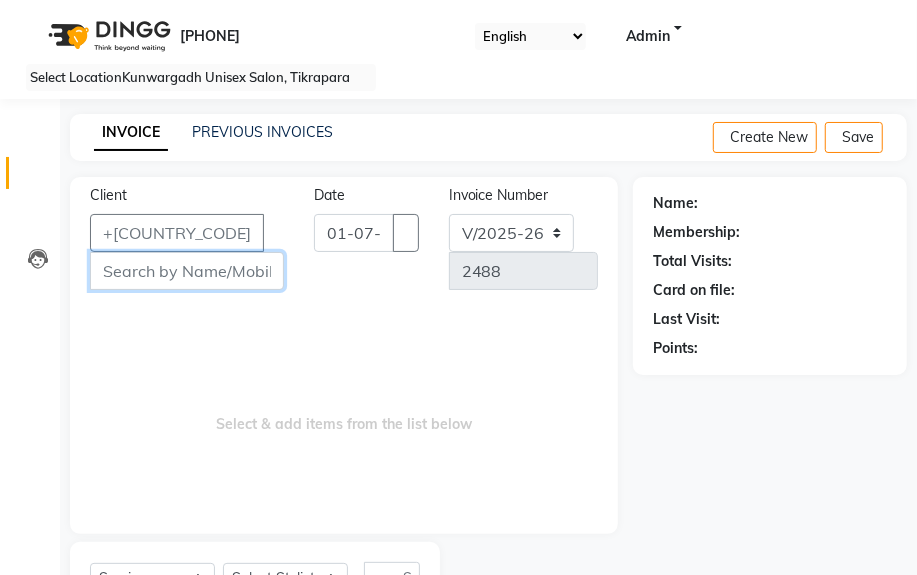 click on "Client" at bounding box center [187, 271] 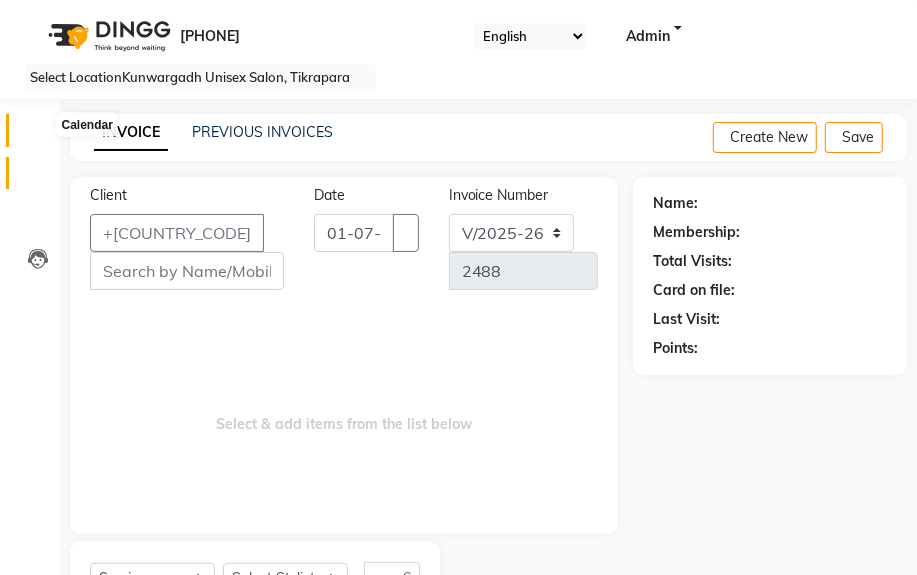 drag, startPoint x: 40, startPoint y: 119, endPoint x: 34, endPoint y: 133, distance: 15.231546 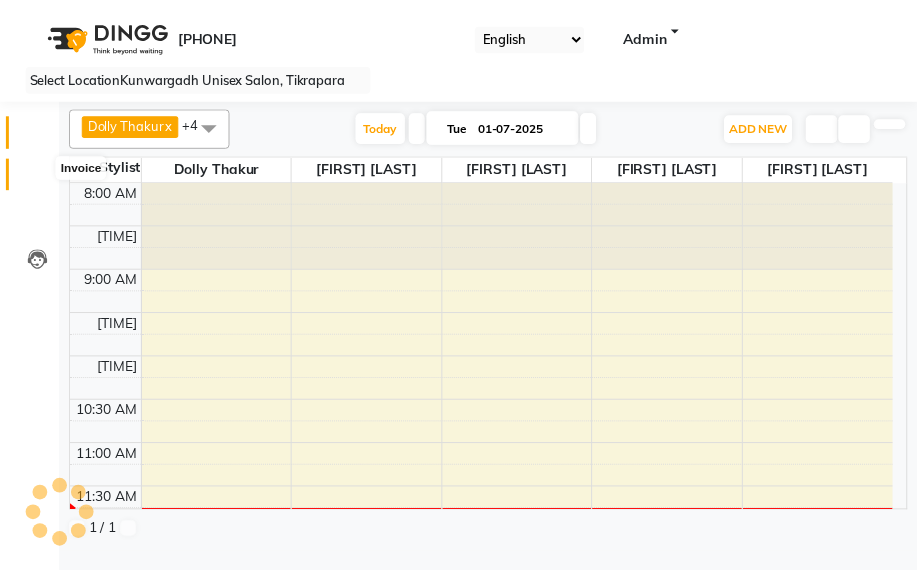 scroll, scrollTop: 0, scrollLeft: 0, axis: both 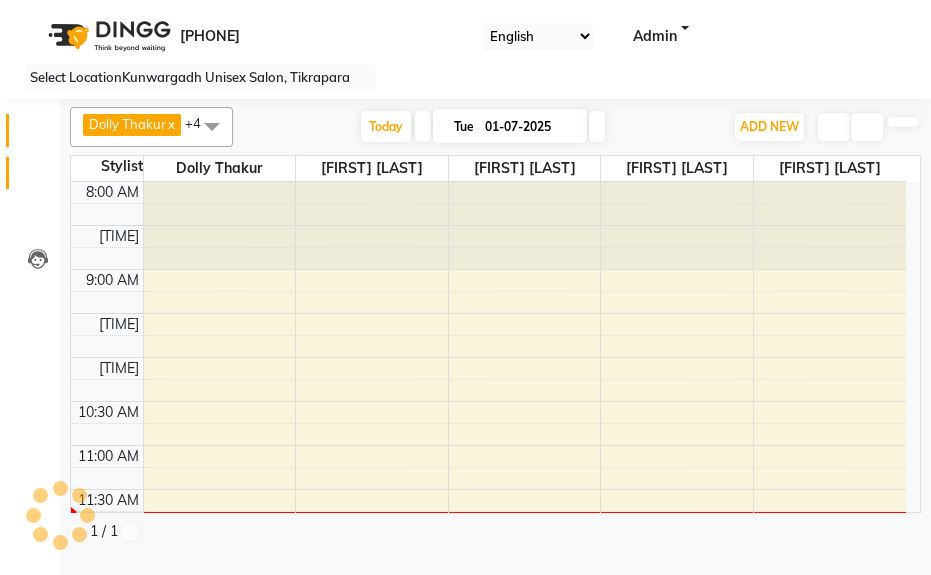 click on "Invoice" at bounding box center [30, 173] 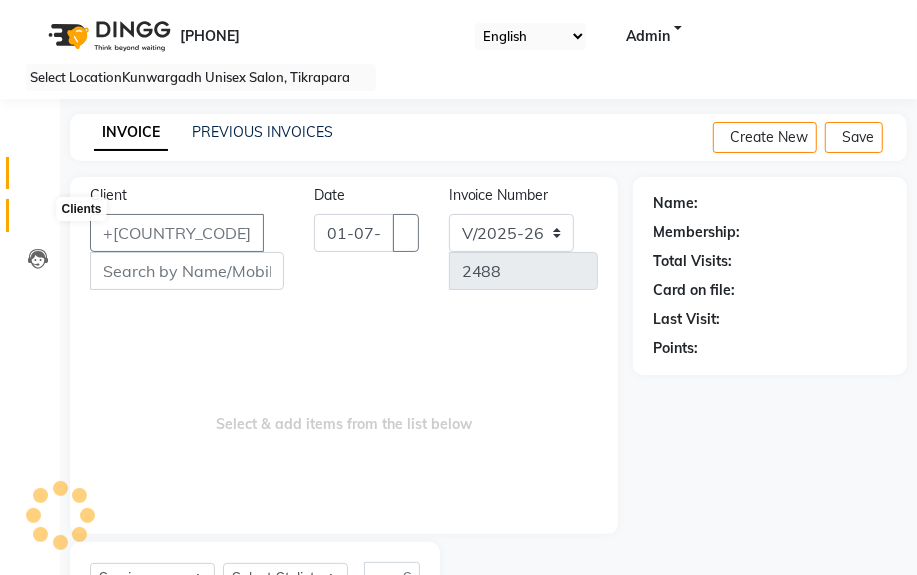 click at bounding box center [37, 220] 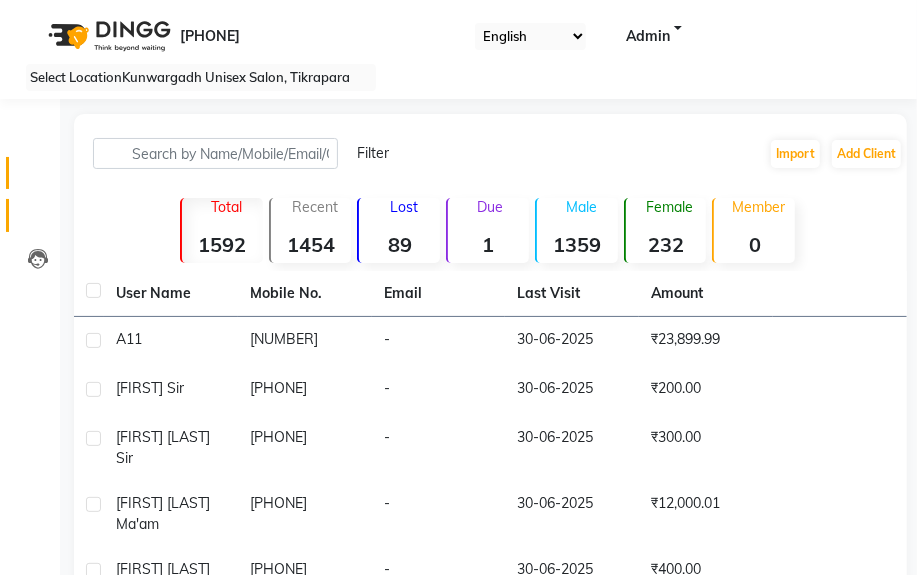 click at bounding box center [37, 178] 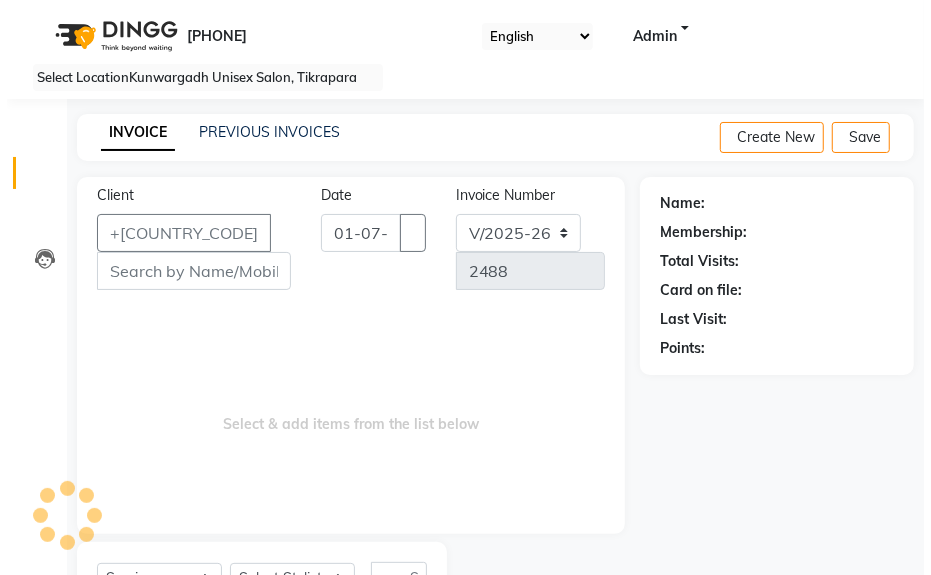 scroll, scrollTop: 52, scrollLeft: 0, axis: vertical 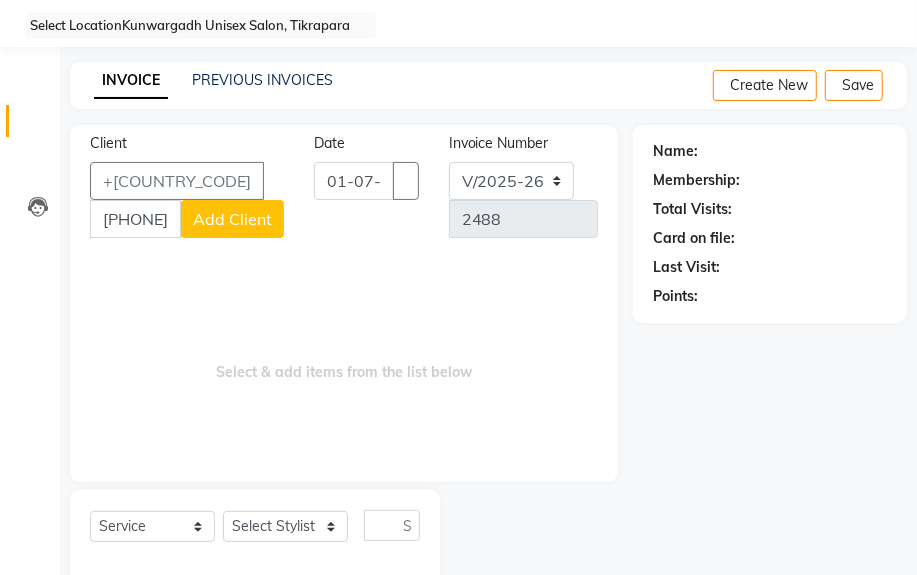 type on "[PHONE]" 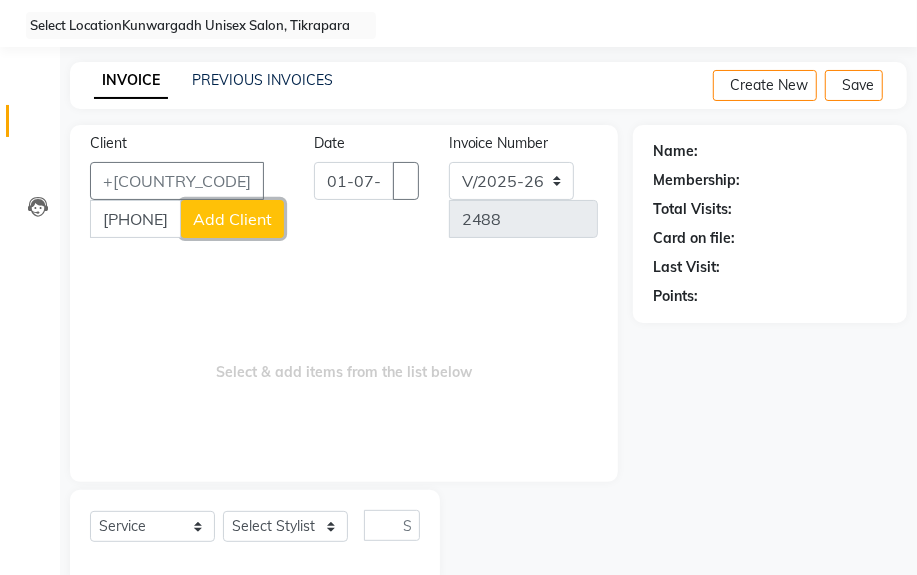 click on "Add Client" at bounding box center [232, 219] 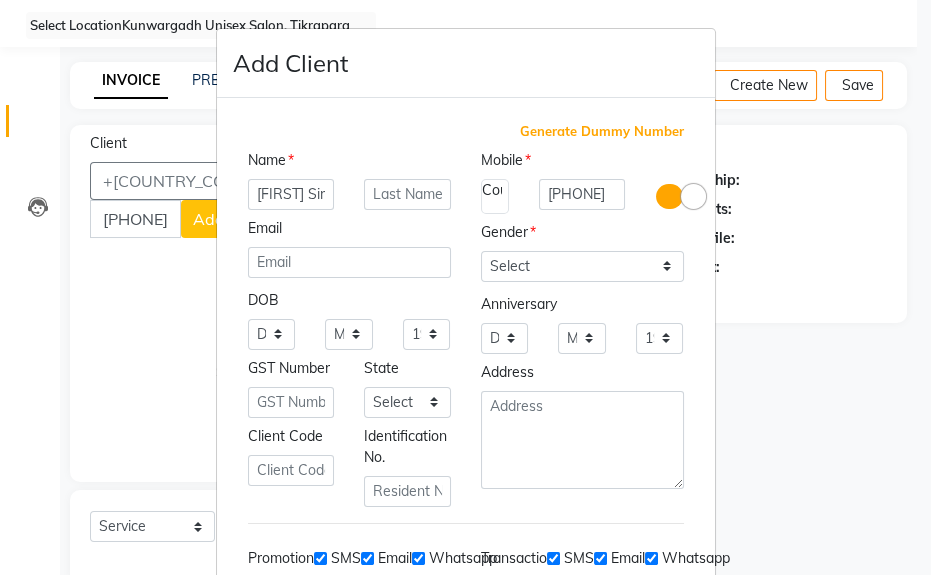 type on "[FIRST] Sir" 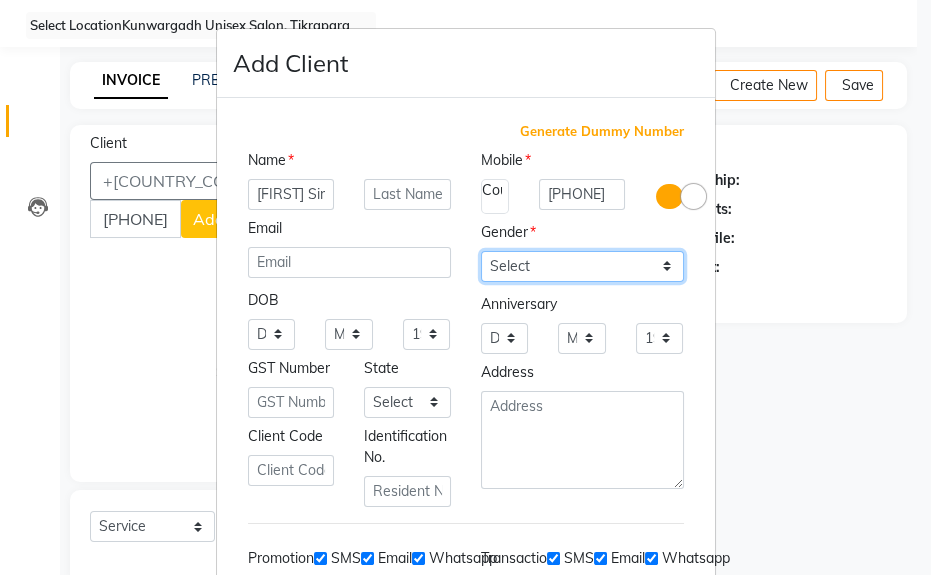 drag, startPoint x: 491, startPoint y: 262, endPoint x: 479, endPoint y: 273, distance: 16.27882 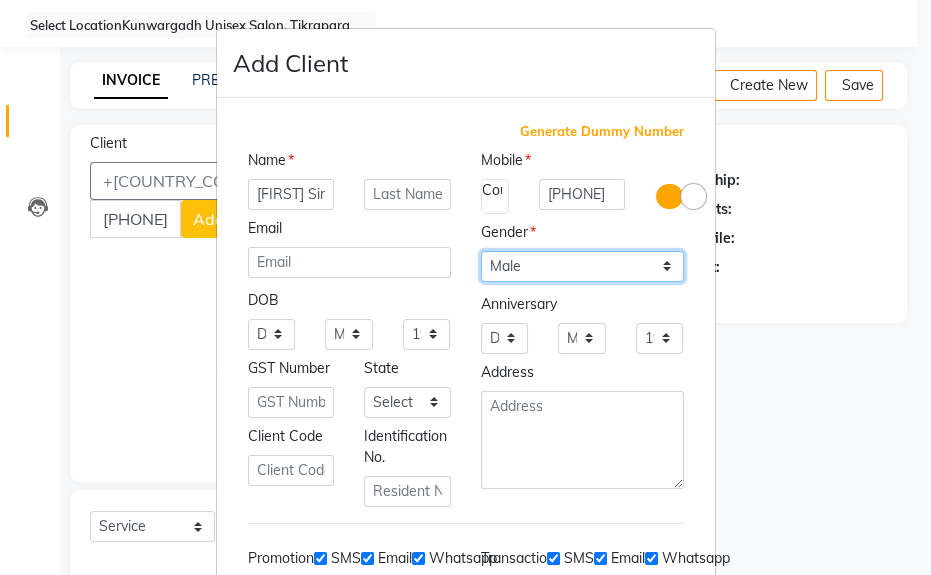 click on "Select Male Female Other Prefer Not To Say" at bounding box center [582, 266] 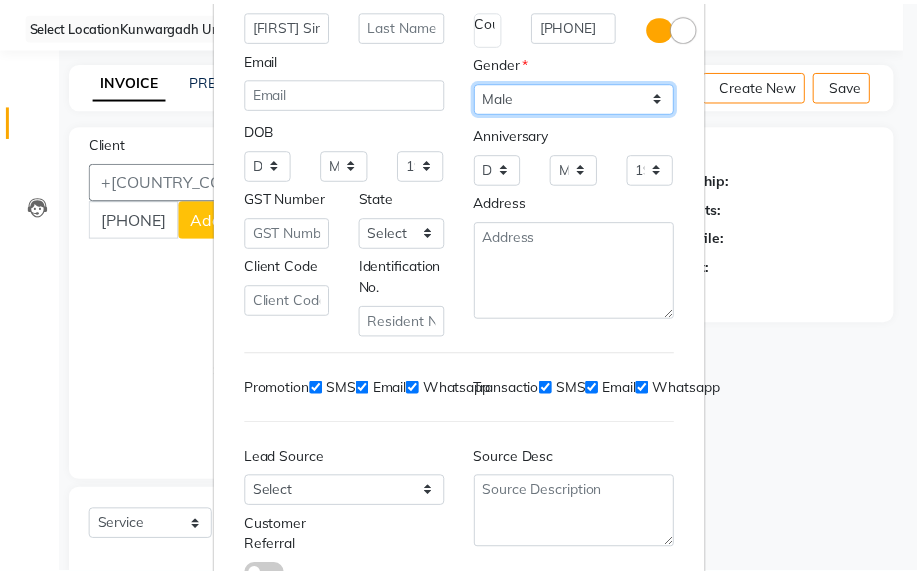 scroll, scrollTop: 308, scrollLeft: 0, axis: vertical 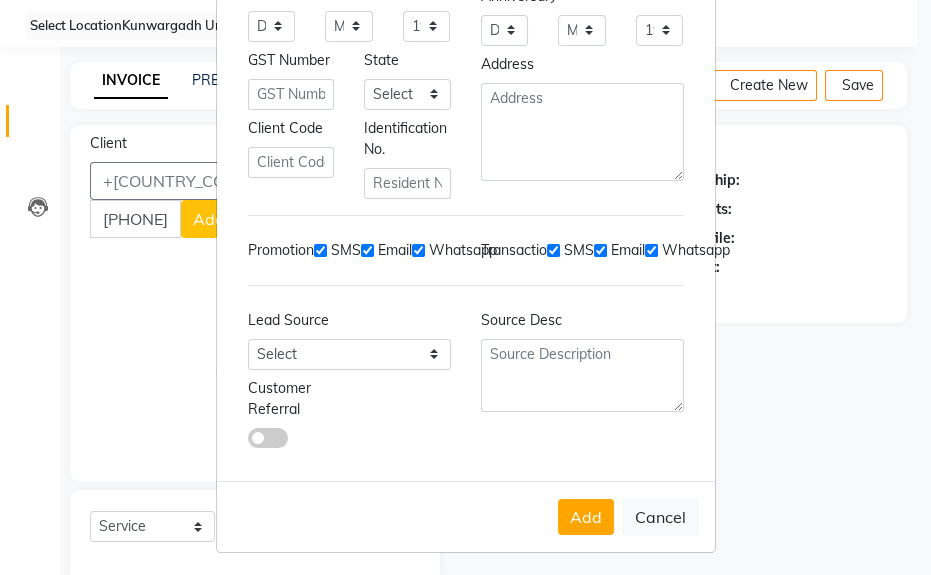 click on "Add   Cancel" at bounding box center (466, 516) 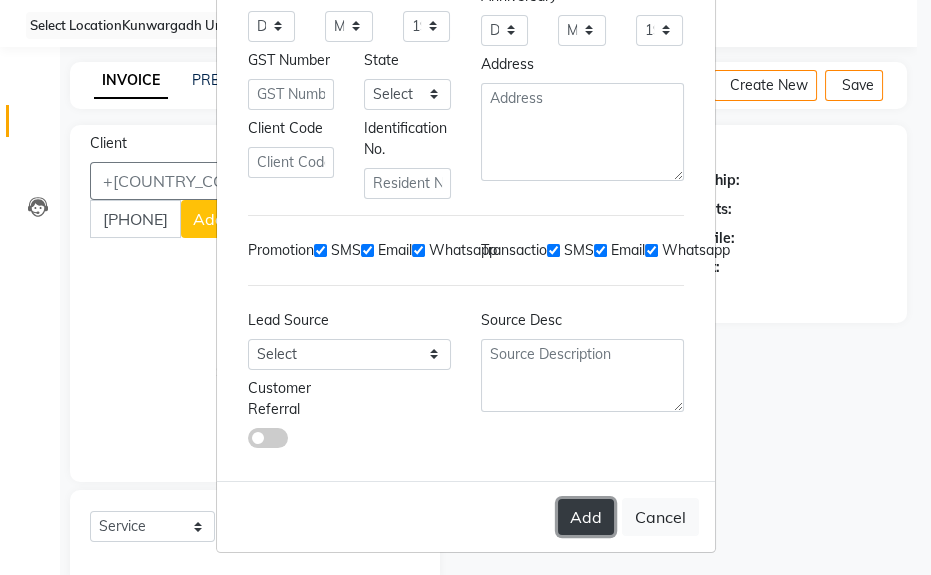 click on "Add" at bounding box center (586, 517) 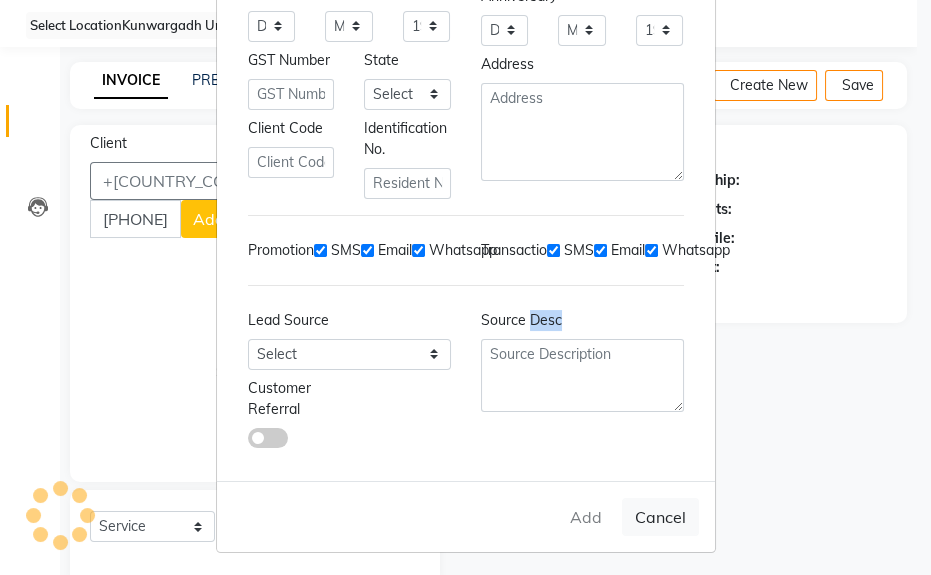 click on "Add   Cancel" at bounding box center (466, 516) 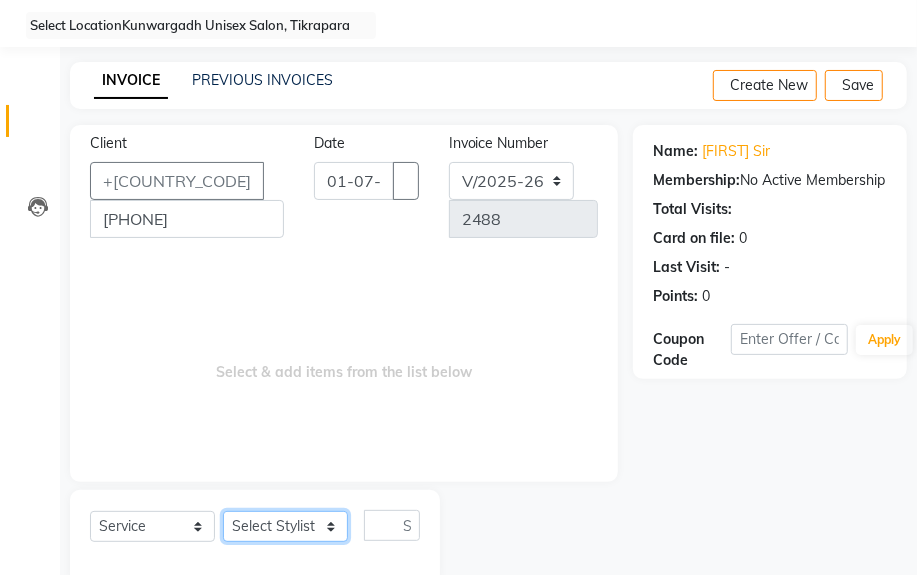 click on "Select Stylist [FIRST] Sir Chiku Sir Dolly Thakur Gaurav soni Gulfan Khan Karan Sen Lilima Mahanand Muskan Sahu" at bounding box center (285, 526) 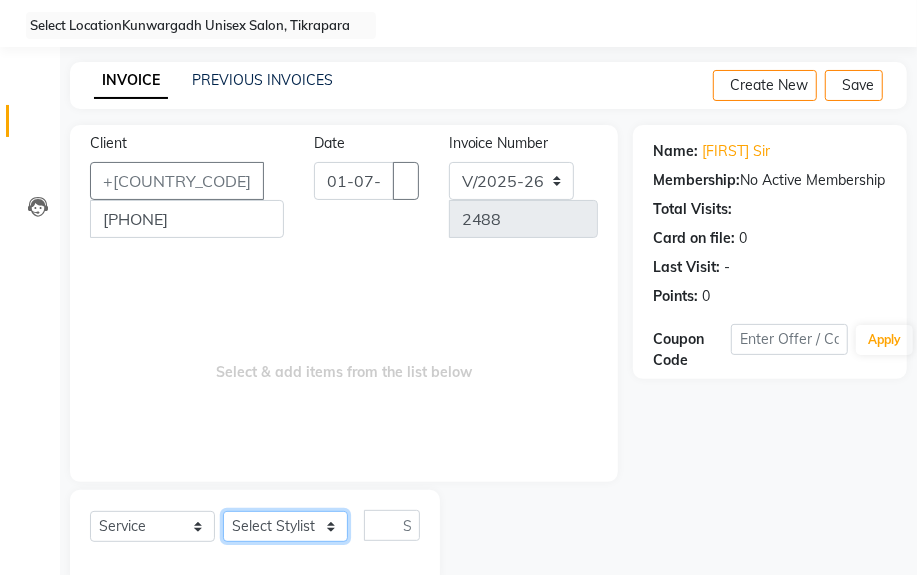 select on "84120" 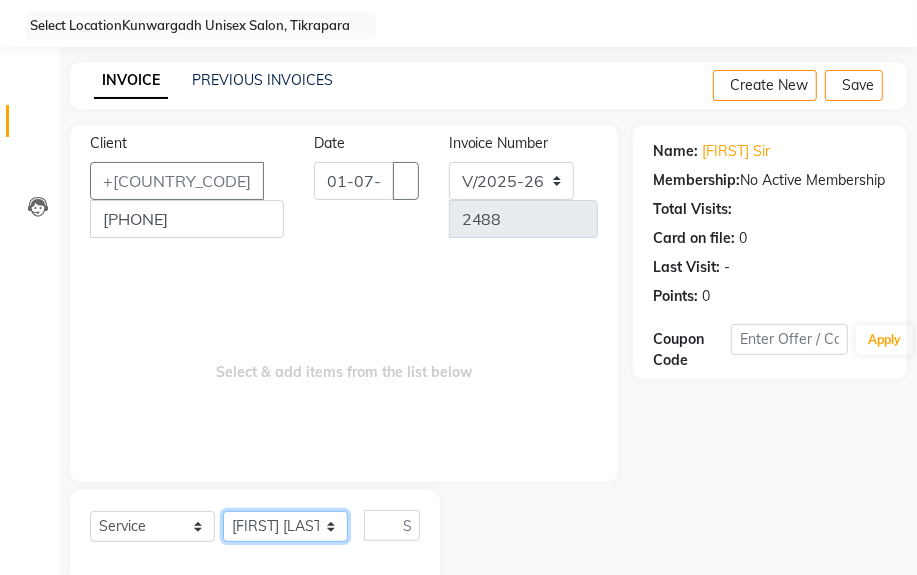 click on "Select Stylist [FIRST] Sir Chiku Sir Dolly Thakur Gaurav soni Gulfan Khan Karan Sen Lilima Mahanand Muskan Sahu" at bounding box center (285, 526) 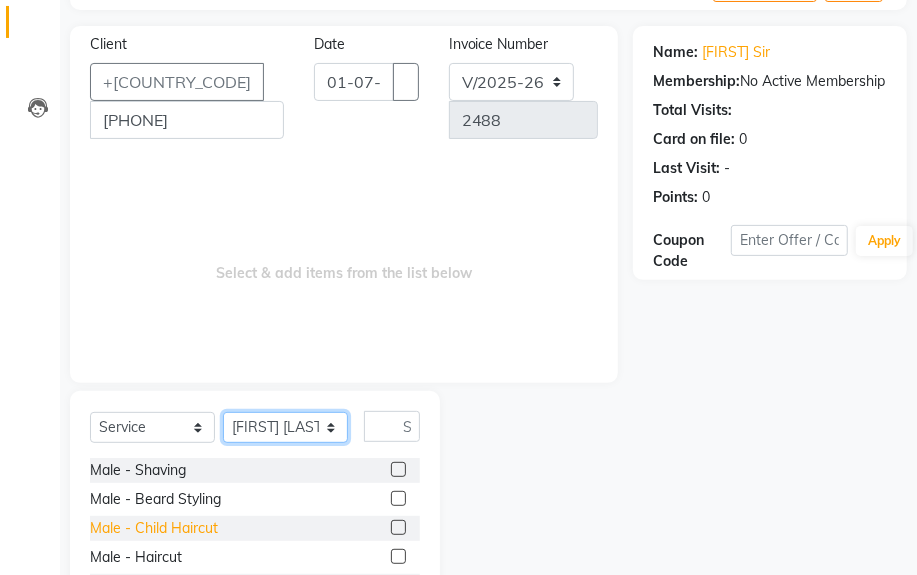scroll, scrollTop: 252, scrollLeft: 0, axis: vertical 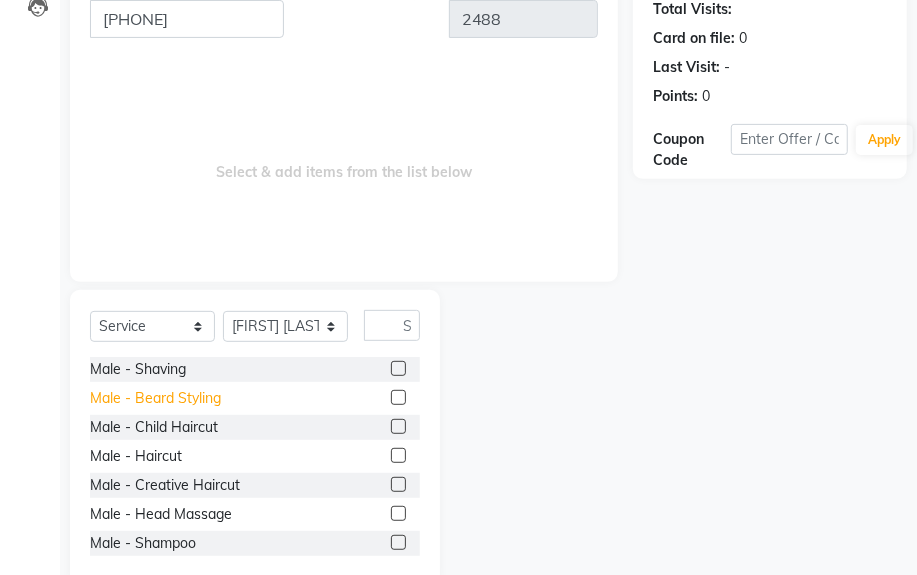 click on "Male - Beard Styling" at bounding box center [138, 369] 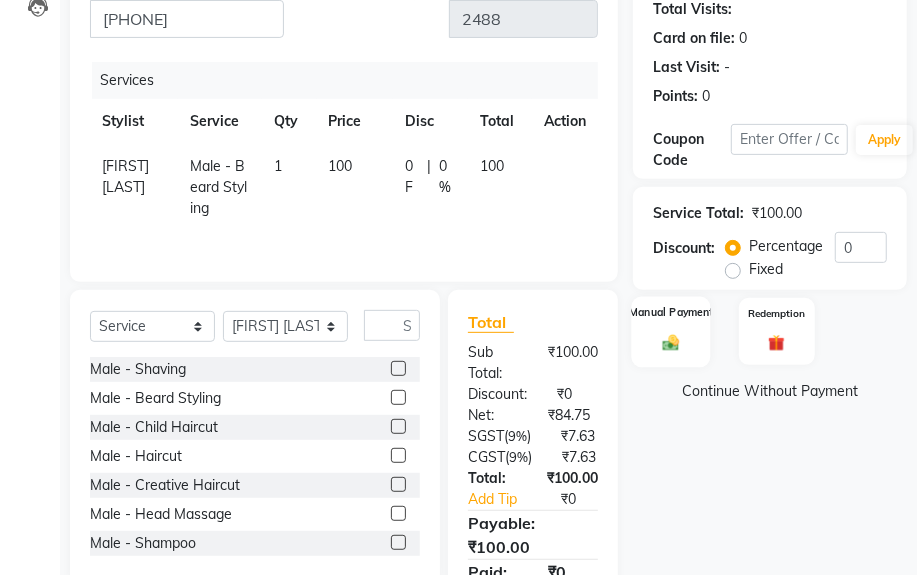 click at bounding box center [671, 343] 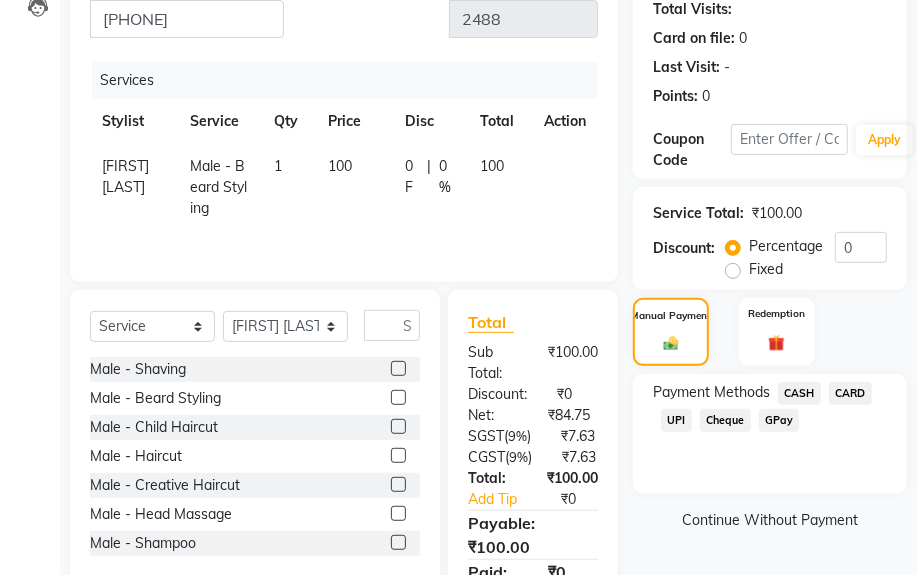 click on "UPI" at bounding box center (799, 393) 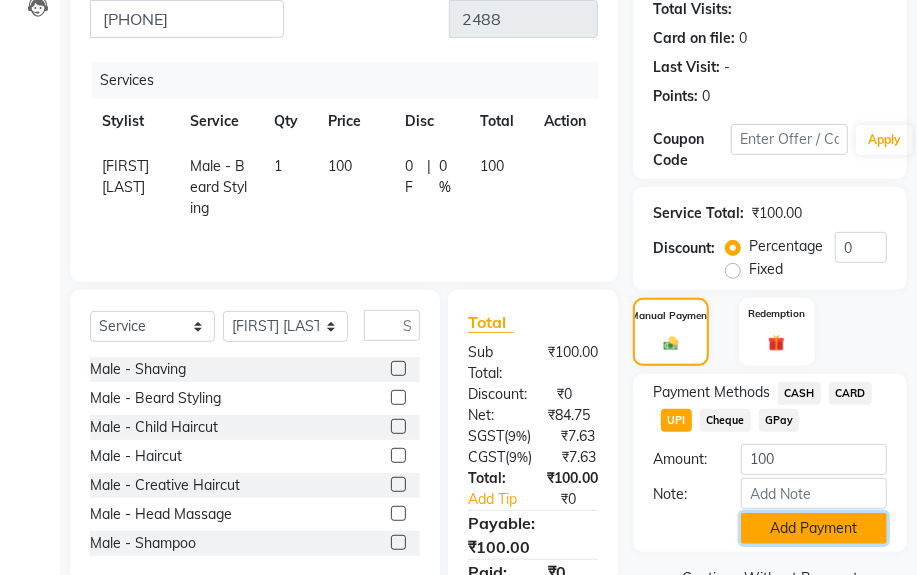 click on "Add Payment" at bounding box center [814, 528] 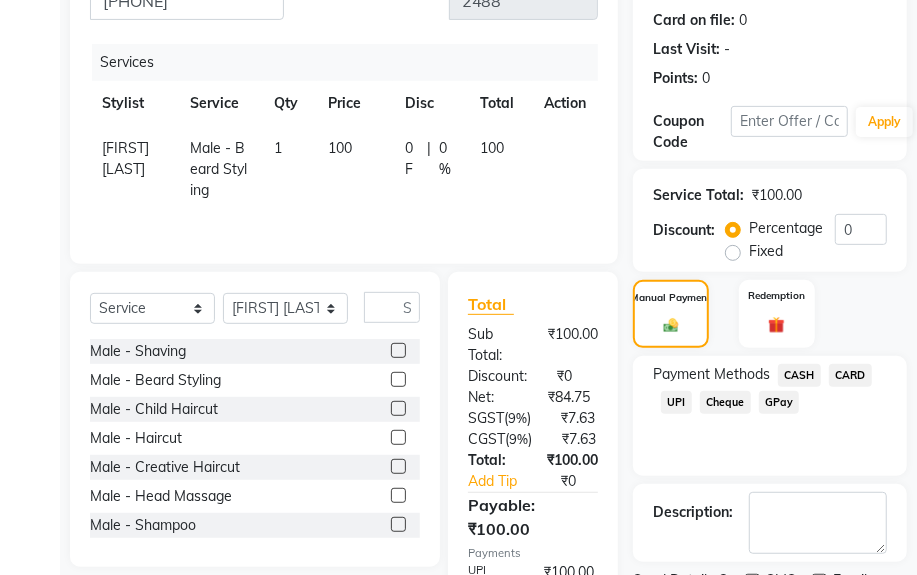 scroll, scrollTop: 447, scrollLeft: 0, axis: vertical 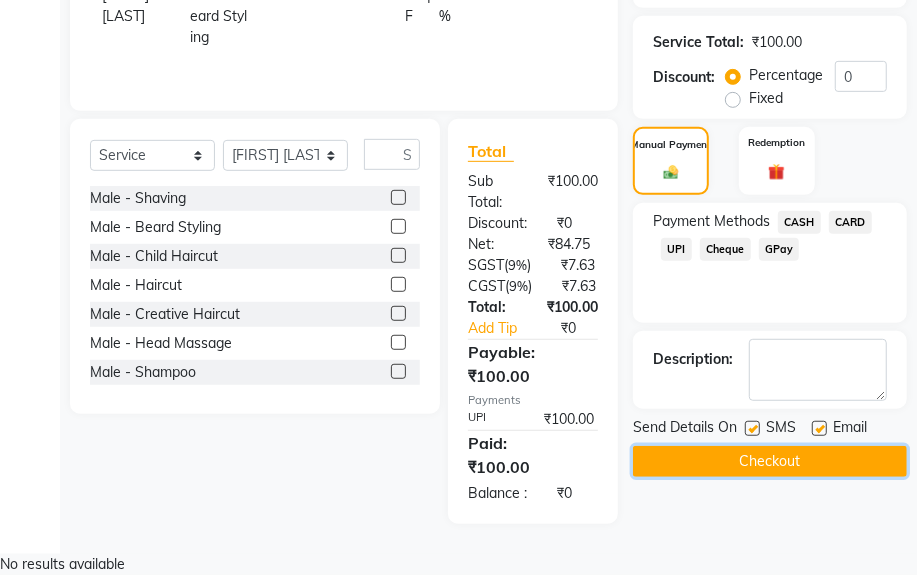 click on "Checkout" at bounding box center (770, 461) 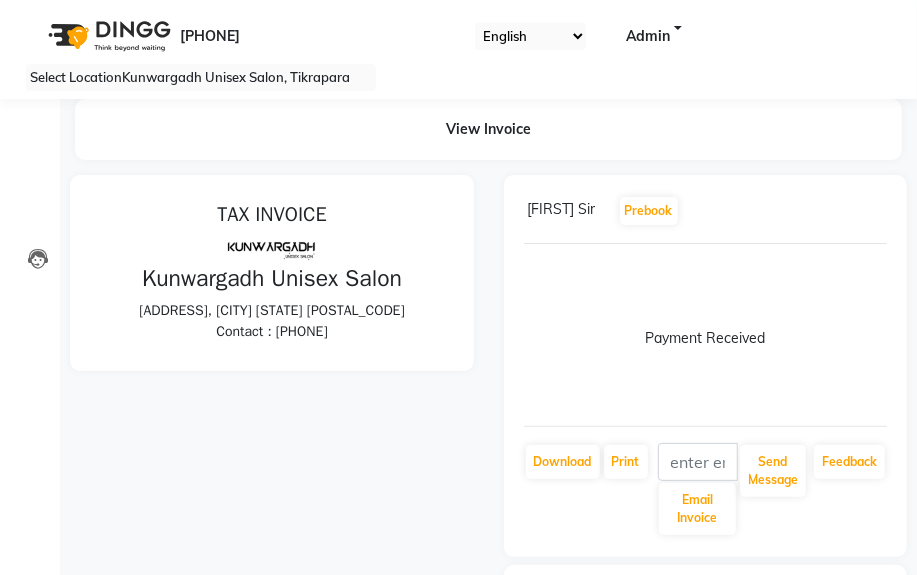 scroll, scrollTop: 0, scrollLeft: 0, axis: both 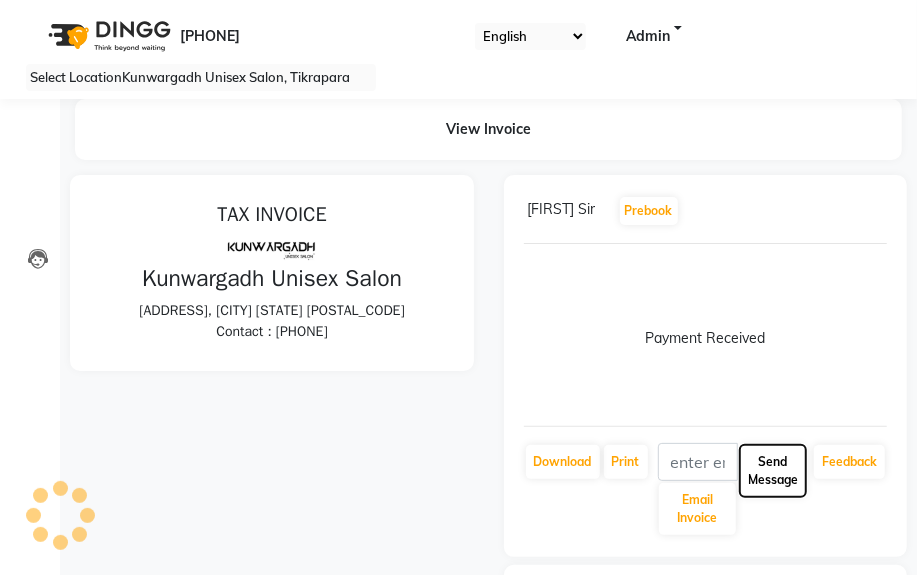 click on "Send Message" at bounding box center [698, 509] 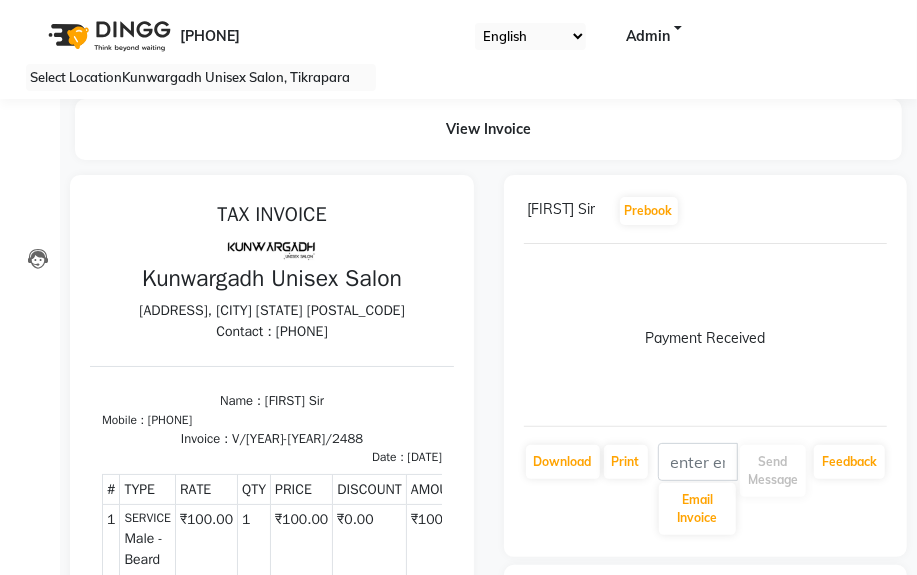 drag, startPoint x: 659, startPoint y: 114, endPoint x: 650, endPoint y: 80, distance: 35.17101 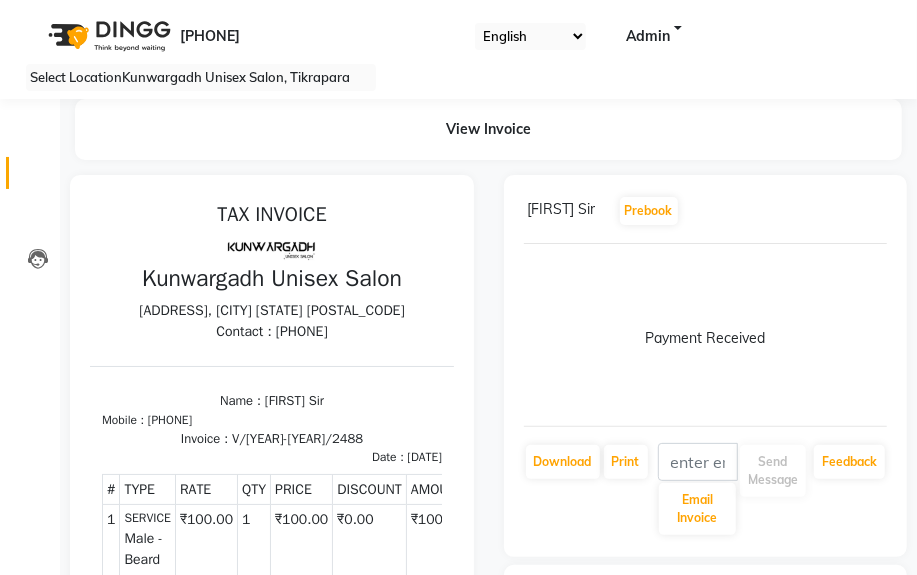 click on "Invoice" at bounding box center (30, 173) 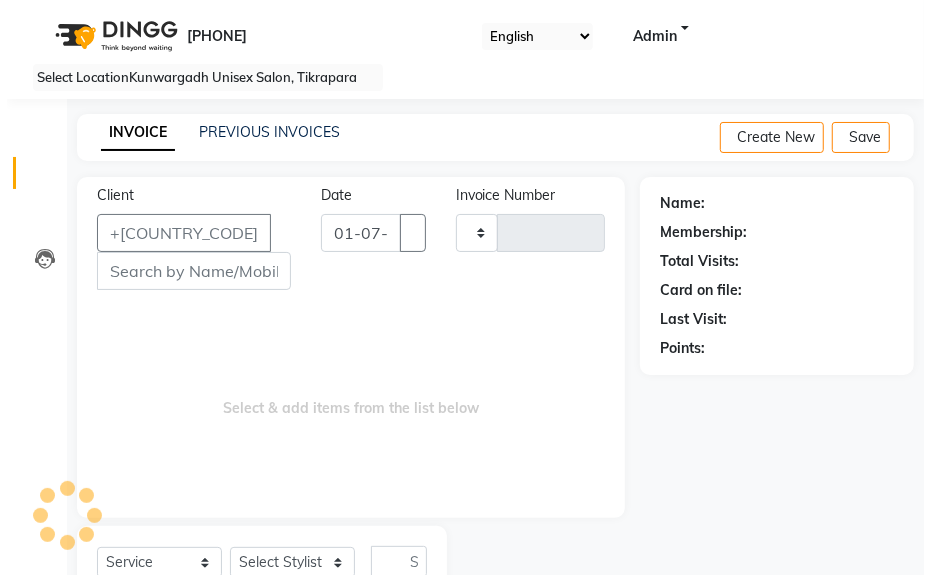 scroll, scrollTop: 52, scrollLeft: 0, axis: vertical 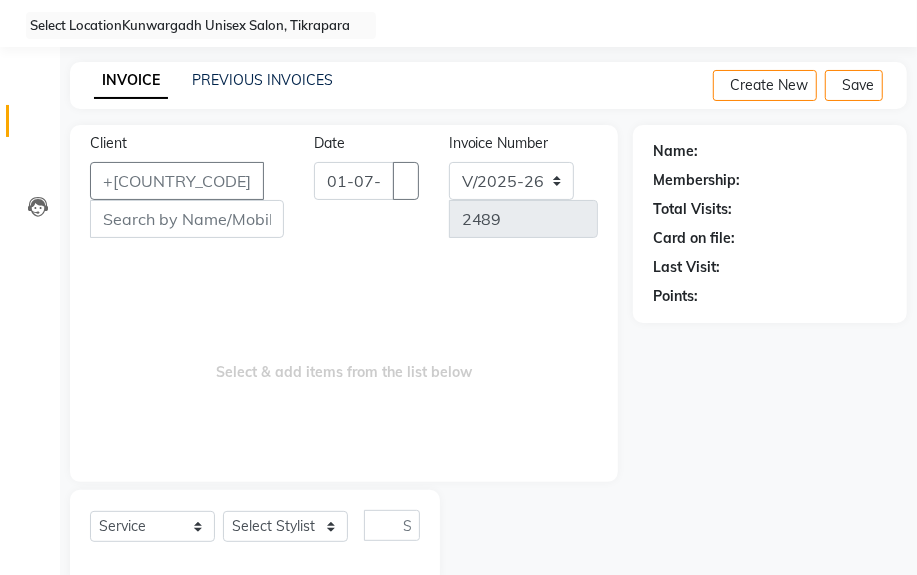 drag, startPoint x: 180, startPoint y: 207, endPoint x: 198, endPoint y: 170, distance: 41.14608 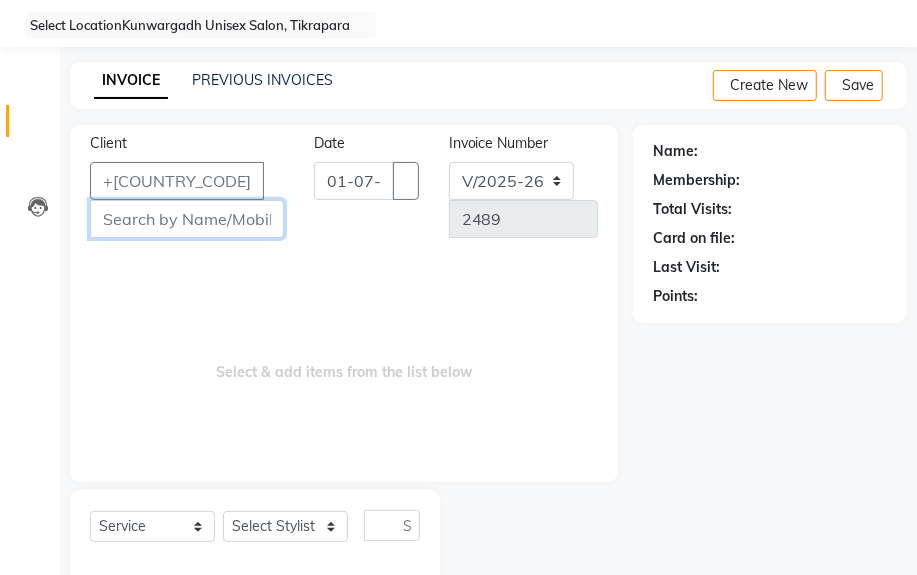 click on "Client" at bounding box center [187, 219] 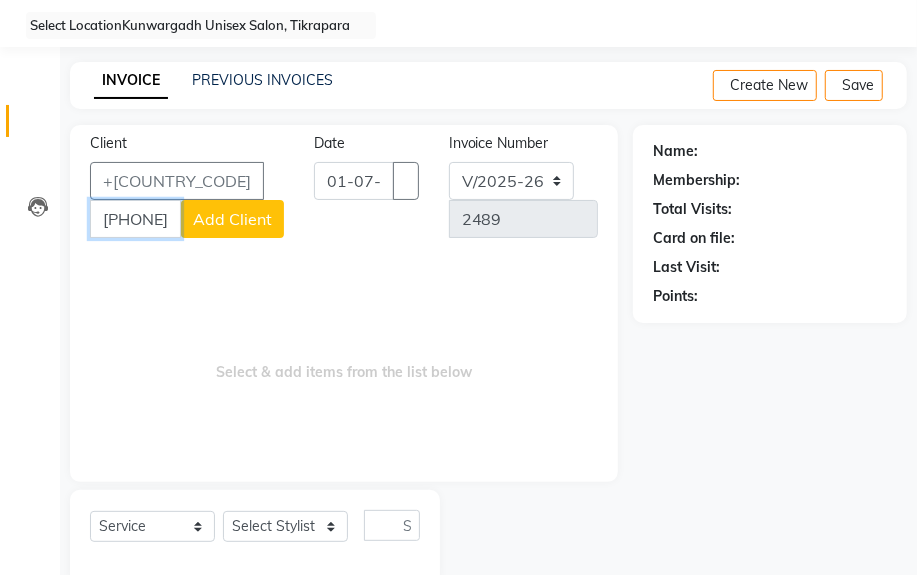 type on "[PHONE]" 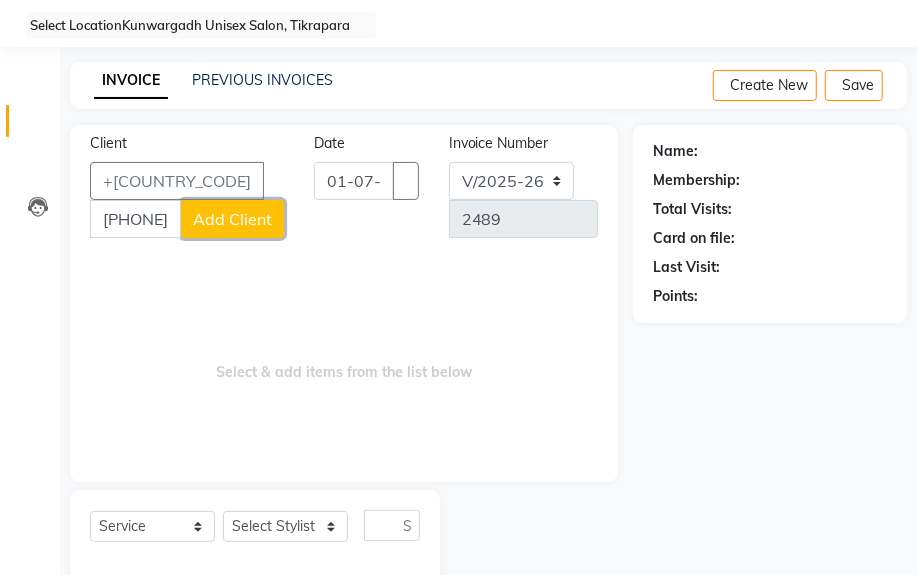 click on "Add Client" at bounding box center [232, 219] 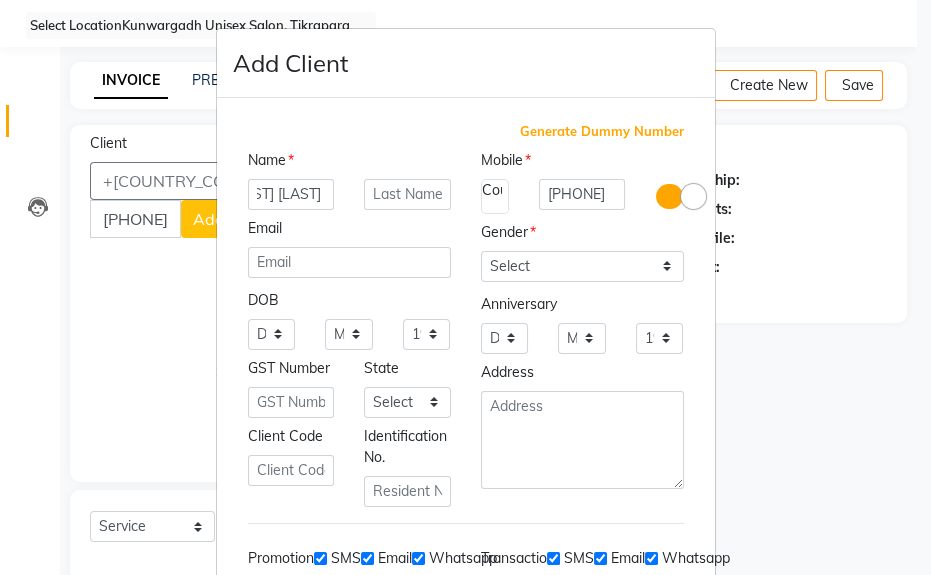 scroll, scrollTop: 0, scrollLeft: 42, axis: horizontal 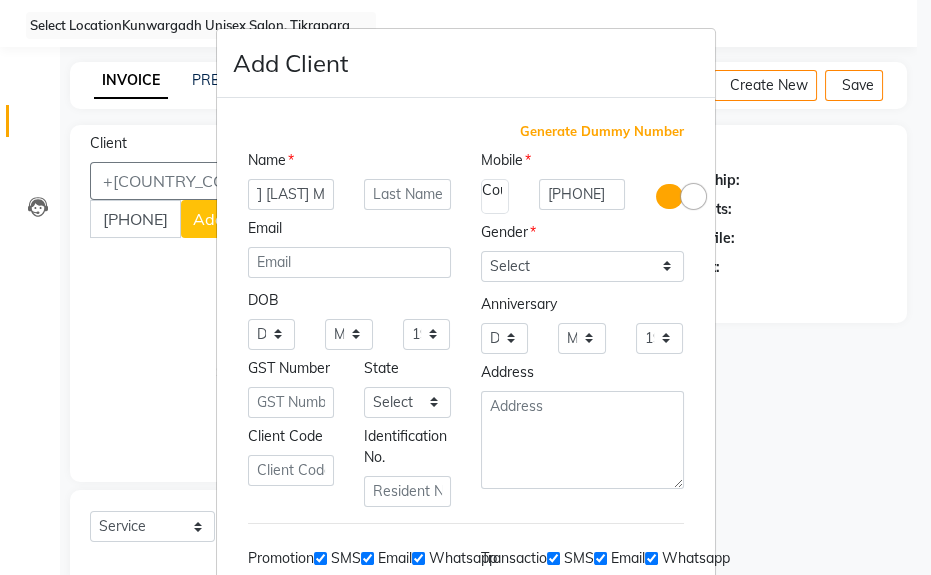 type on "[FIRST] [LAST] Mam" 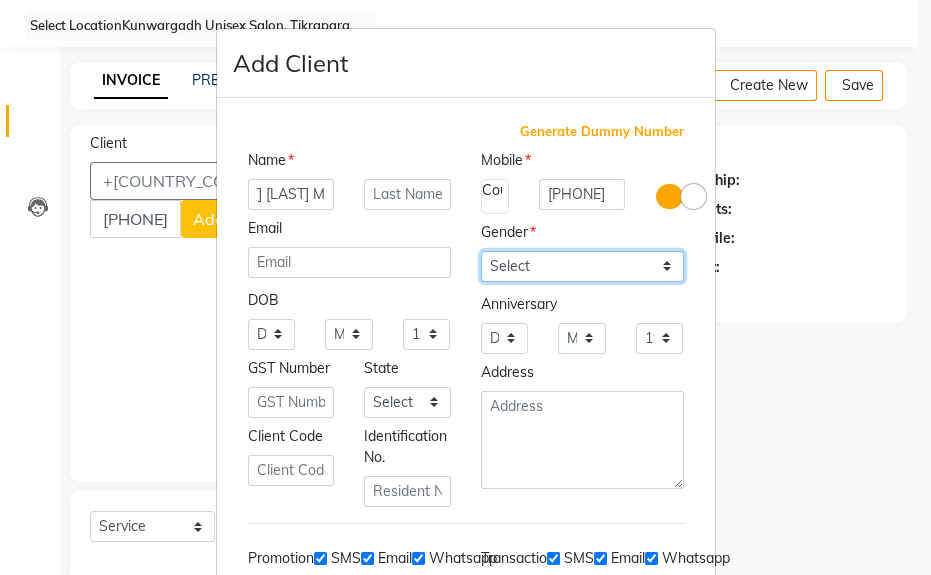 scroll, scrollTop: 0, scrollLeft: 0, axis: both 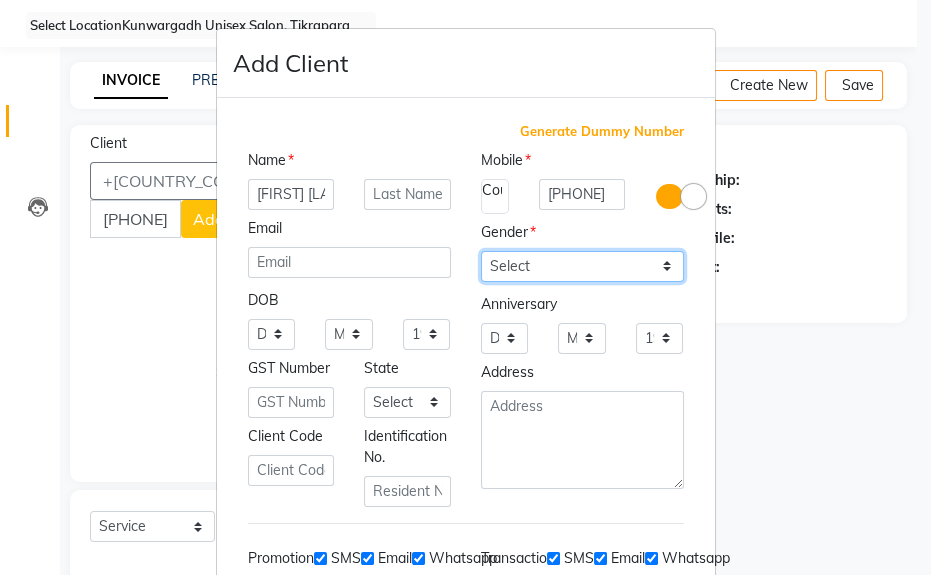 click on "Select Male Female Other Prefer Not To Say" at bounding box center (582, 266) 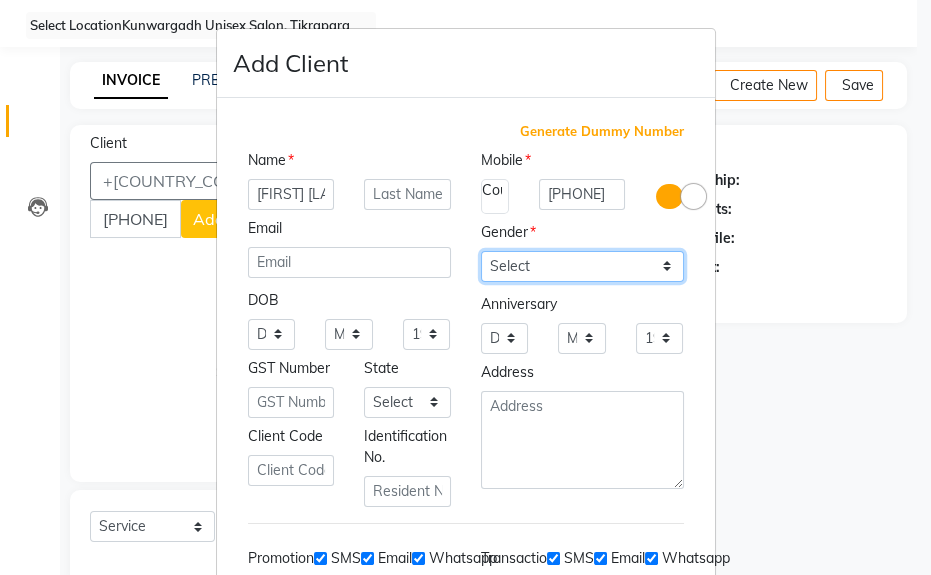 select on "female" 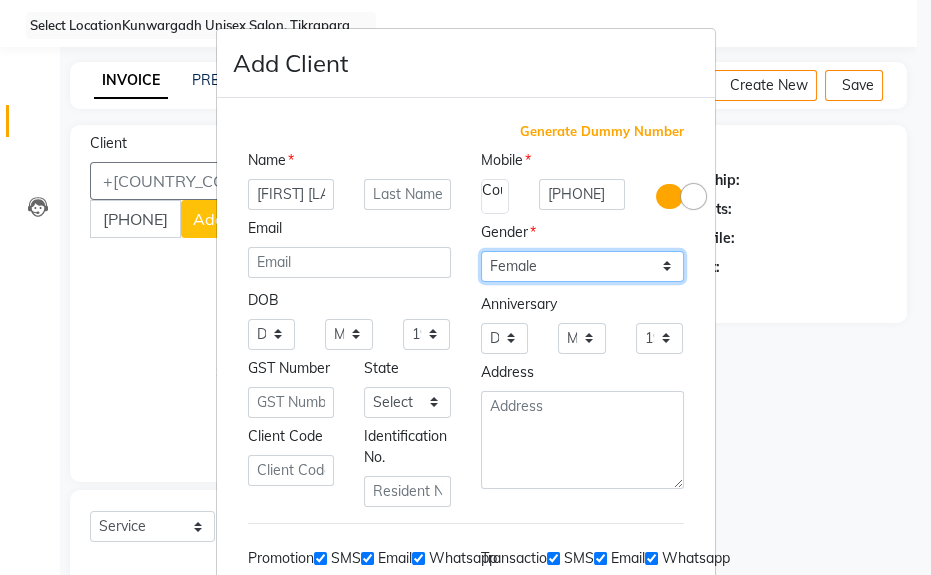 click on "Select Male Female Other Prefer Not To Say" at bounding box center (582, 266) 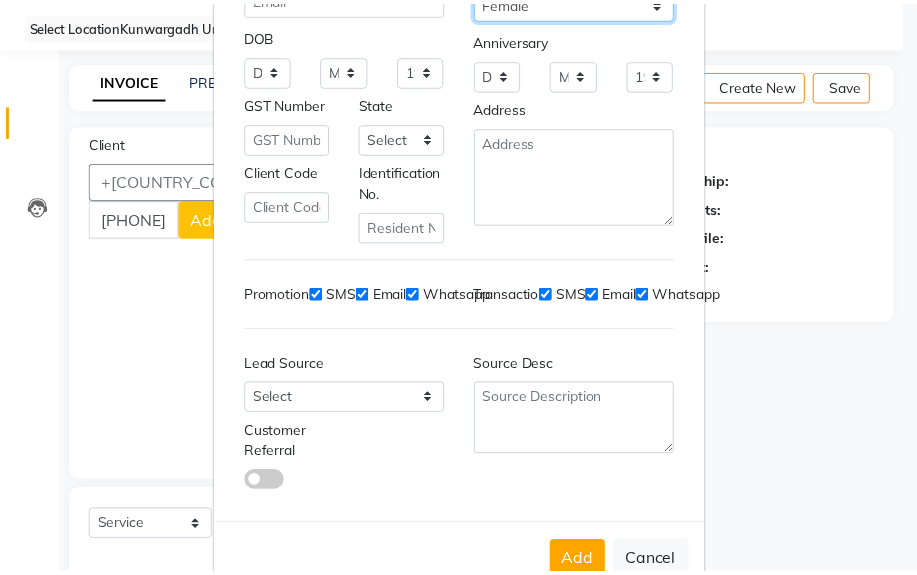 scroll, scrollTop: 272, scrollLeft: 0, axis: vertical 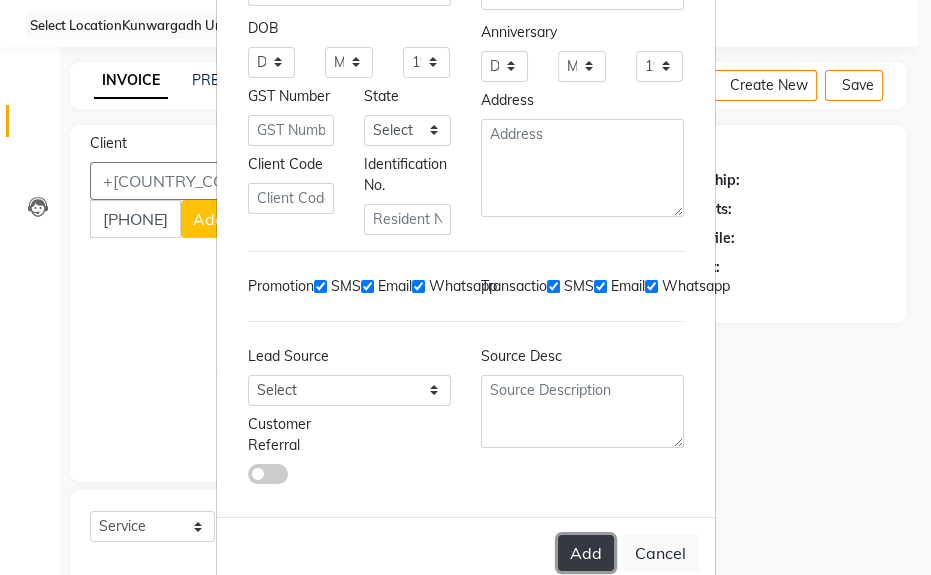 click on "Add" at bounding box center [586, 553] 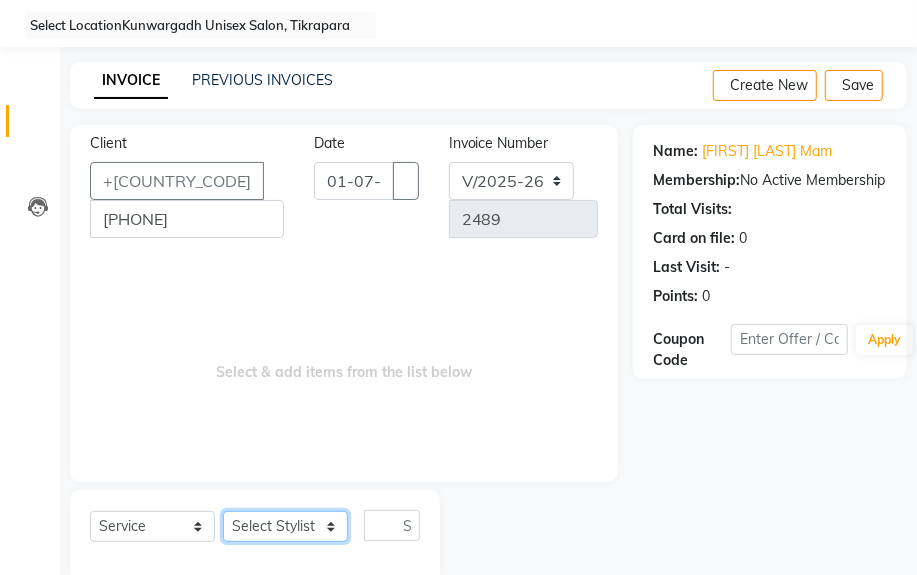 click on "Select Stylist [FIRST] Sir Chiku Sir Dolly Thakur Gaurav soni Gulfan Khan Karan Sen Lilima Mahanand Muskan Sahu" at bounding box center (285, 526) 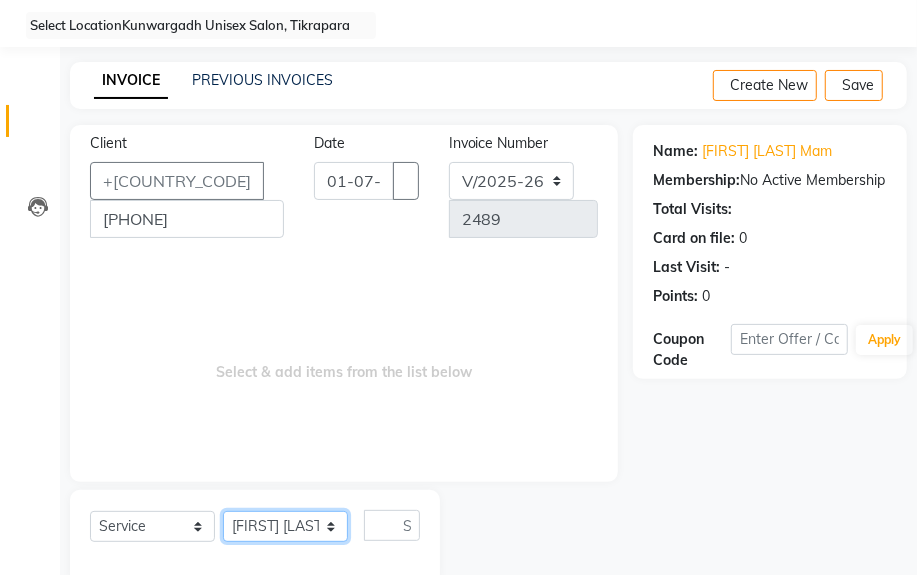 click on "Select Stylist [FIRST] Sir Chiku Sir Dolly Thakur Gaurav soni Gulfan Khan Karan Sen Lilima Mahanand Muskan Sahu" at bounding box center [285, 526] 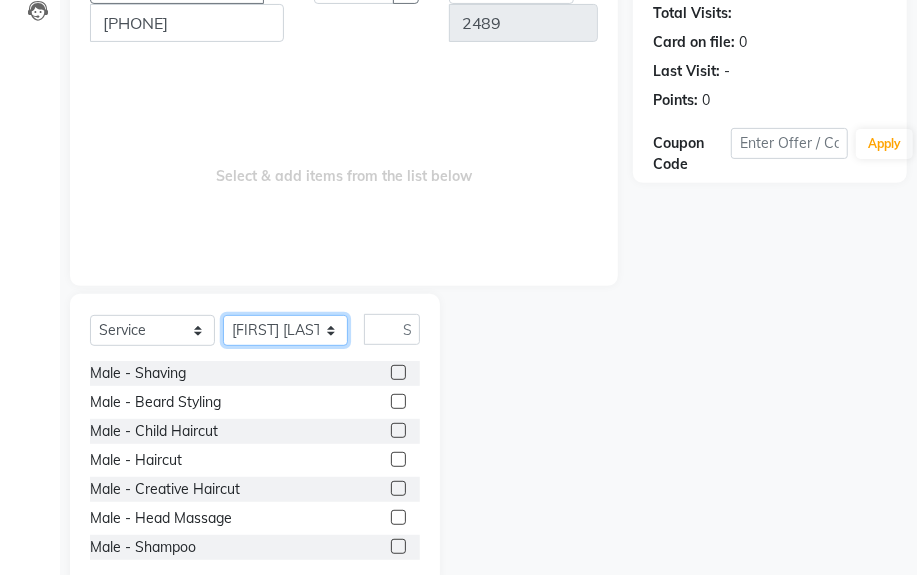 scroll, scrollTop: 252, scrollLeft: 0, axis: vertical 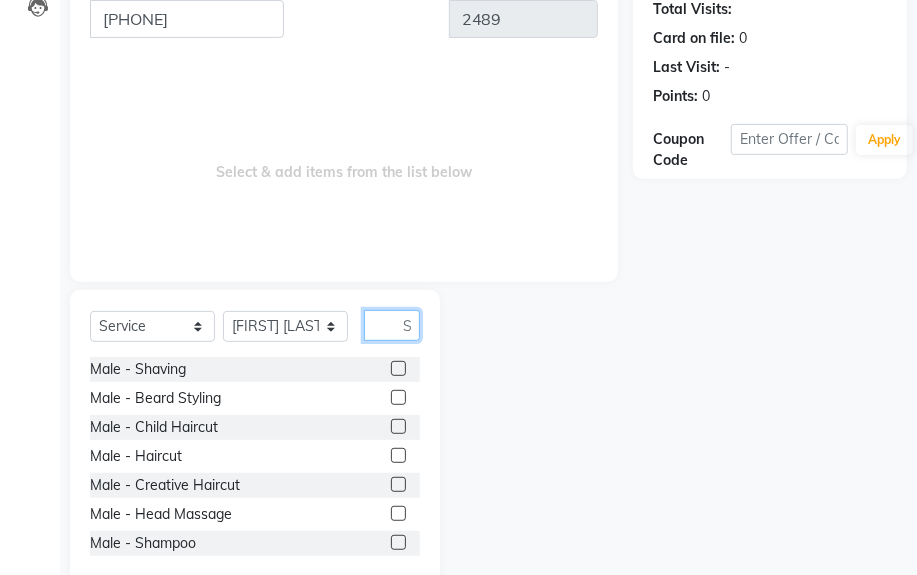 click at bounding box center [392, 325] 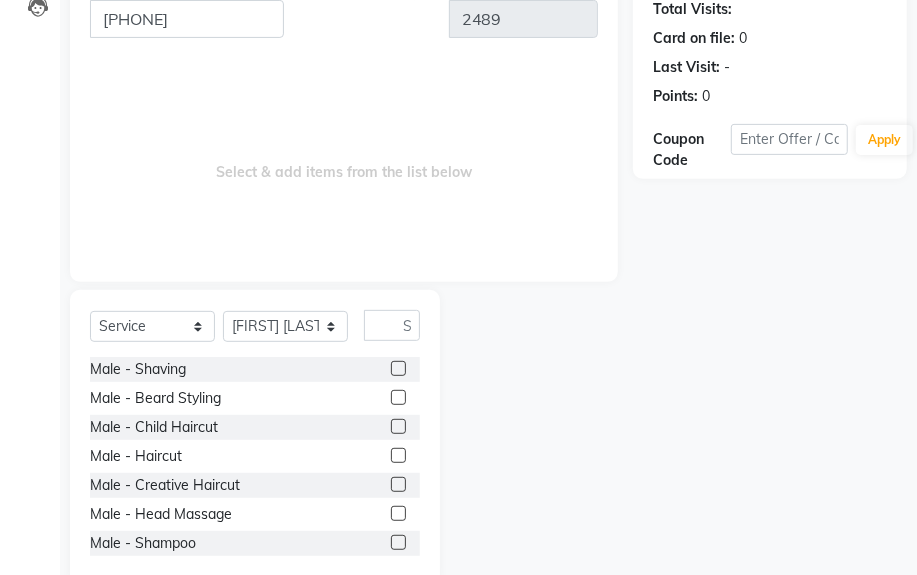 click on "Select  Service  Product  Membership  Package Voucher Prepaid Gift Card  Select Stylist [FIRST] Sir  Chiku Sir  Dolly Thakur Gaurav soni  Gulfan Khan   Karan Sen  Lilima Mahanand Muskan Sahu  Male - Shaving  Male - Beard Styling  Male - Child Haircut  Male - Haircut  Male - Creative Haircut  Male - Head Massage  Male - Shampoo  Male - Conditioner  Male - Beard Colour  Male - Hair Colour [Ammonia Free]  Male - Highlights  Male - Straightening & Smoothening  Male - Keratin  Male - Hair Spa  Male - Olaplex Treatment  Male - Nashi Treatment  Male - Moroccan Oil Spa  Male - loreal wash   Male - underarm trim  male - Hair styling   Face D-Ten (Normal)  Face D-Ten (O3)  Male Leg Trim   Male Hand Trim  Male Chest Trim  Male Back Trim   Hair - patch Service  face - Wash   Hand - D-Ten (Normal)  Nail Cut - Filing  Male - Face Massage   Male - Hair Outline   Beverages-   Australian Silk - Hair Wig   Hand D-Ten (O3)  Anti Dandruff - Treatment   Rubber Face Mask   Make Up - Eyelashes  Make Up - Eye Makeup  Make Up - Mac" at bounding box center [255, 437] 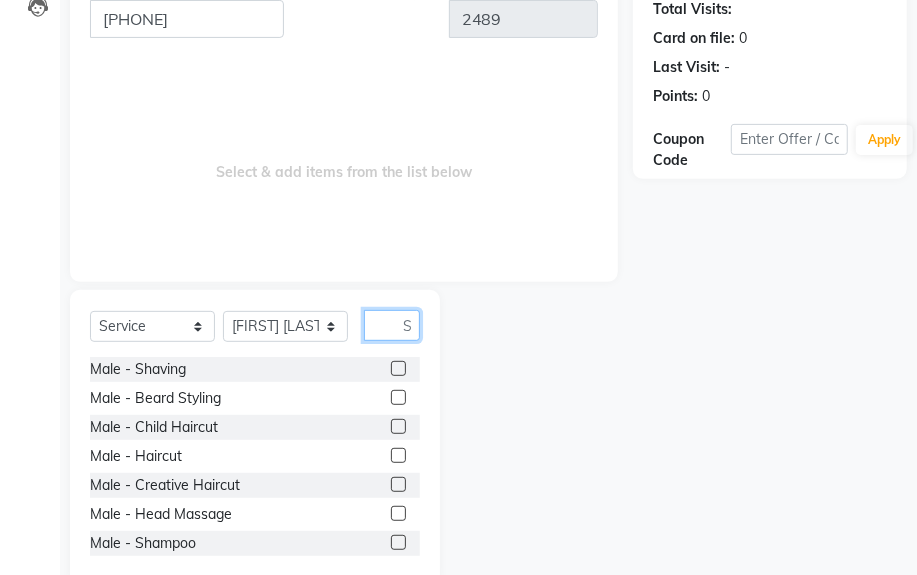 click at bounding box center [392, 325] 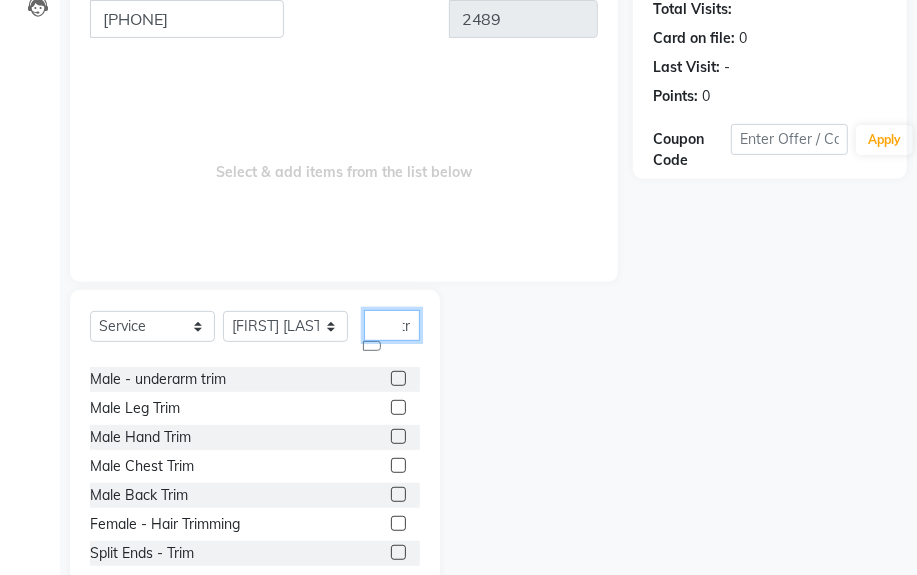 scroll, scrollTop: 0, scrollLeft: 15, axis: horizontal 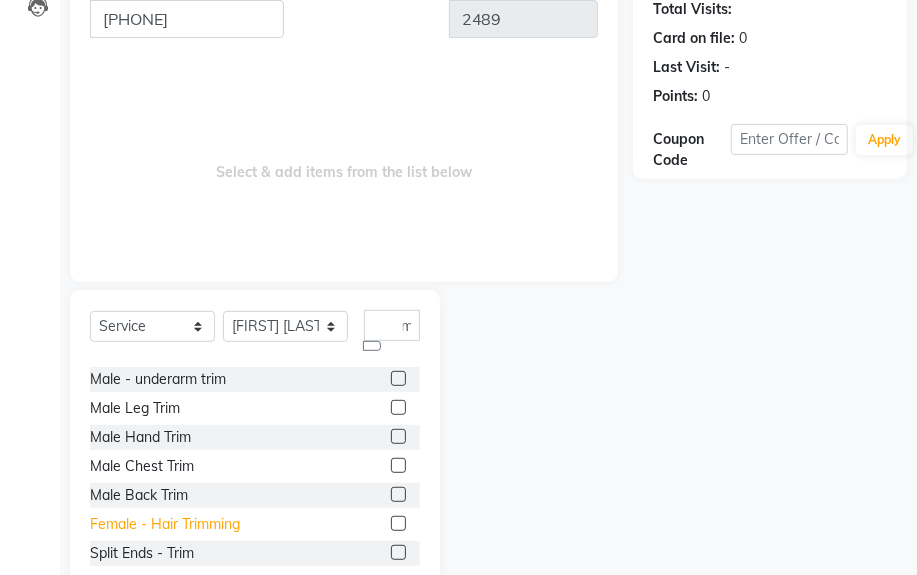 click on "Female - Hair Trimming" at bounding box center (158, 379) 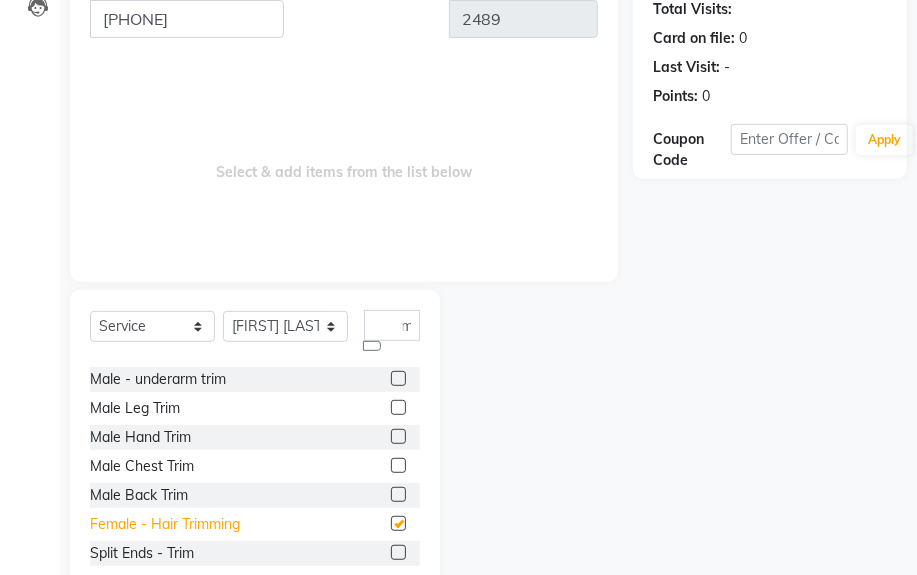 scroll, scrollTop: 0, scrollLeft: 0, axis: both 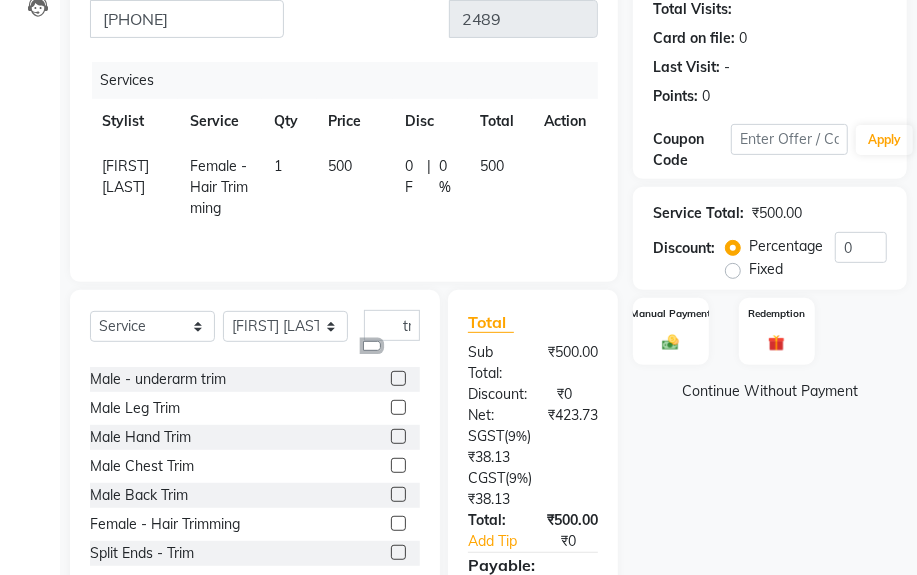 click at bounding box center [372, 346] 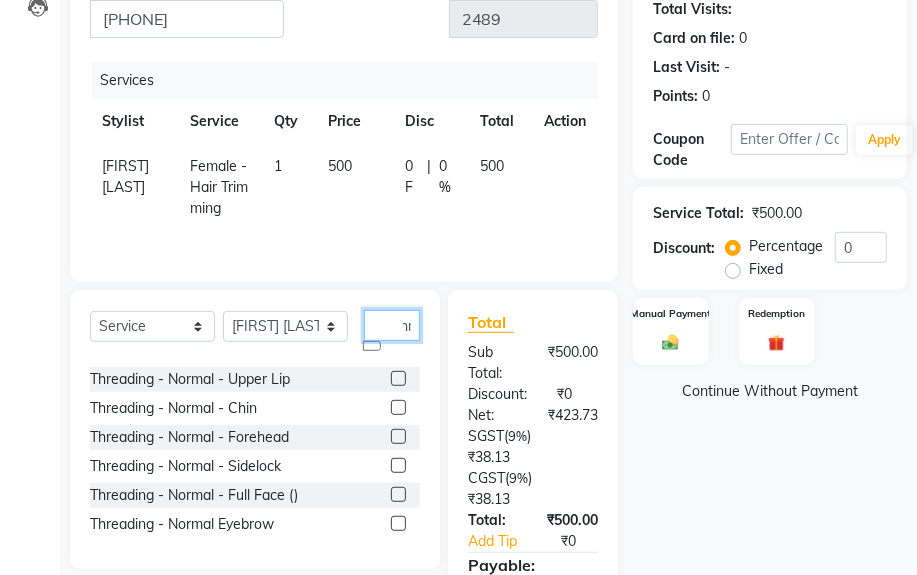 scroll, scrollTop: 0, scrollLeft: 15, axis: horizontal 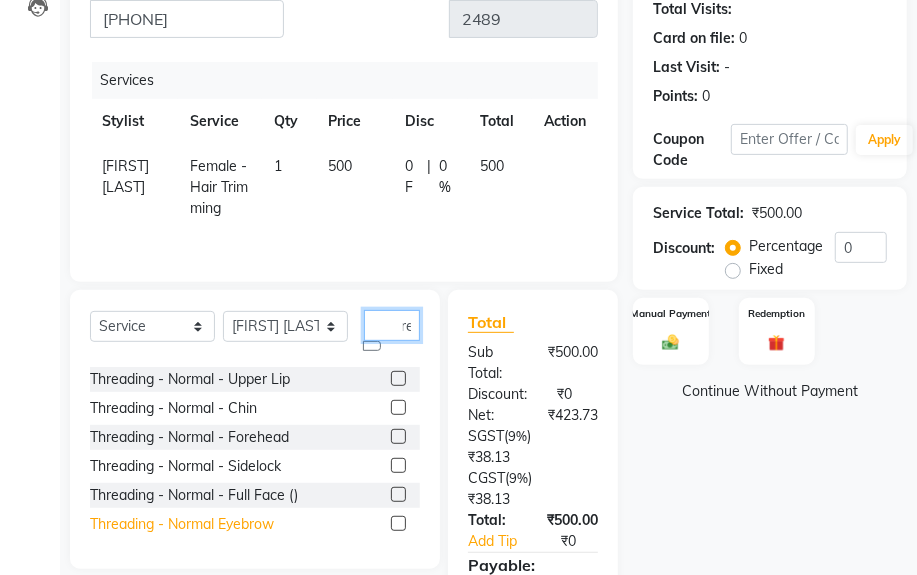 type on "thre" 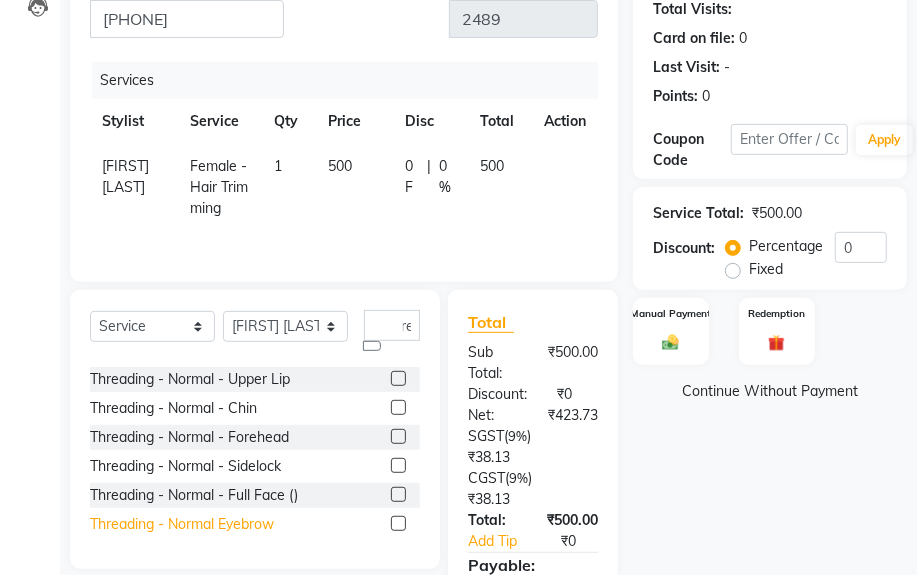 scroll, scrollTop: 0, scrollLeft: 0, axis: both 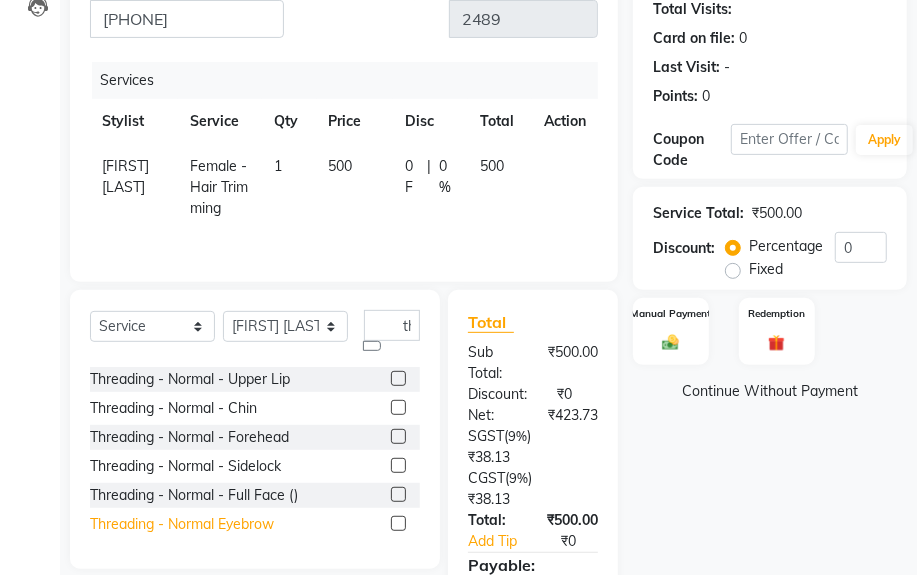 click on "Threading - Normal Eyebrow" at bounding box center [190, 379] 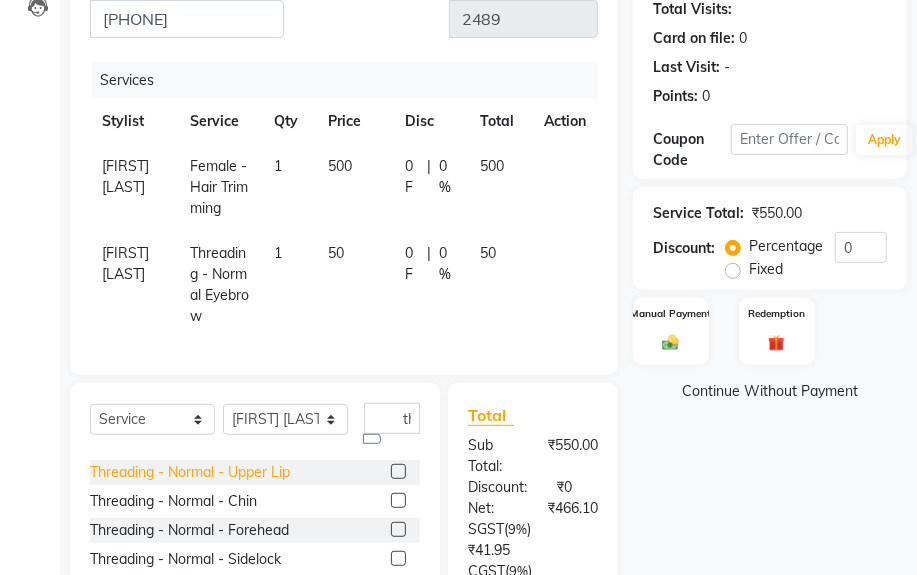 click on "Threading - Normal - Upper Lip" at bounding box center (190, 472) 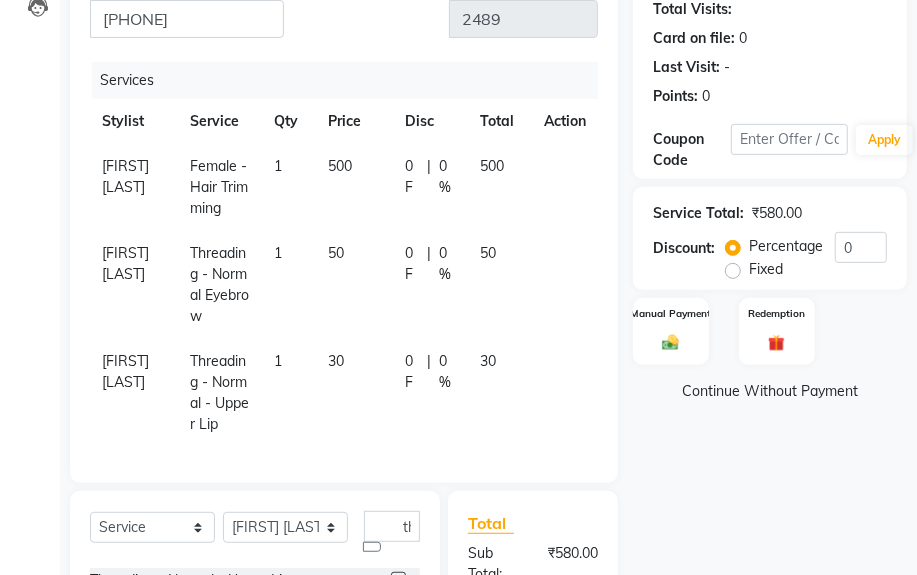 scroll, scrollTop: 0, scrollLeft: 14, axis: horizontal 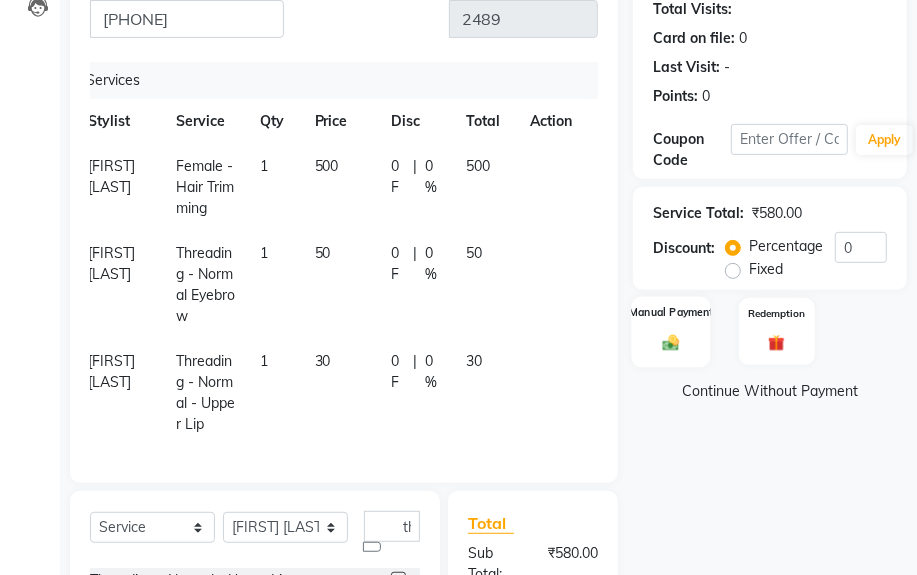 click at bounding box center (671, 343) 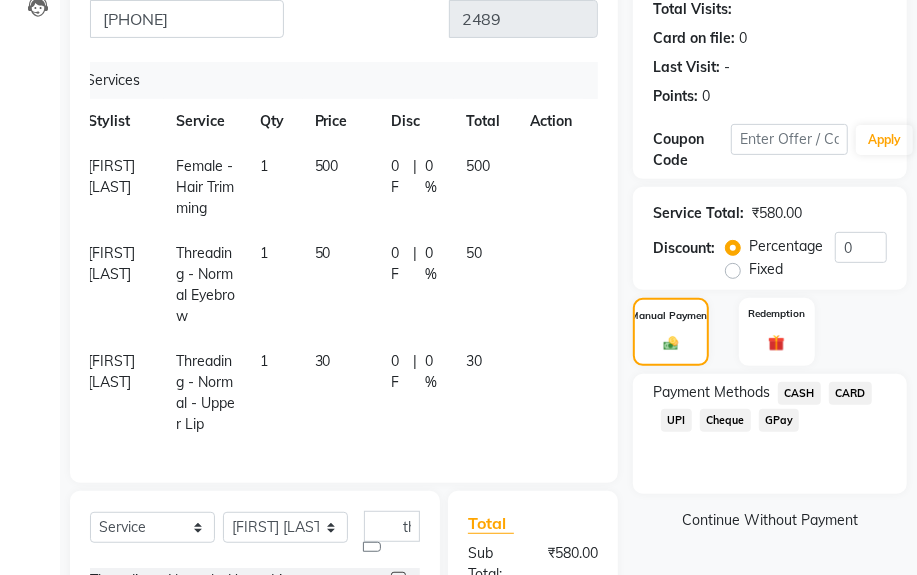 click on "CASH" at bounding box center (799, 393) 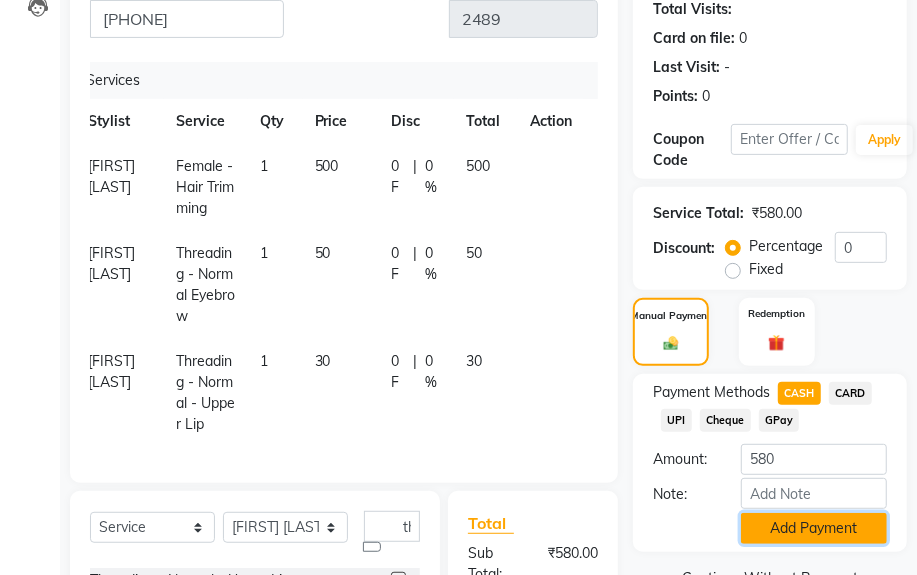 click on "Add Payment" at bounding box center [814, 528] 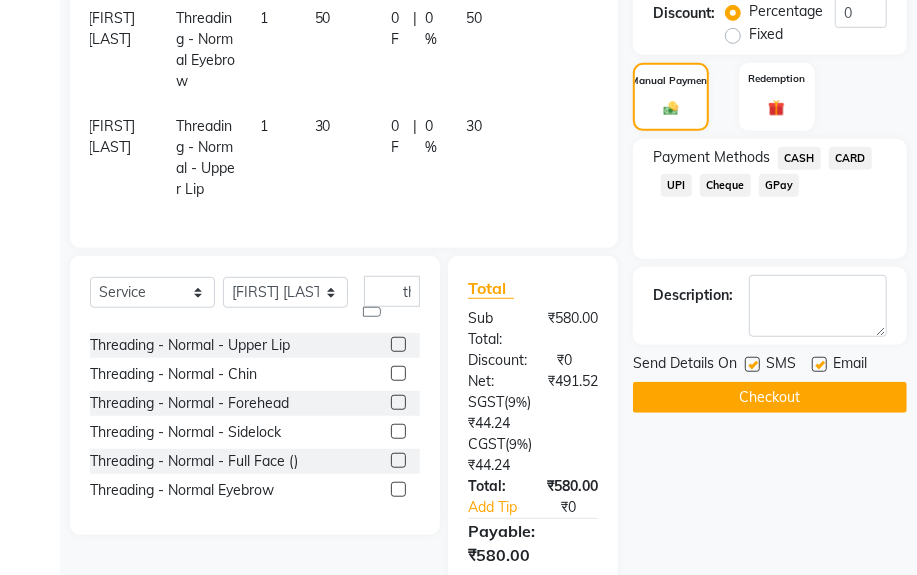 scroll, scrollTop: 708, scrollLeft: 0, axis: vertical 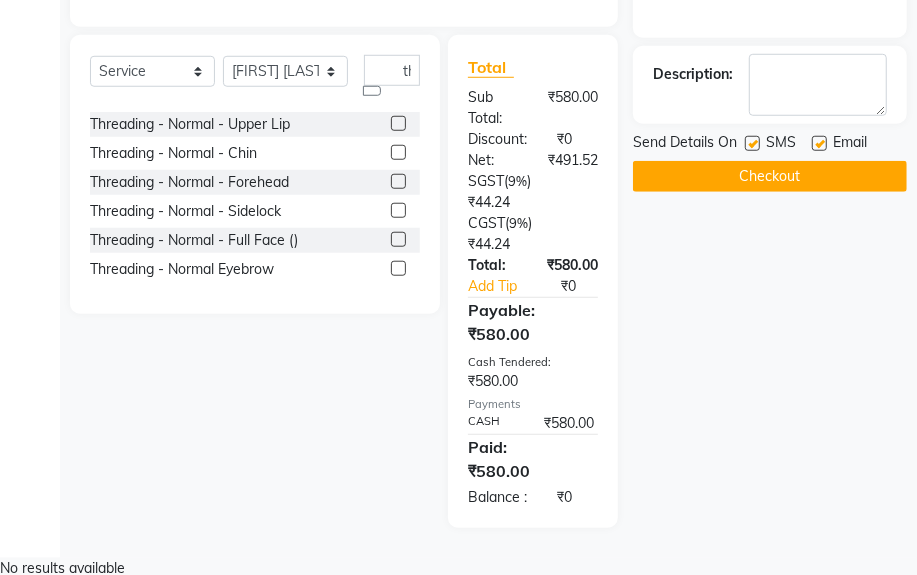 click on "Name: [FIRST] [LAST] Mam  Membership:  No Active Membership  Total Visits:   Card on file:  0 Last Visit:   - Points:   0  Coupon Code Apply Service Total:  ₹580.00  Discount:  Percentage   Fixed  0 Manual Payment Redemption Payment Methods  CASH   CARD   UPI   Cheque   GPay  Description:                  Send Details On SMS Email  Checkout" at bounding box center (777, -2) 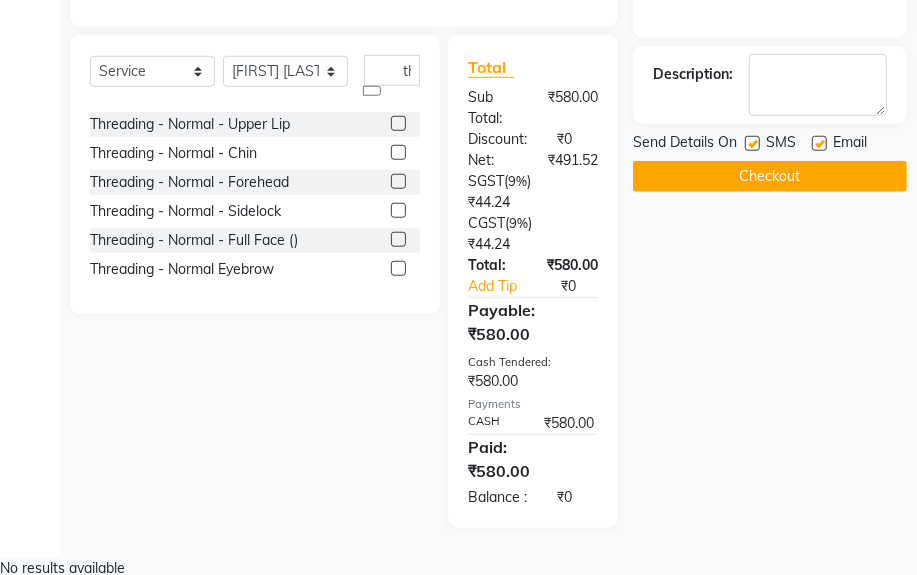 click on "Name: [FIRST] [LAST] Mam  Membership:  No Active Membership  Total Visits:   Card on file:  0 Last Visit:   - Points:   0  Coupon Code Apply Service Total:  ₹580.00  Discount:  Percentage   Fixed  0 Manual Payment Redemption Payment Methods  CASH   CARD   UPI   Cheque   GPay  Description:                  Send Details On SMS Email  Checkout" at bounding box center [777, -2] 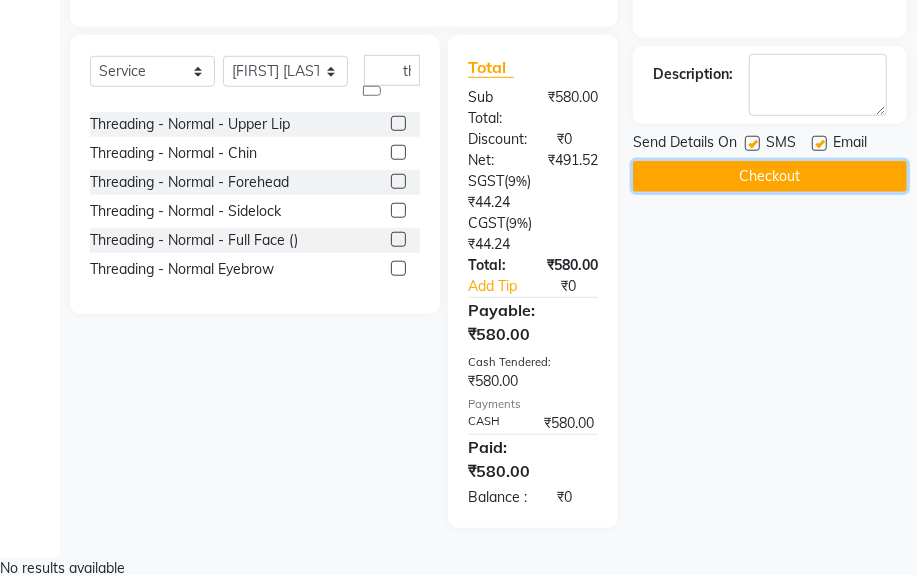 click on "Checkout" at bounding box center (770, 176) 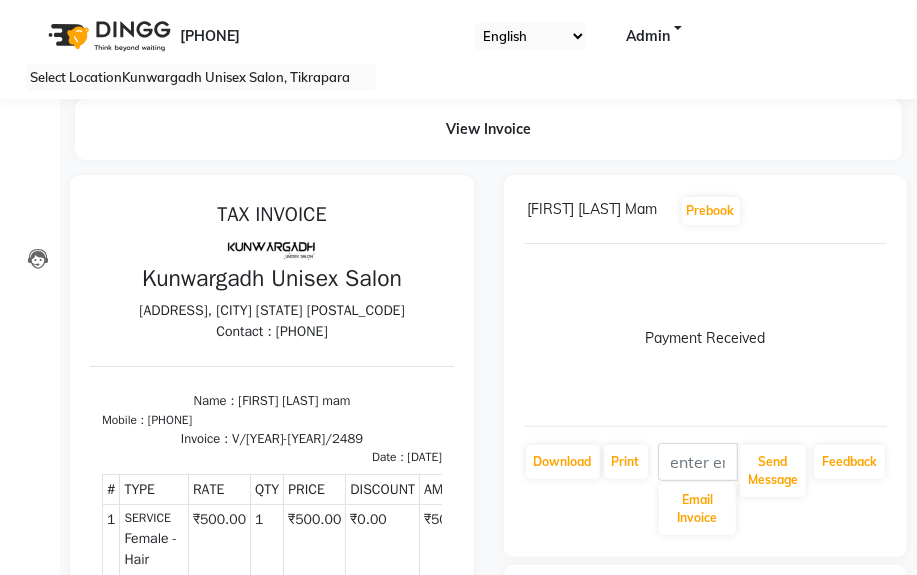 scroll, scrollTop: 0, scrollLeft: 0, axis: both 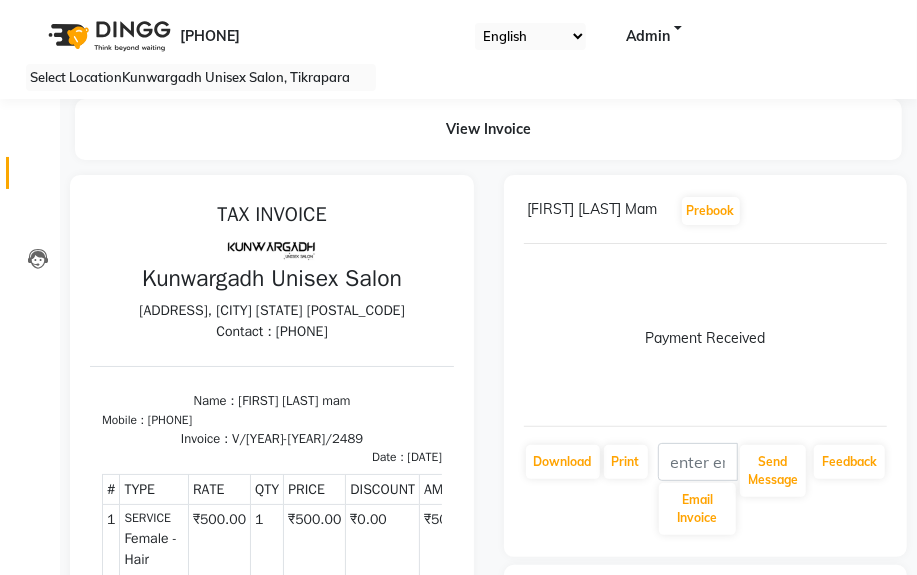 click at bounding box center (37, 178) 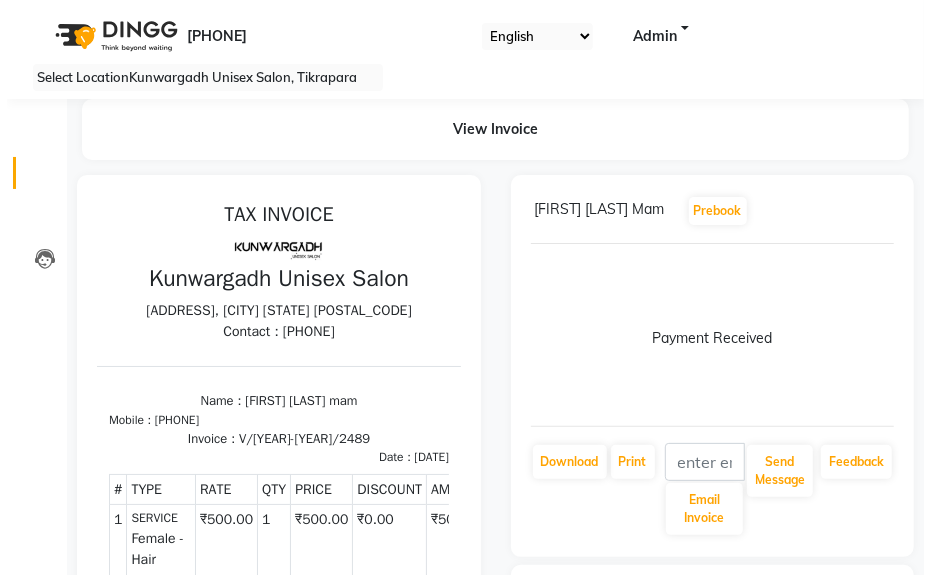 scroll, scrollTop: 52, scrollLeft: 0, axis: vertical 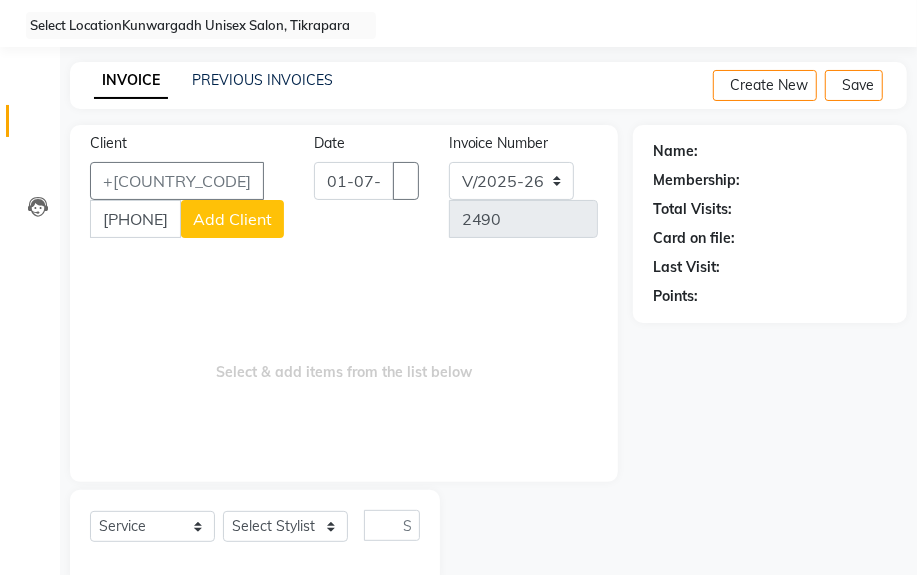 type on "[PHONE]" 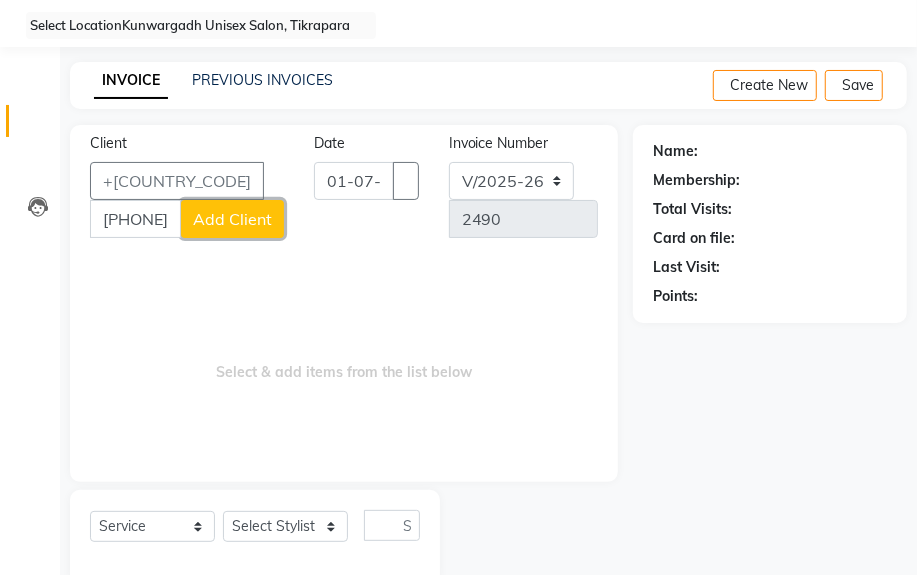 click on "Add Client" at bounding box center (232, 219) 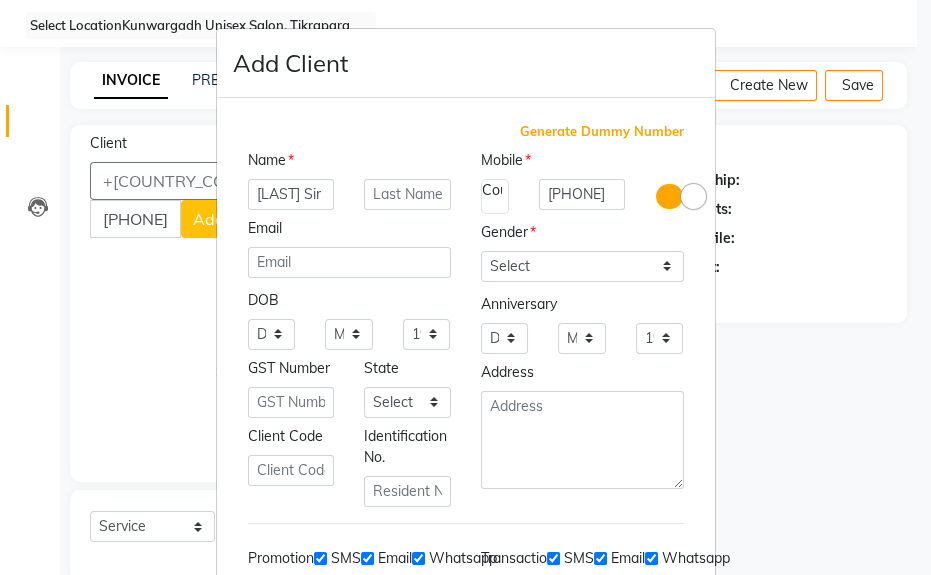 scroll, scrollTop: 0, scrollLeft: 2, axis: horizontal 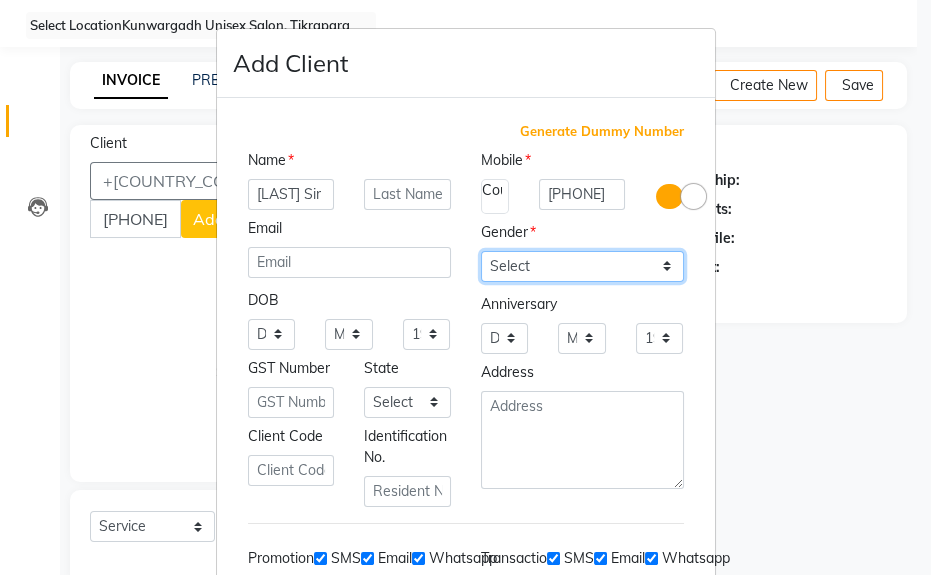 click on "Select Male Female Other Prefer Not To Say" at bounding box center (582, 266) 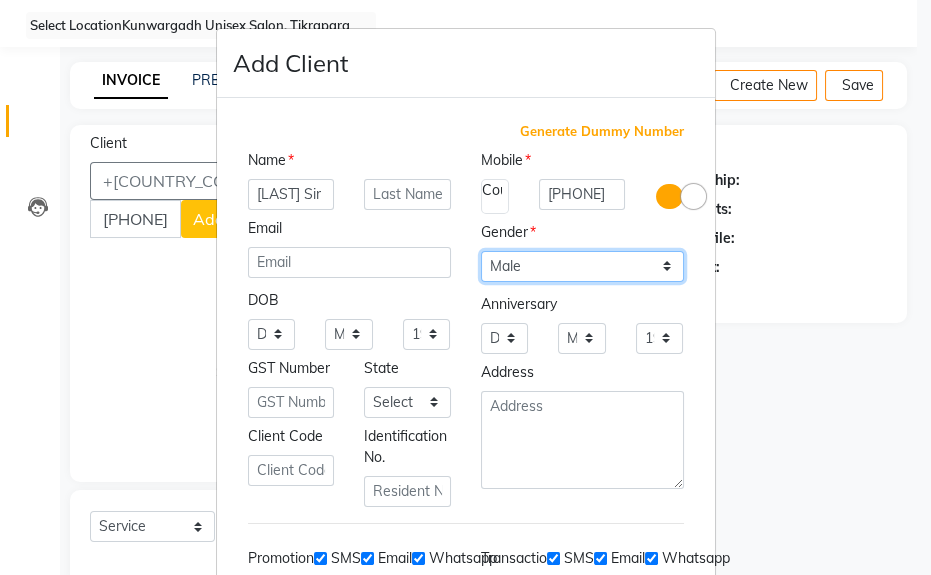 click on "Select Male Female Other Prefer Not To Say" at bounding box center [582, 266] 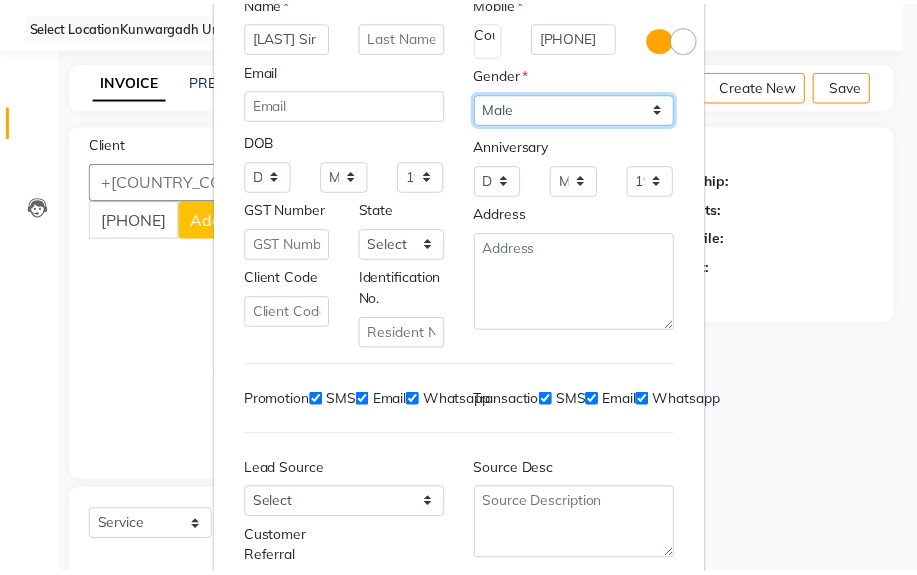 scroll, scrollTop: 308, scrollLeft: 0, axis: vertical 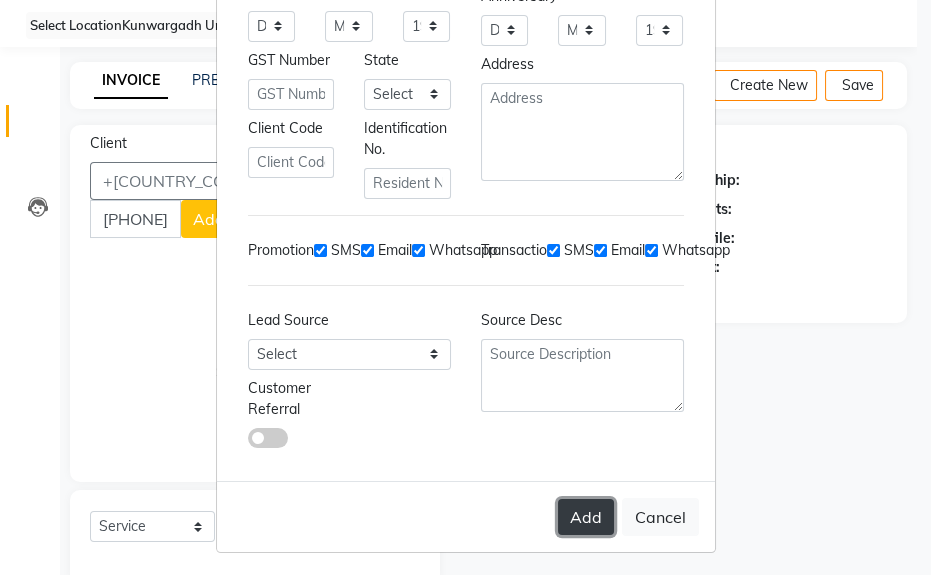 click on "Add" at bounding box center (586, 517) 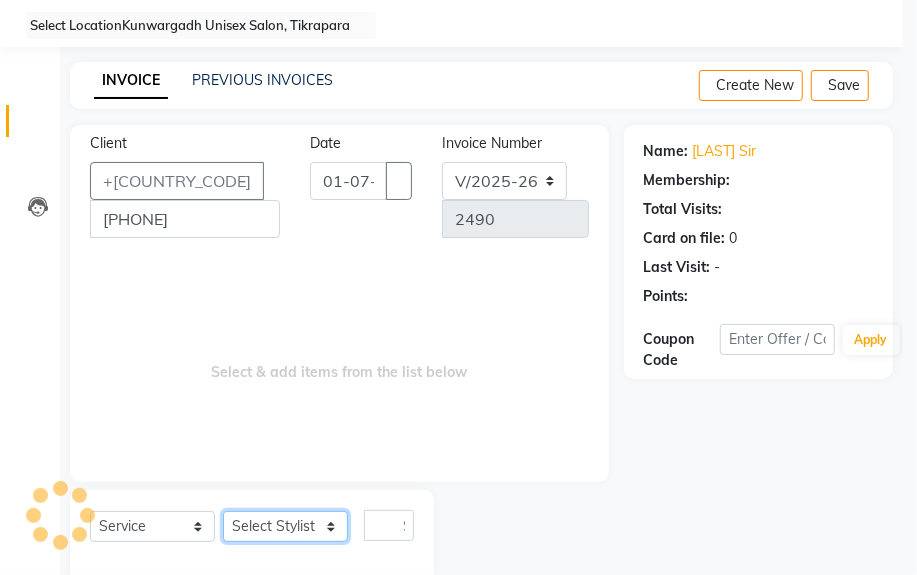 click on "Select Stylist [FIRST] Sir Chiku Sir Dolly Thakur Gaurav soni Gulfan Khan Karan Sen Lilima Mahanand Muskan Sahu" at bounding box center [285, 526] 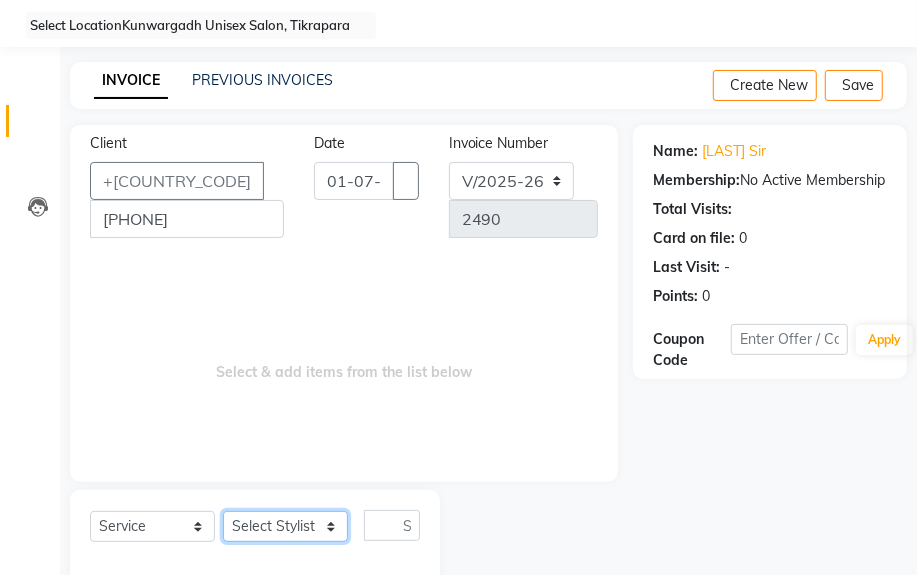 select on "84120" 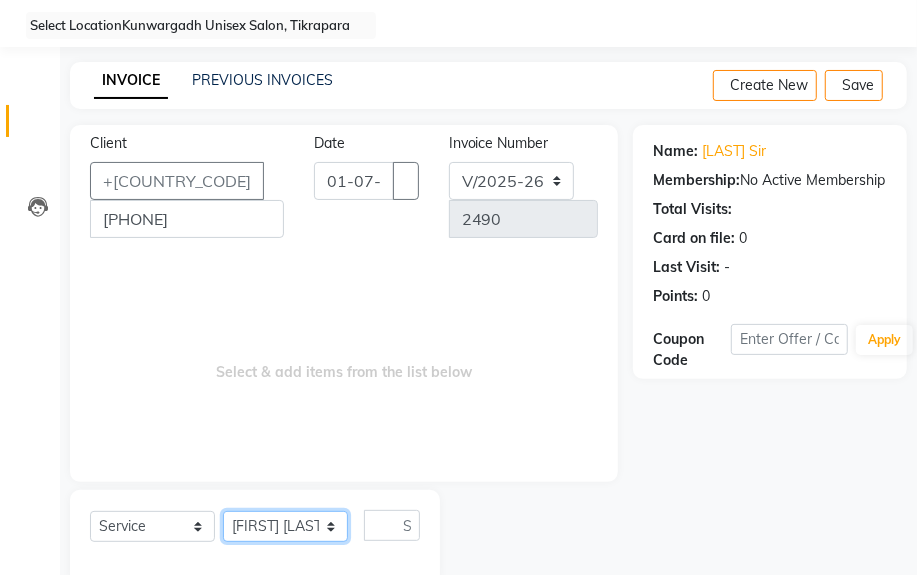click on "Select Stylist [FIRST] Sir Chiku Sir Dolly Thakur Gaurav soni Gulfan Khan Karan Sen Lilima Mahanand Muskan Sahu" at bounding box center [285, 526] 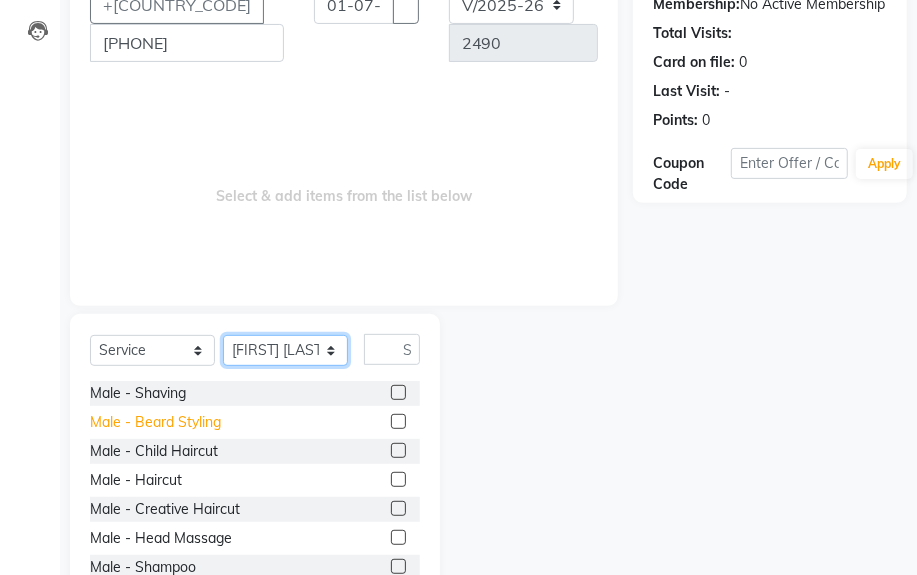 scroll, scrollTop: 234, scrollLeft: 0, axis: vertical 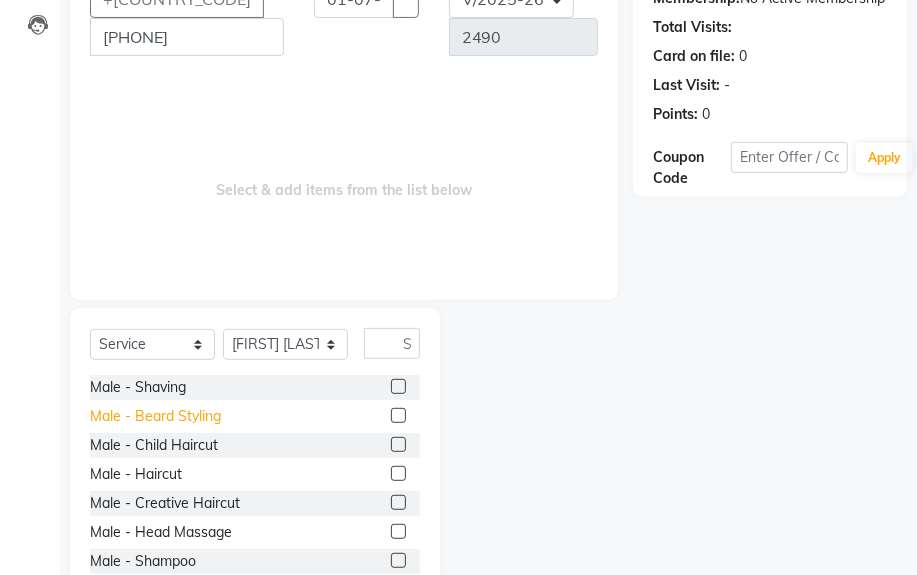 click on "Male - Beard Styling" at bounding box center [138, 387] 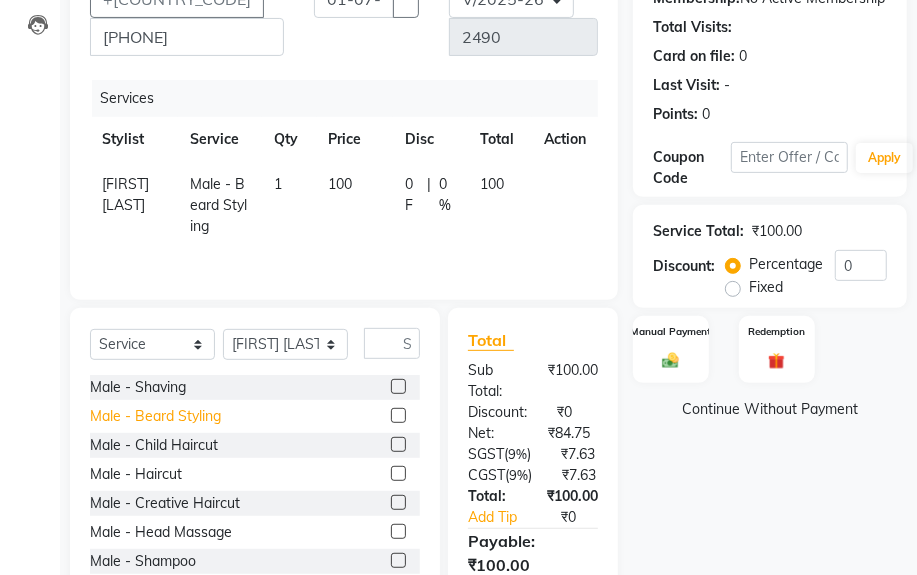 scroll, scrollTop: 143, scrollLeft: 0, axis: vertical 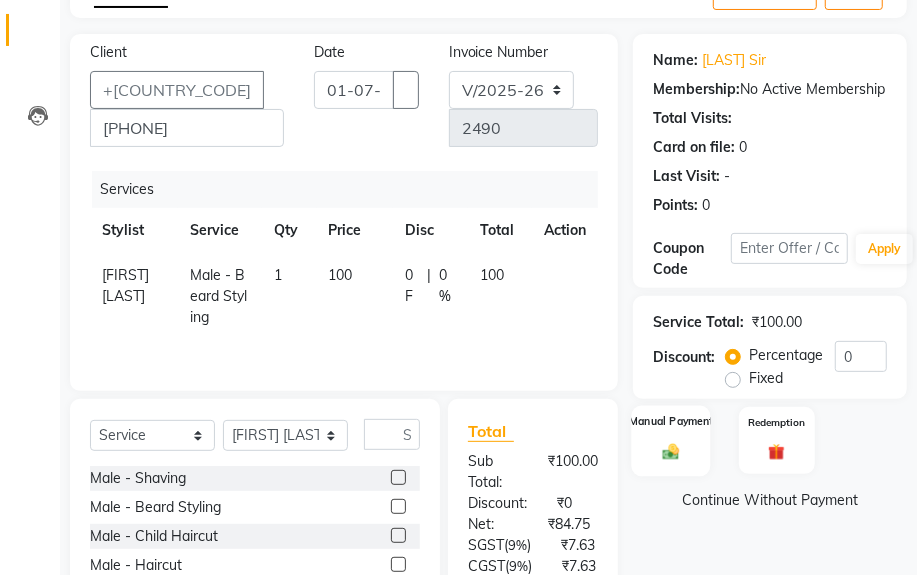 click on "Manual Payment" at bounding box center (670, 440) 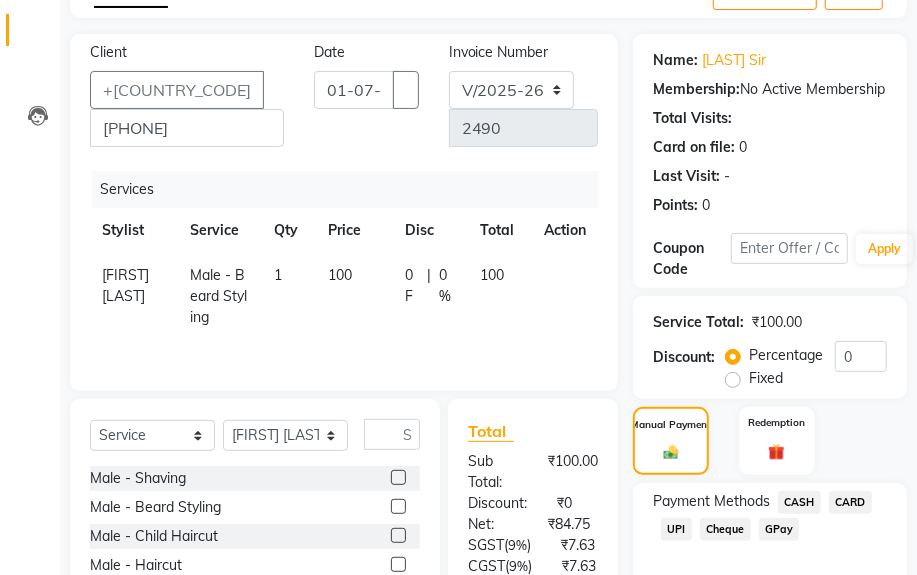 click on "UPI" at bounding box center [799, 502] 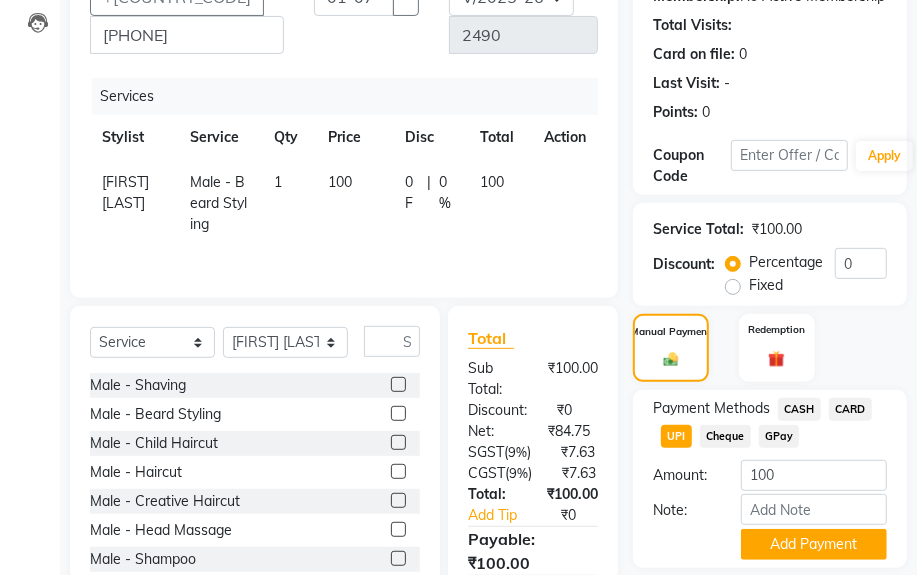 scroll, scrollTop: 360, scrollLeft: 0, axis: vertical 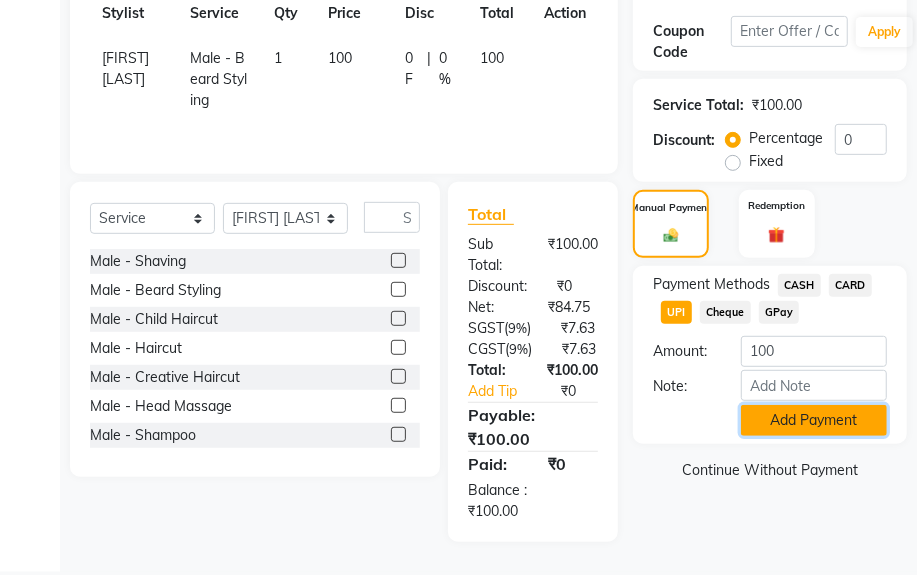 click on "Add Payment" at bounding box center (814, 420) 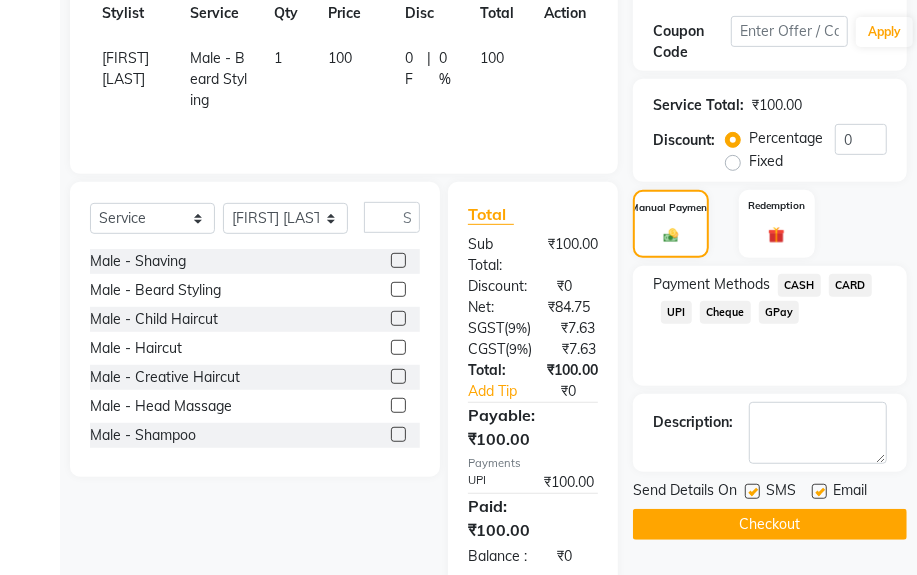 click on "Send Details On SMS Email" at bounding box center (770, 492) 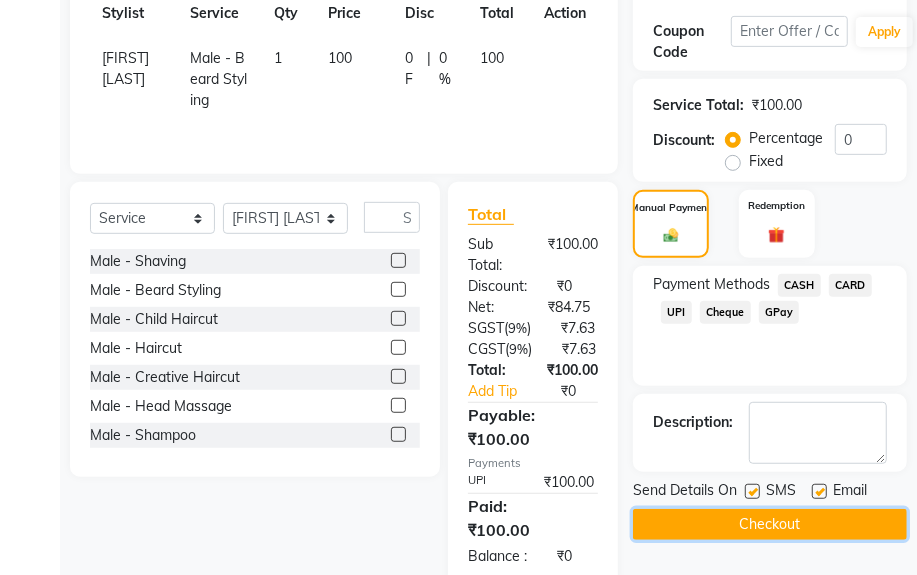 click on "Checkout" at bounding box center [770, 524] 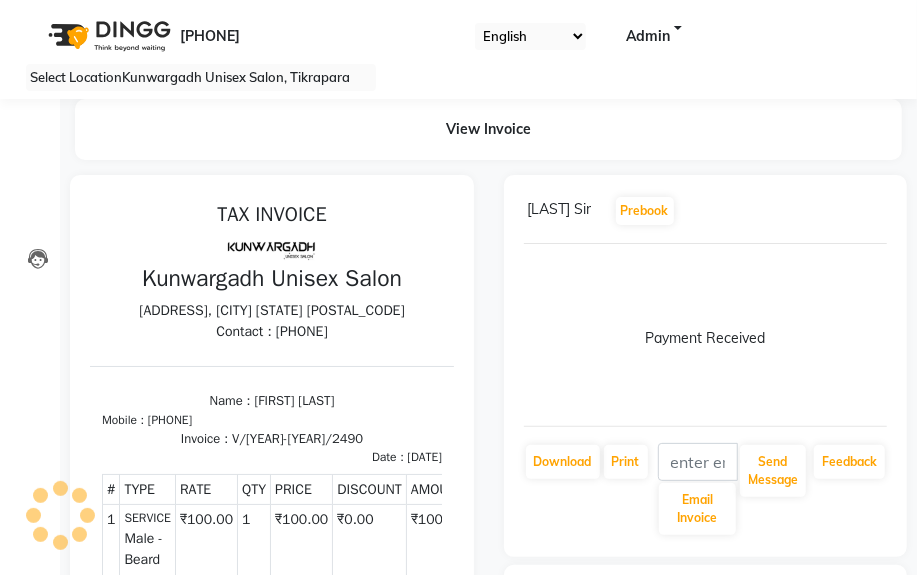 scroll, scrollTop: 0, scrollLeft: 0, axis: both 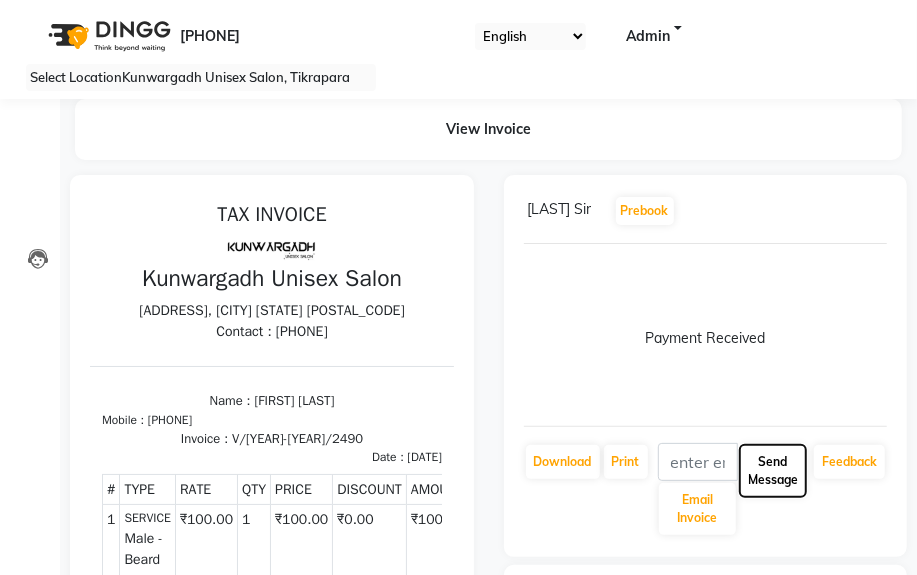 click on "Send Message" at bounding box center (698, 509) 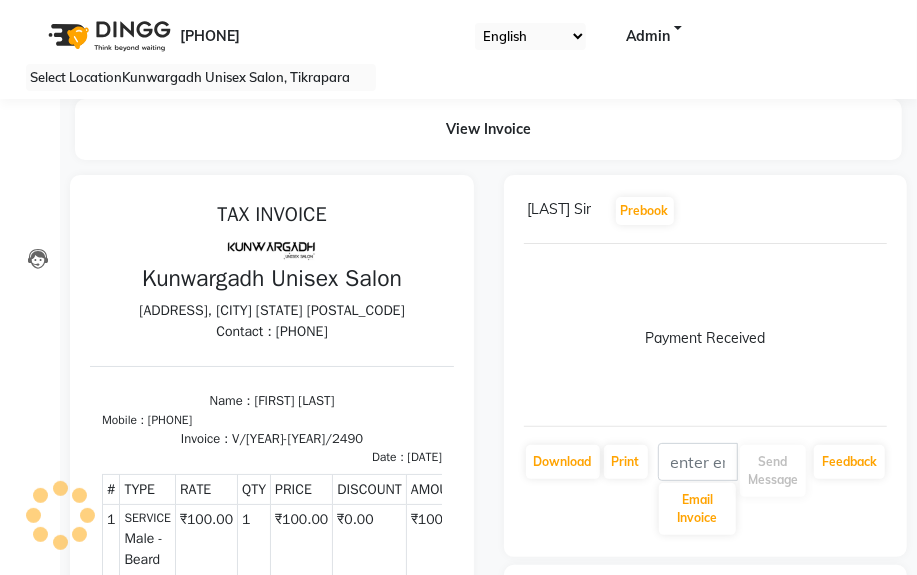 click on "Message send successfully!" at bounding box center (458, 895) 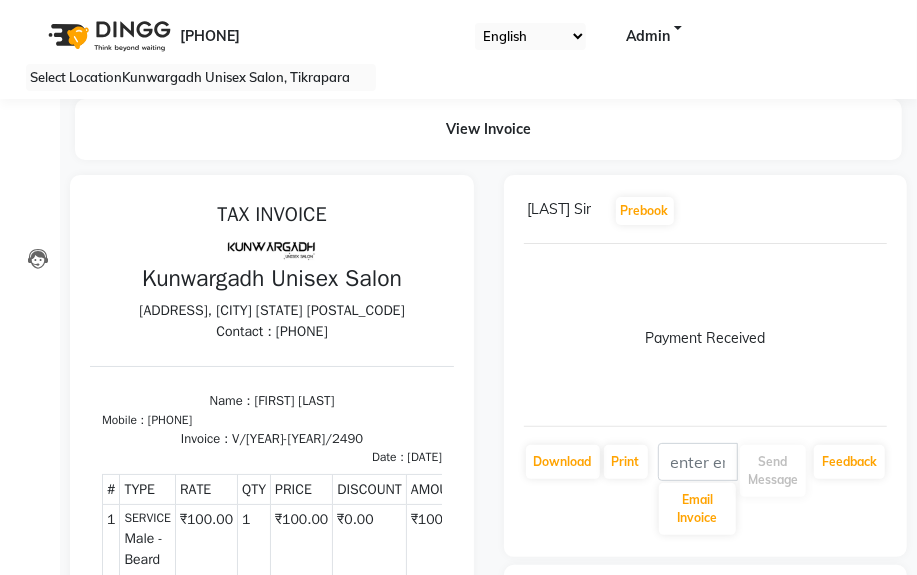 click on "Kunwargadh Unisex Salon, Tikrapara English ENGLISH Español العربية मराठी हिंदी ગુજરાતી தமிழ் 中文 Notifications nothing to show Admin Manage Profile Change Password Sign out Version:3.14.0" at bounding box center (458, 49) 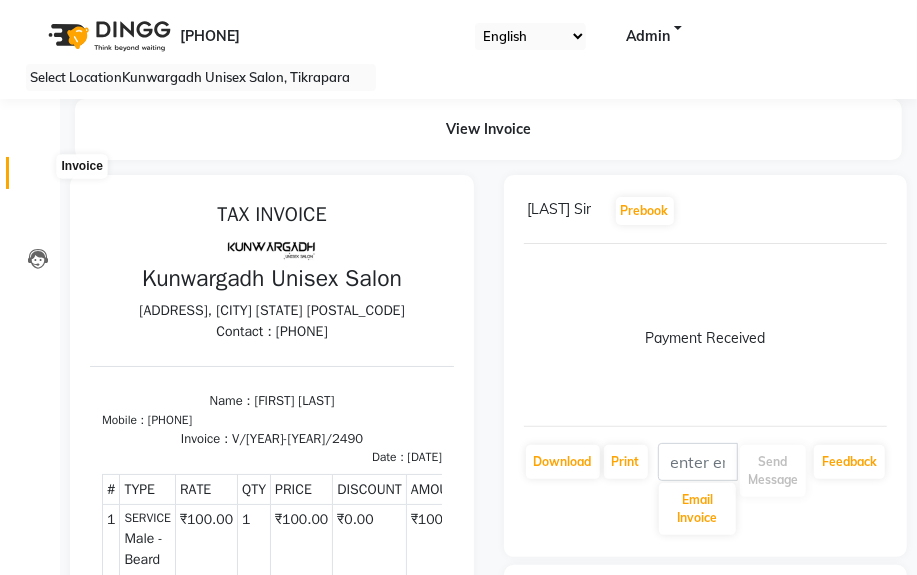drag, startPoint x: 38, startPoint y: 153, endPoint x: 33, endPoint y: 165, distance: 13 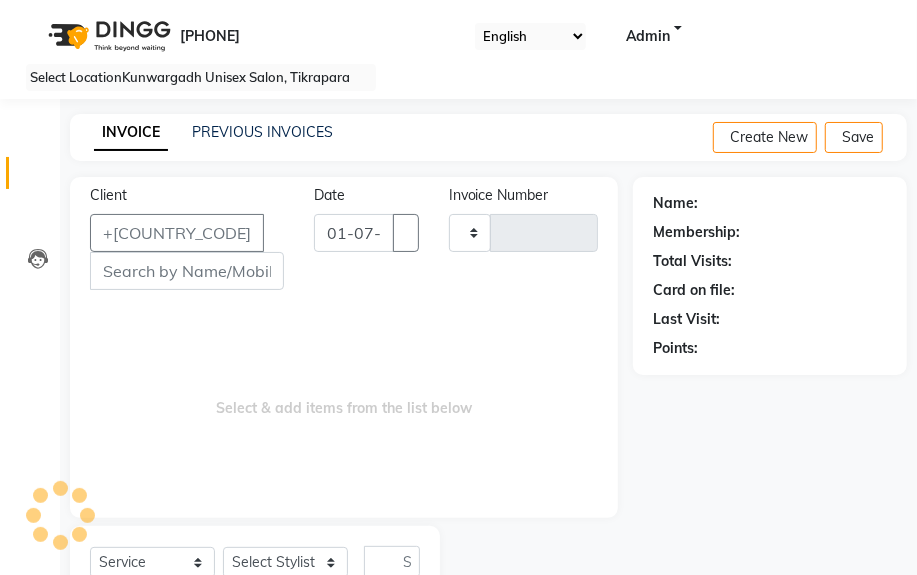 scroll, scrollTop: 52, scrollLeft: 0, axis: vertical 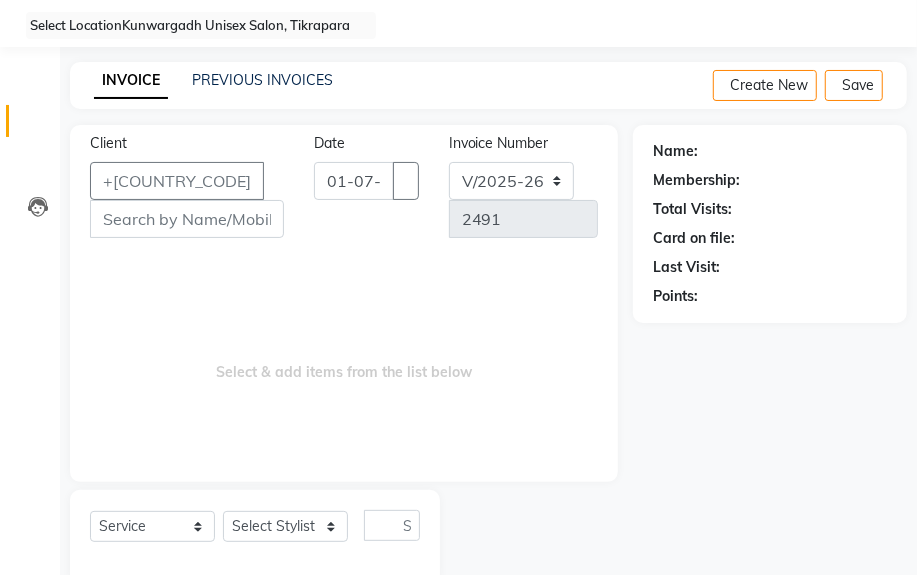 click on "INVOICE PREVIOUS INVOICES Create New   Save" at bounding box center (488, 85) 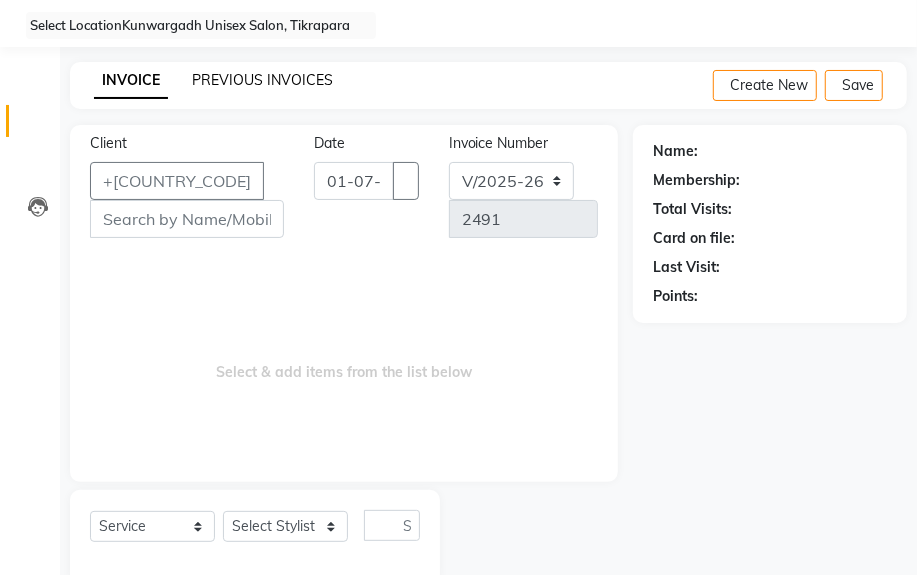 click on "PREVIOUS INVOICES" at bounding box center [262, 80] 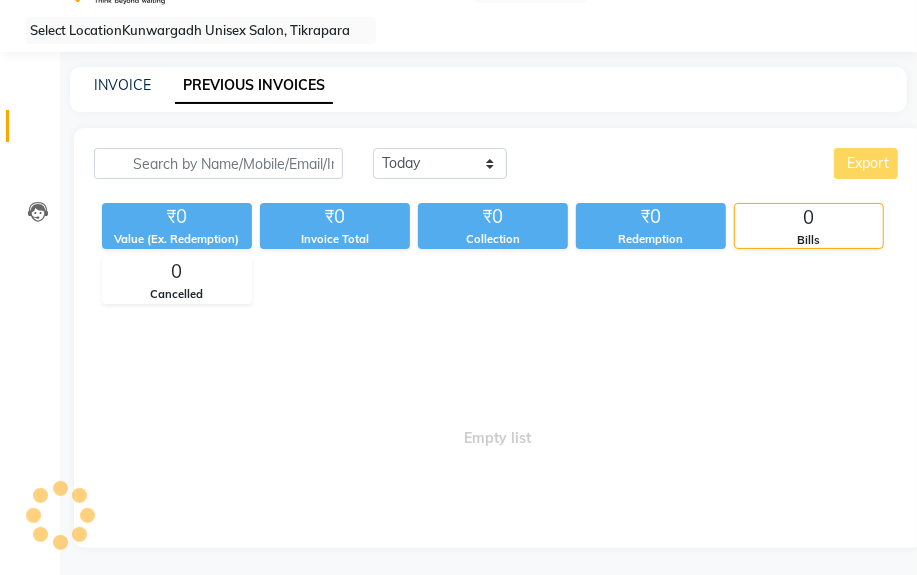 scroll, scrollTop: 52, scrollLeft: 0, axis: vertical 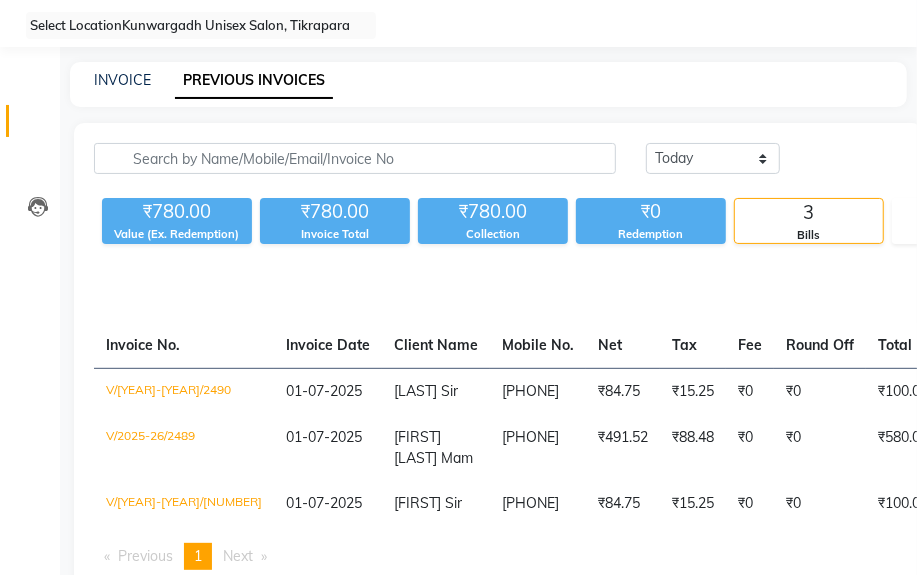 click on "Invoice" at bounding box center (30, 121) 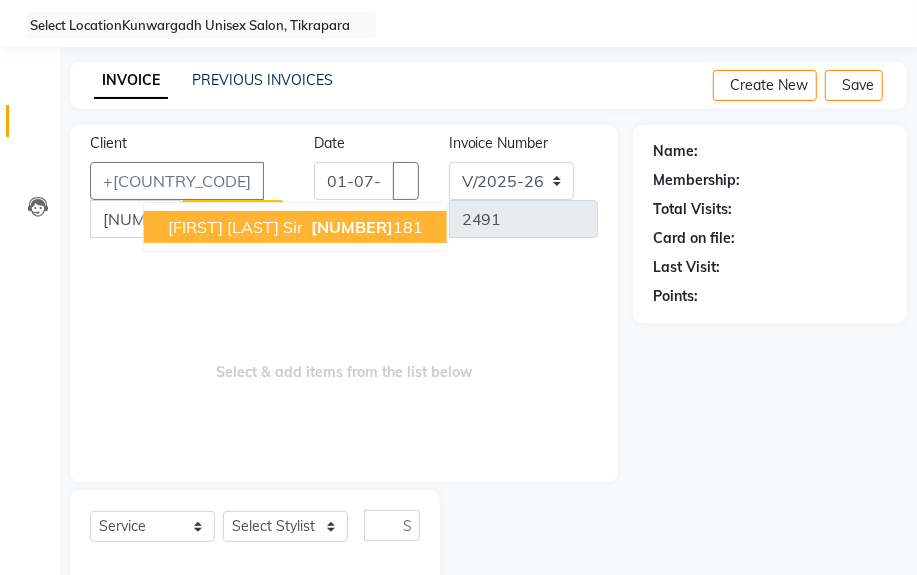 click on "[FIRST] [LAST] Sir" at bounding box center (235, 227) 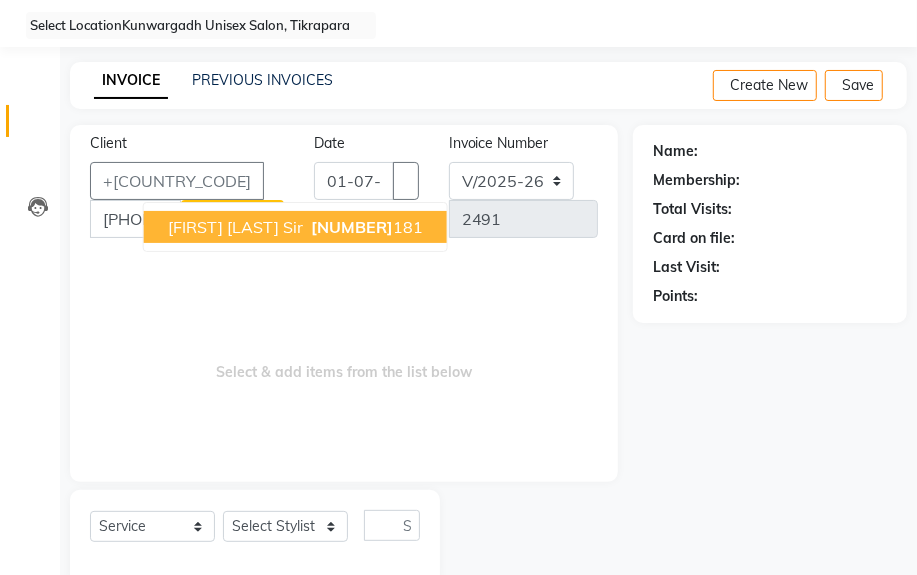 type on "[PHONE]" 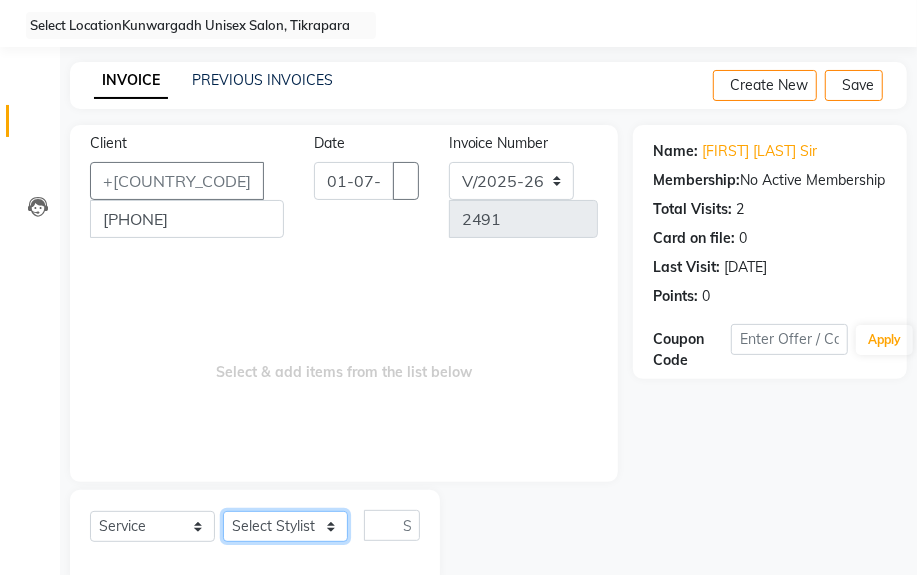 drag, startPoint x: 259, startPoint y: 500, endPoint x: 261, endPoint y: 486, distance: 14.142136 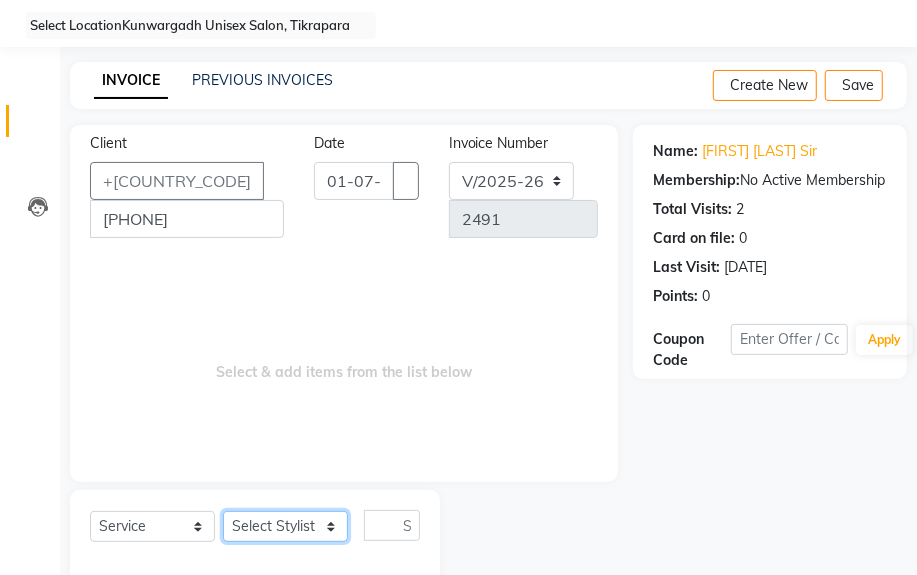 select on "84120" 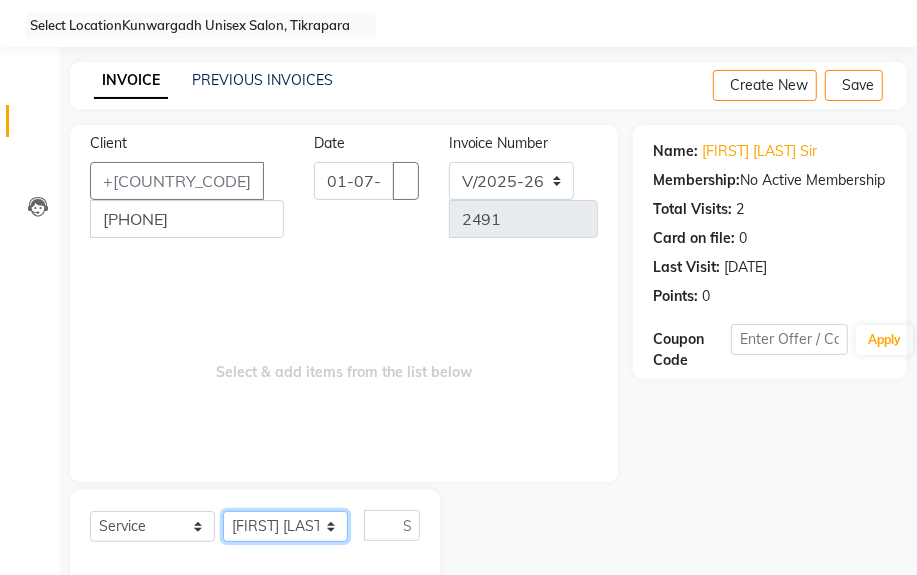 click on "Select Stylist [FIRST] Sir Chiku Sir Dolly Thakur Gaurav soni Gulfan Khan Karan Sen Lilima Mahanand Muskan Sahu" at bounding box center [285, 526] 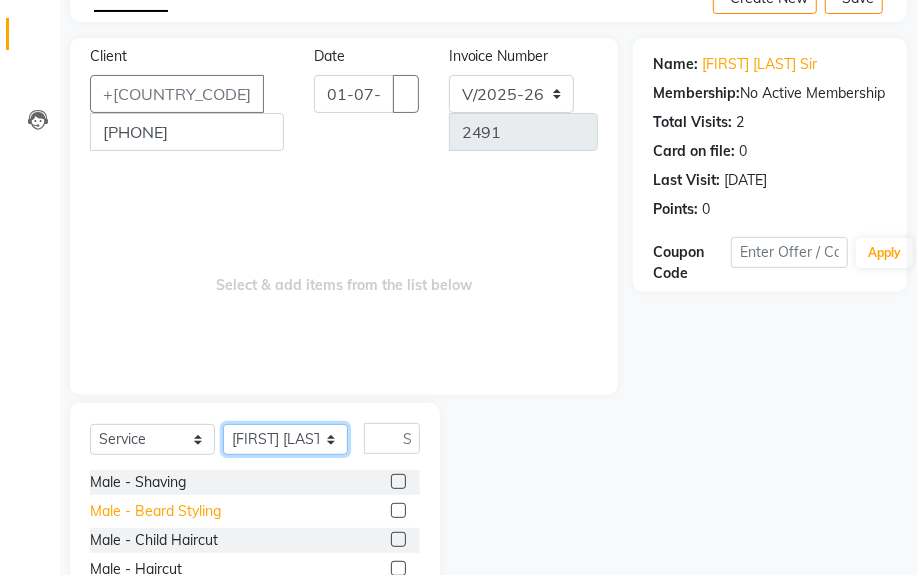 scroll, scrollTop: 252, scrollLeft: 0, axis: vertical 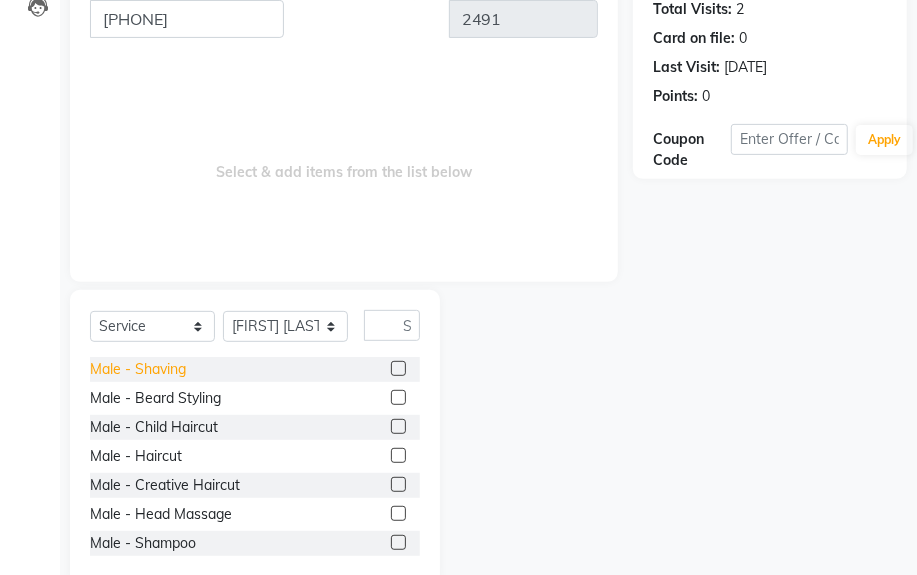 click on "Male - Shaving" at bounding box center [138, 369] 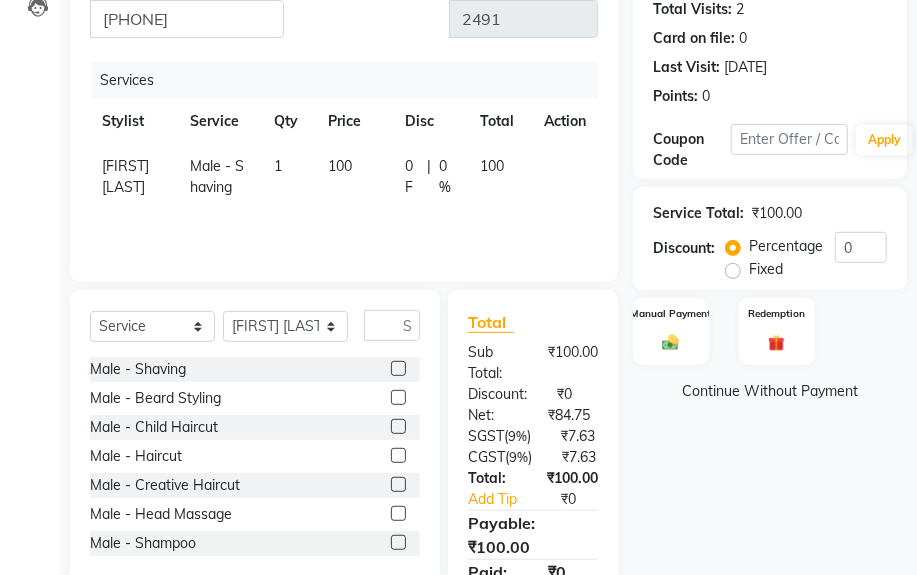 click on "Manual Payment Redemption" at bounding box center [770, 332] 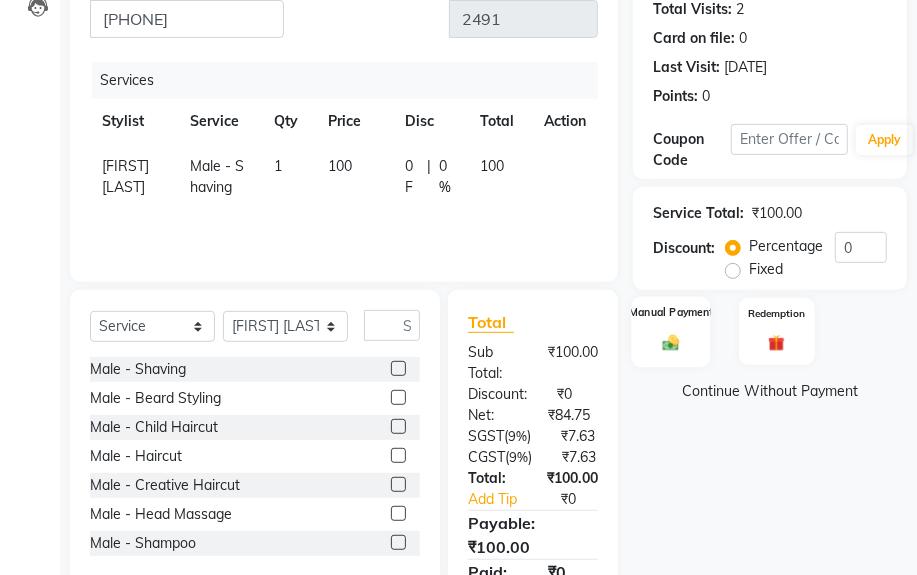 click on "Manual Payment" at bounding box center [670, 331] 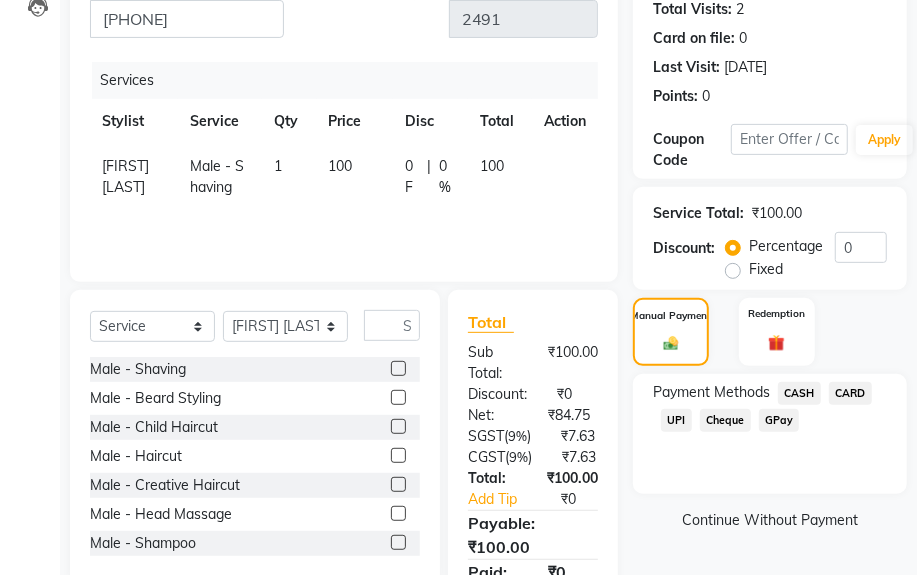 click on "UPI" at bounding box center (799, 393) 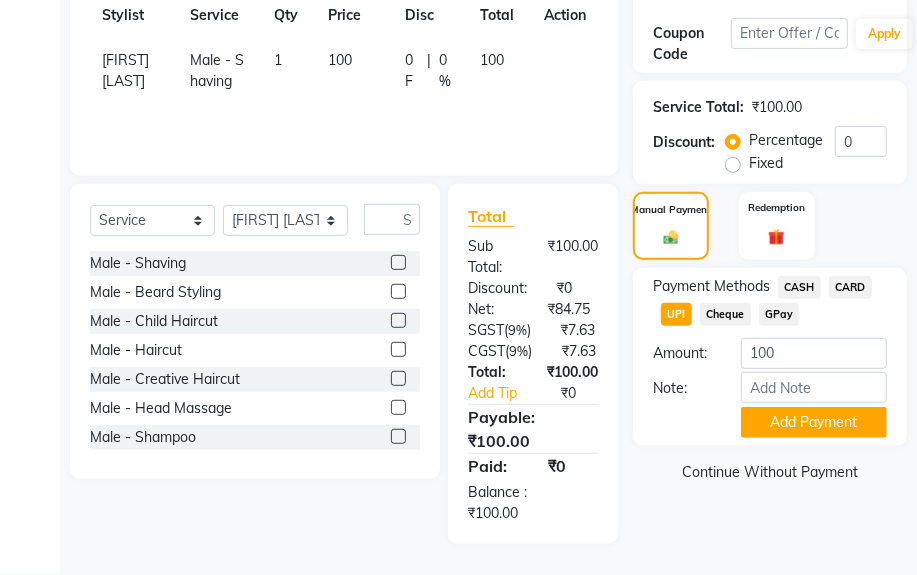 scroll, scrollTop: 360, scrollLeft: 0, axis: vertical 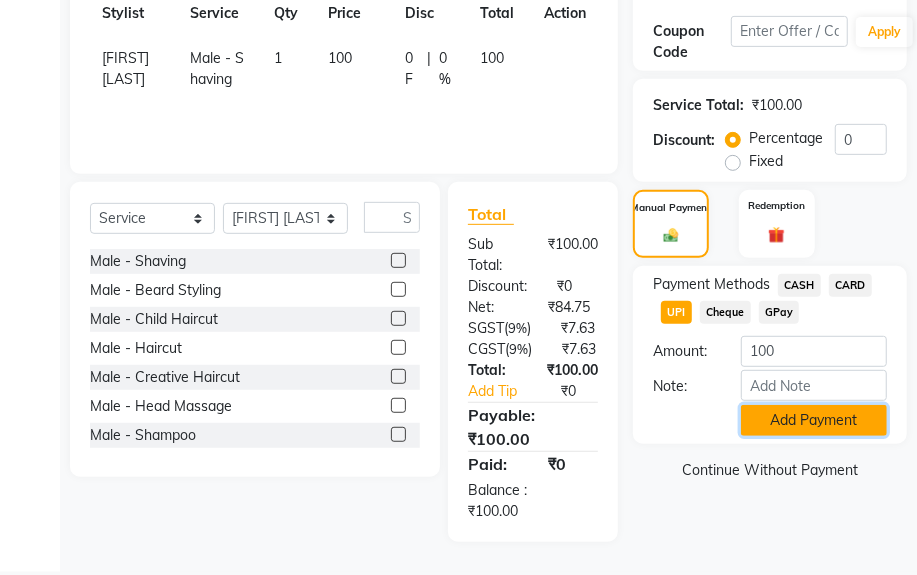 click on "Add Payment" at bounding box center (814, 420) 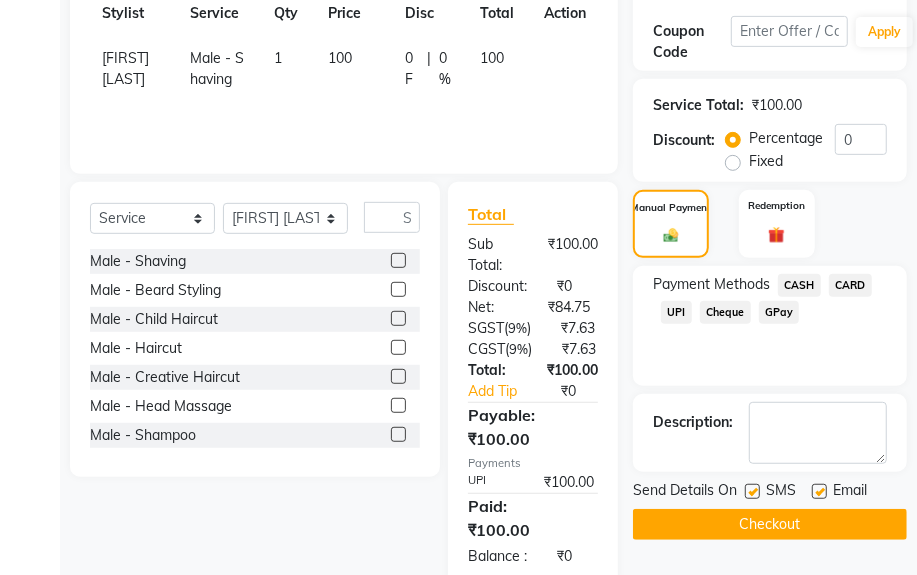 click on "Send Details On SMS Email  Checkout" at bounding box center (770, 510) 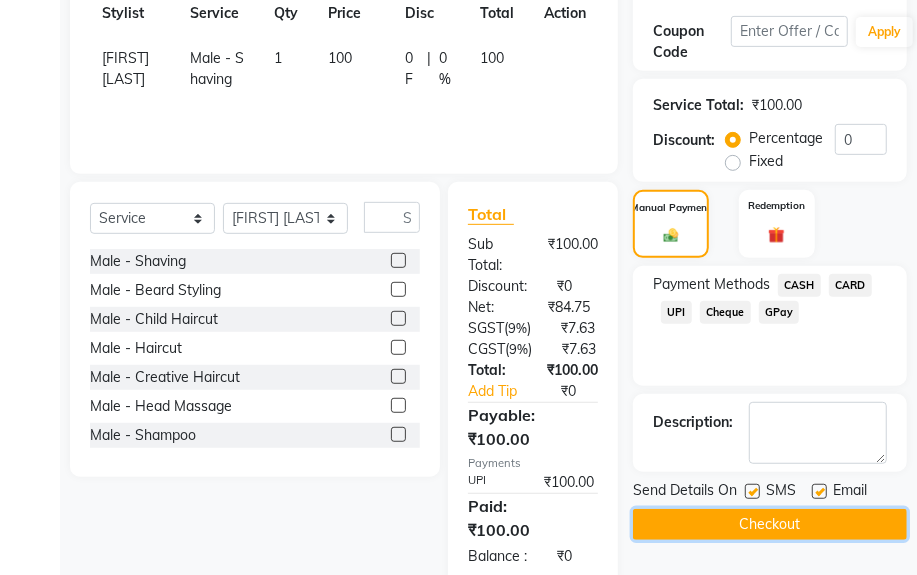 click on "Checkout" at bounding box center [770, 524] 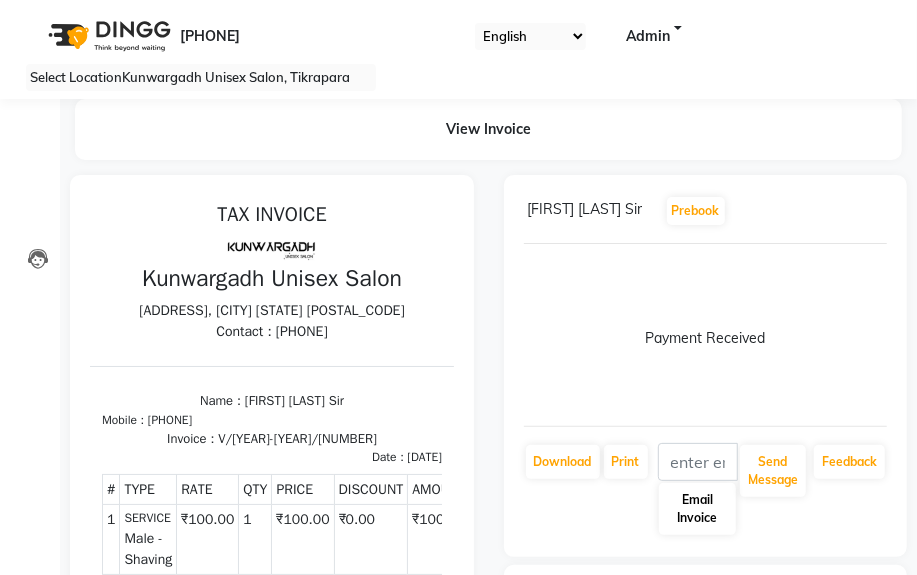 scroll, scrollTop: 0, scrollLeft: 0, axis: both 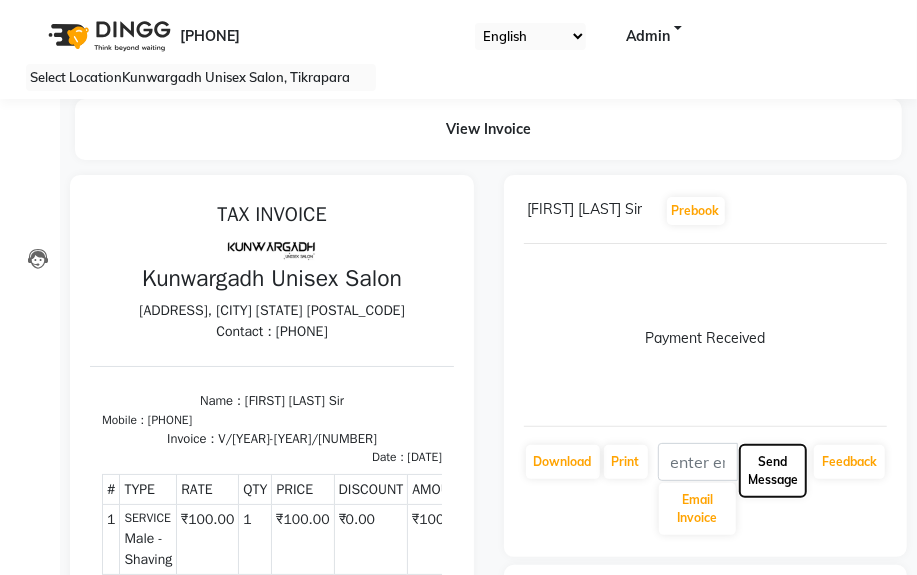 click on "Send Message" at bounding box center [698, 509] 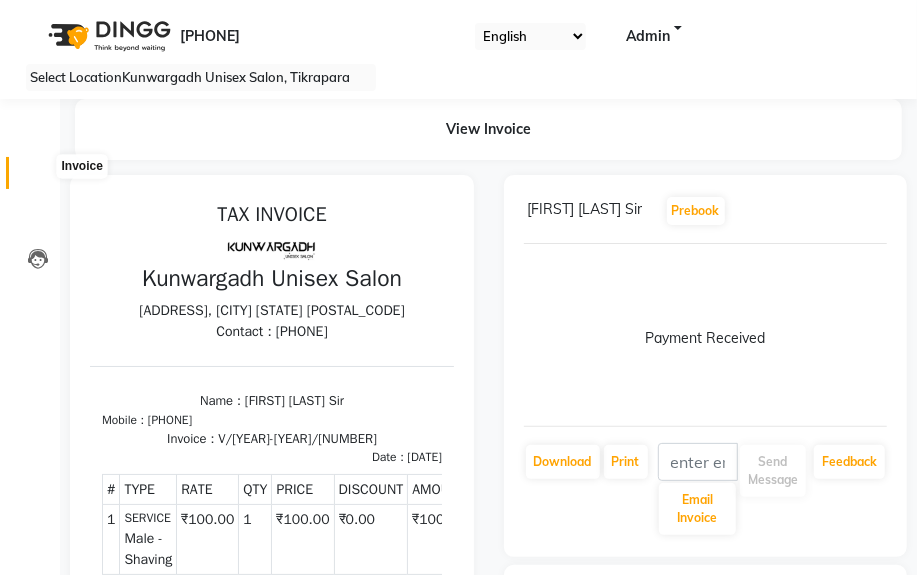 click at bounding box center [37, 178] 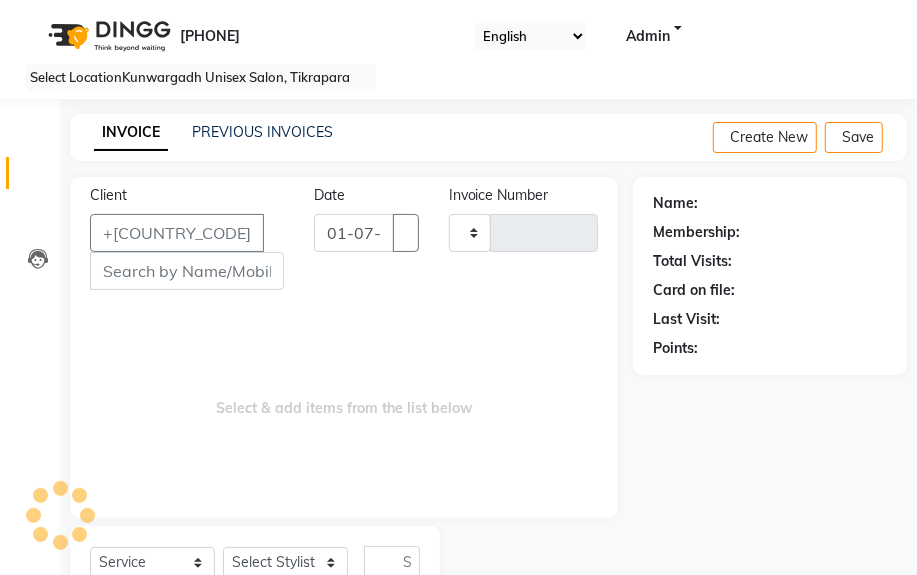 scroll, scrollTop: 52, scrollLeft: 0, axis: vertical 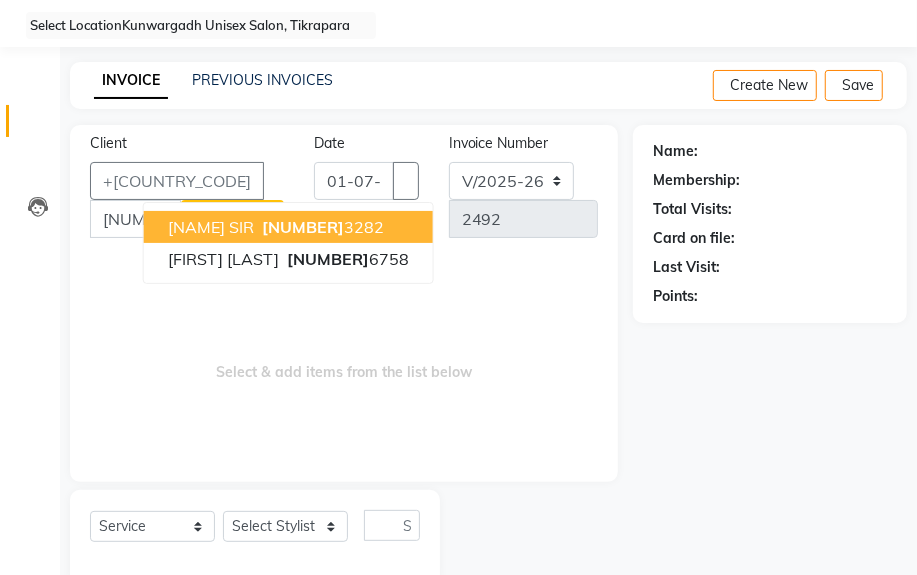click on "[NAME] SIR" at bounding box center [211, 227] 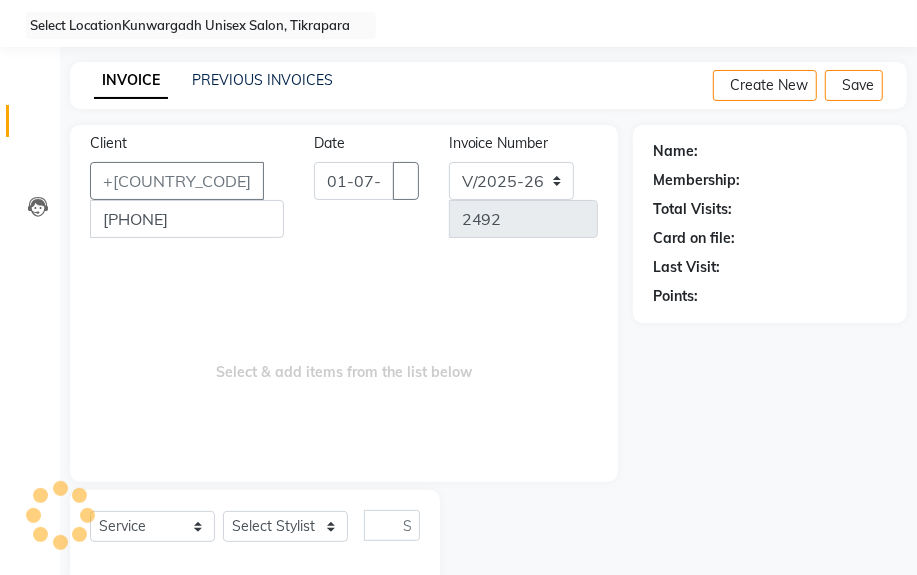type on "[PHONE]" 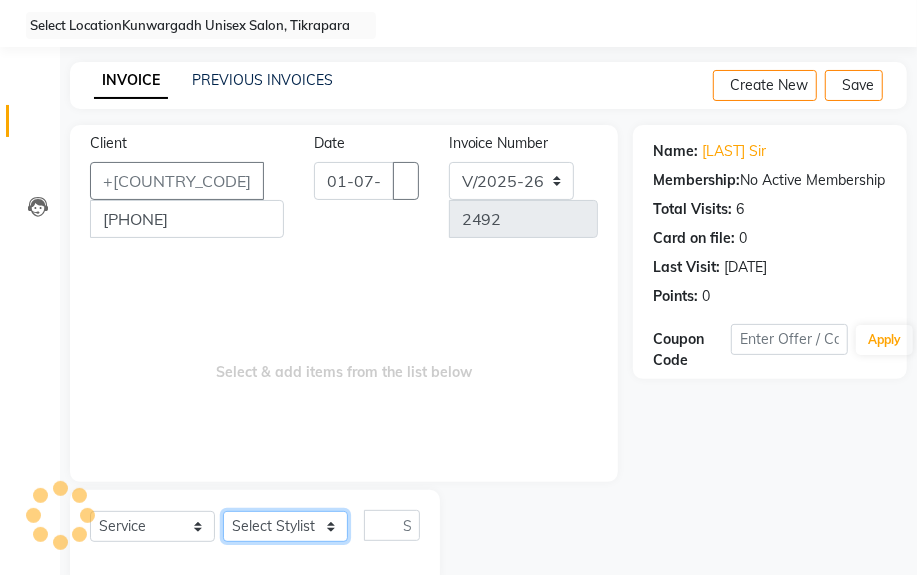 click on "Select Stylist [FIRST] Sir Chiku Sir Dolly Thakur Gaurav soni Gulfan Khan Karan Sen Lilima Mahanand Muskan Sahu" at bounding box center (285, 526) 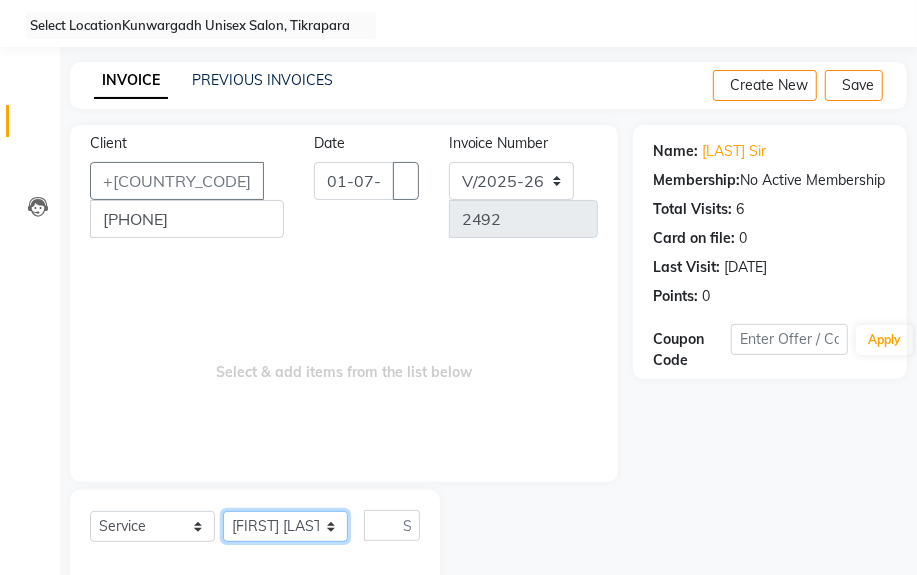click on "Select Stylist [FIRST] Sir Chiku Sir Dolly Thakur Gaurav soni Gulfan Khan Karan Sen Lilima Mahanand Muskan Sahu" at bounding box center (285, 526) 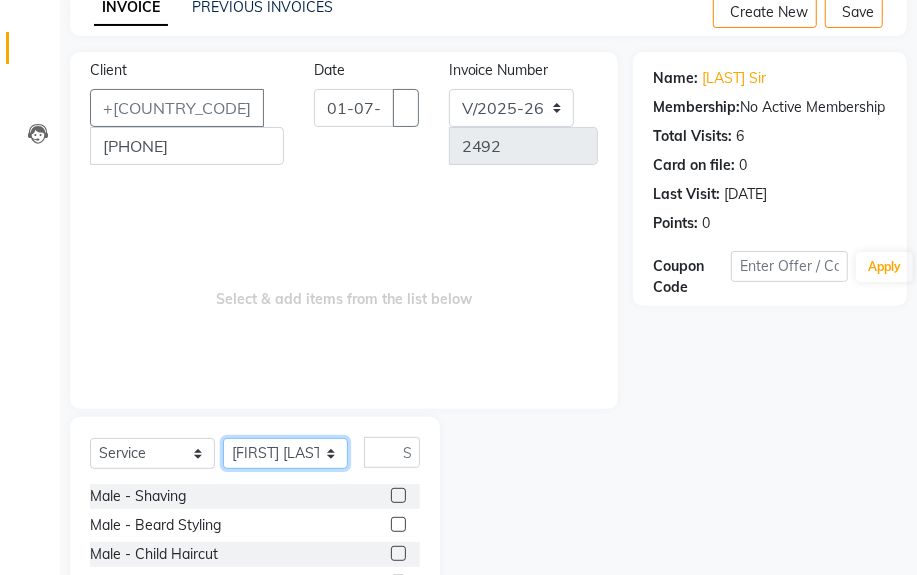 scroll, scrollTop: 252, scrollLeft: 0, axis: vertical 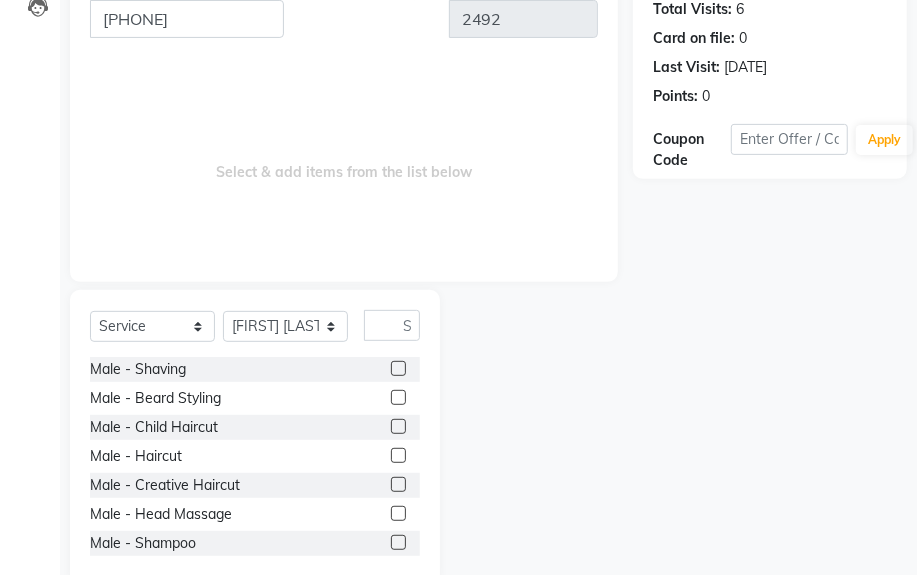 click on "Select  Service  Product  Membership  Package Voucher Prepaid Gift Card  Select Stylist [FIRST] Sir  Chiku Sir  Dolly Thakur Gaurav soni  Gulfan Khan   Karan Sen  Lilima Mahanand Muskan Sahu  Male - Shaving  Male - Beard Styling  Male - Child Haircut  Male - Haircut  Male - Creative Haircut  Male - Head Massage  Male - Shampoo  Male - Conditioner  Male - Beard Colour  Male - Hair Colour [Ammonia Free]  Male - Highlights  Male - Straightening & Smoothening  Male - Keratin  Male - Hair Spa  Male - Olaplex Treatment  Male - Nashi Treatment  Male - Moroccan Oil Spa  Male - loreal wash   Male - underarm trim  male - Hair styling   Face D-Ten (Normal)  Face D-Ten (O3)  Male Leg Trim   Male Hand Trim  Male Chest Trim  Male Back Trim   Hair - patch Service  face - Wash   Hand - D-Ten (Normal)  Nail Cut - Filing  Male - Face Massage   Male - Hair Outline   Beverages-   Australian Silk - Hair Wig   Hand D-Ten (O3)  Anti Dandruff - Treatment   Rubber Face Mask   Make Up - Eyelashes  Make Up - Eye Makeup  Make Up - Mac" at bounding box center (255, 437) 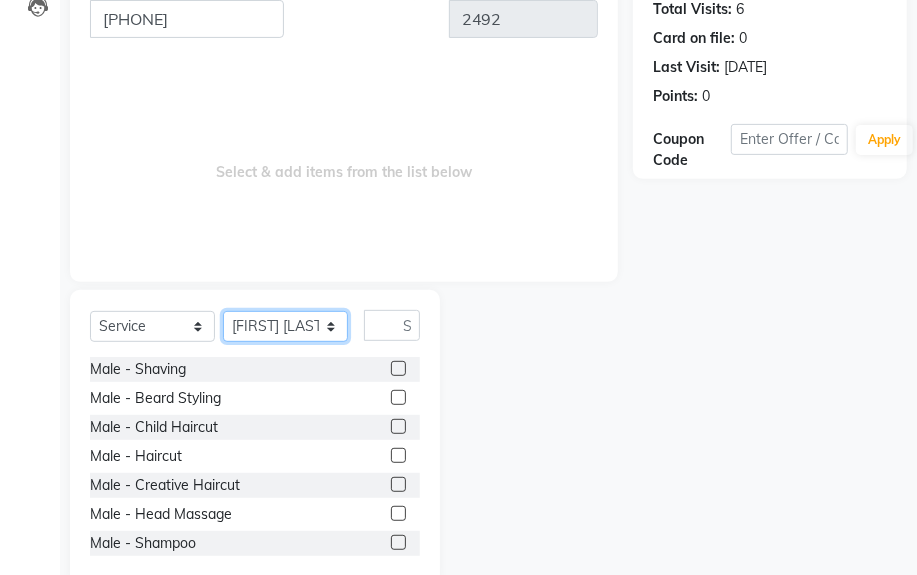 click on "Select Stylist [FIRST] Sir Chiku Sir Dolly Thakur Gaurav soni Gulfan Khan Karan Sen Lilima Mahanand Muskan Sahu" at bounding box center [285, 326] 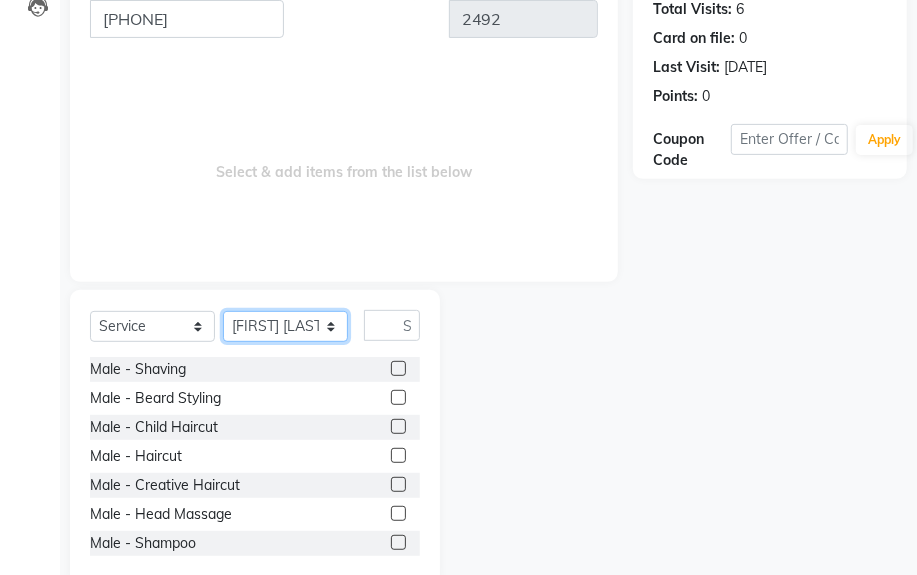 select on "82622" 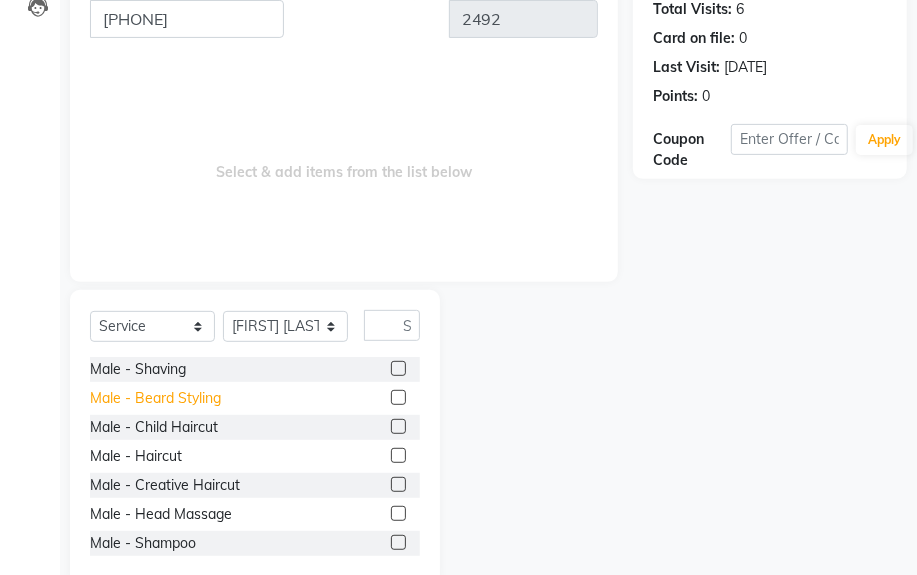 click on "Male - Beard Styling" at bounding box center (138, 369) 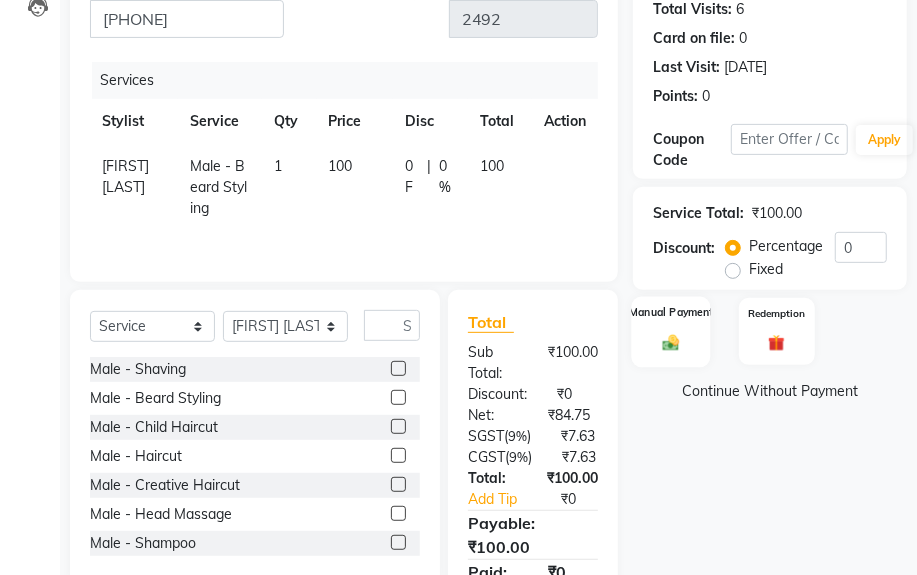 click on "Manual Payment" at bounding box center (670, 331) 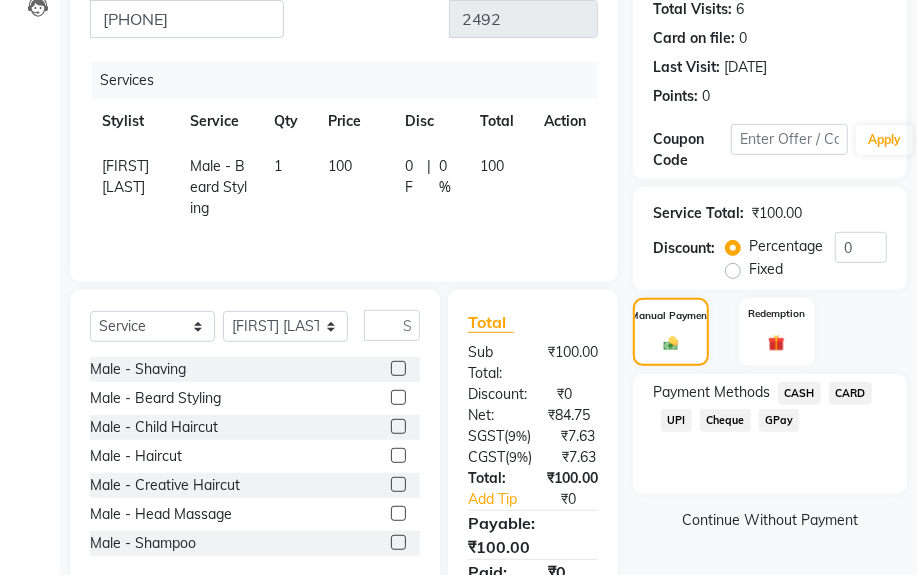 click on "UPI" at bounding box center [799, 393] 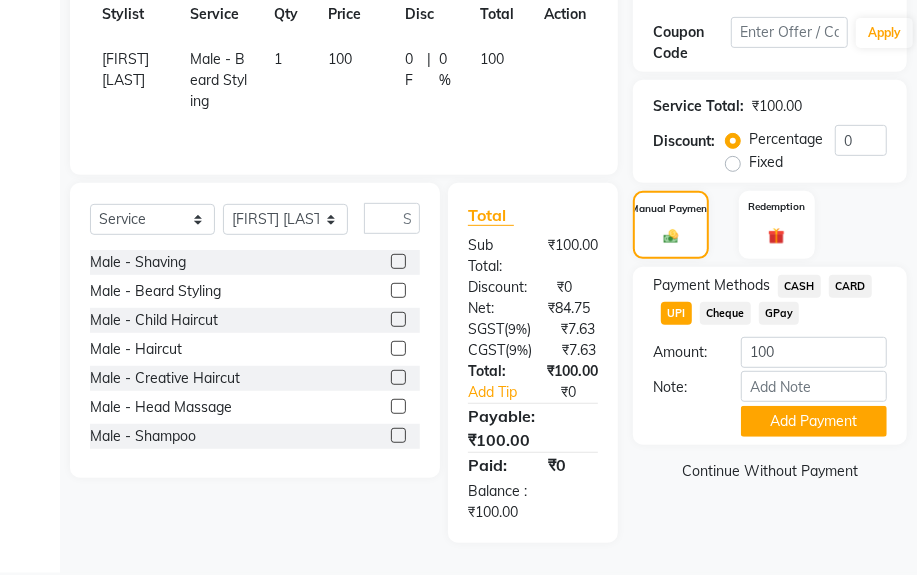 scroll, scrollTop: 360, scrollLeft: 0, axis: vertical 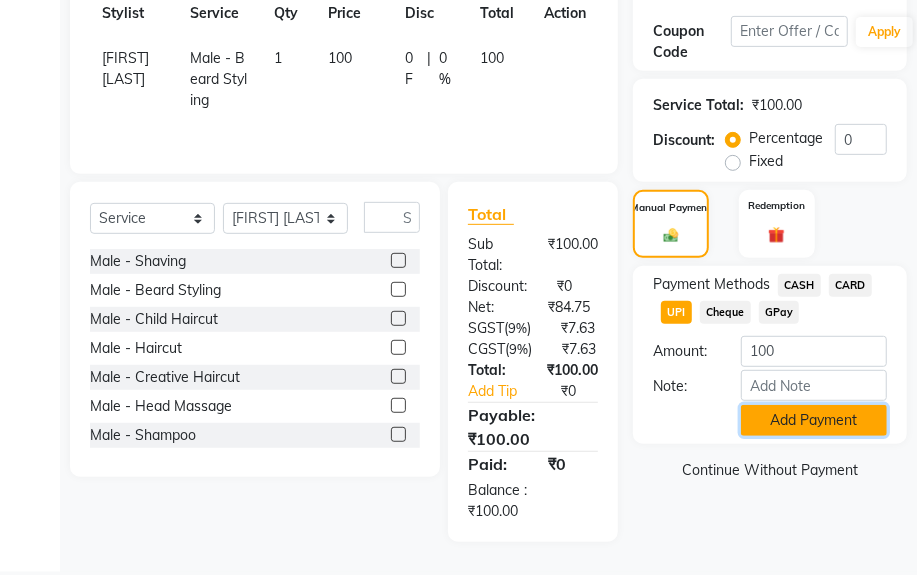 click on "Add Payment" at bounding box center (814, 420) 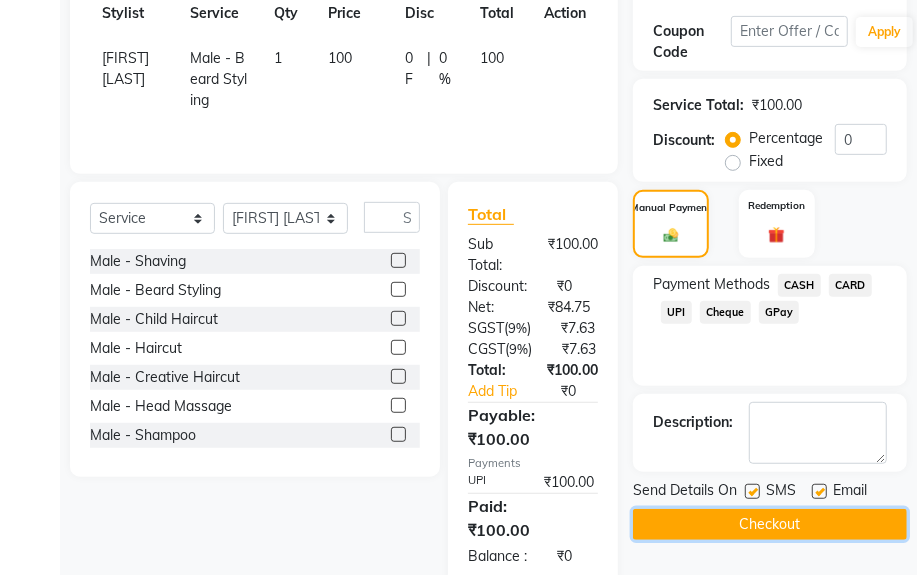 click on "Checkout" at bounding box center [770, 524] 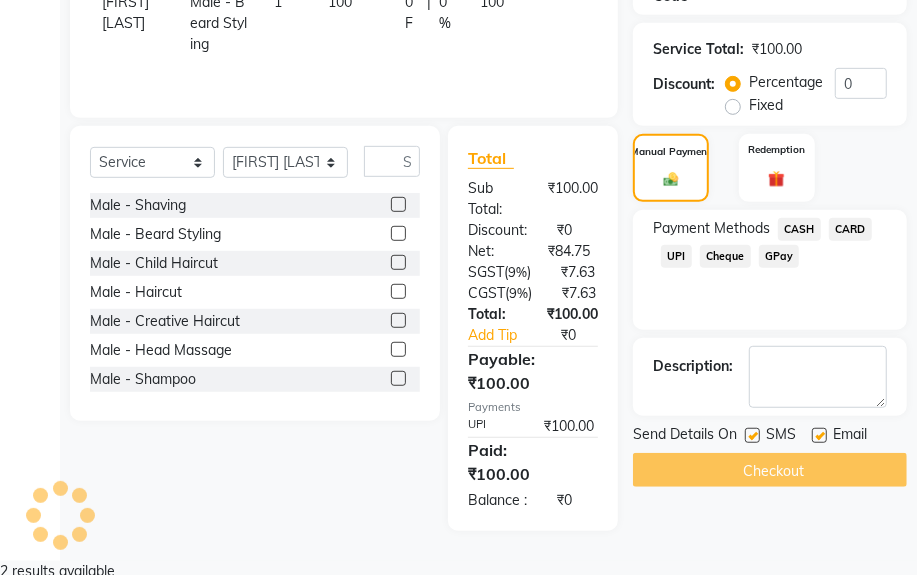 scroll, scrollTop: 447, scrollLeft: 0, axis: vertical 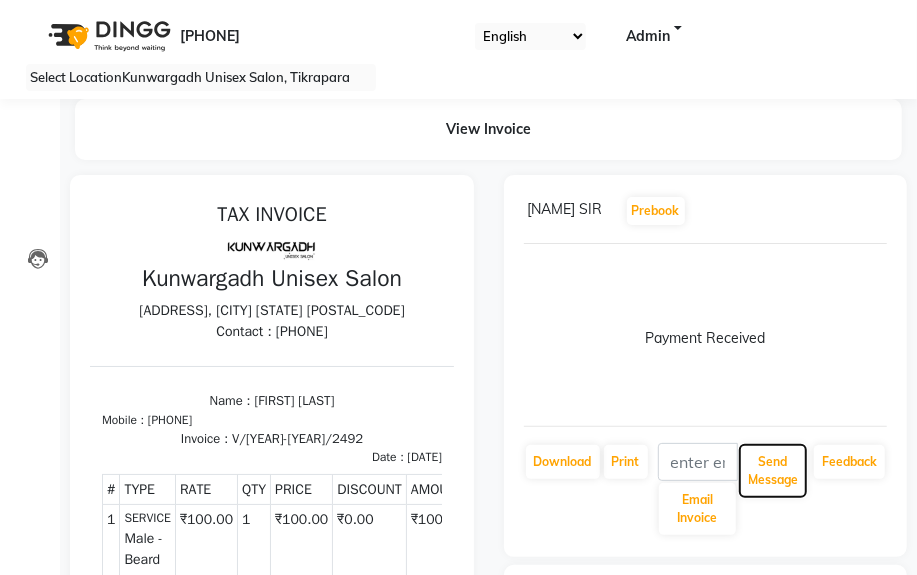 click on "Send Message" at bounding box center (698, 509) 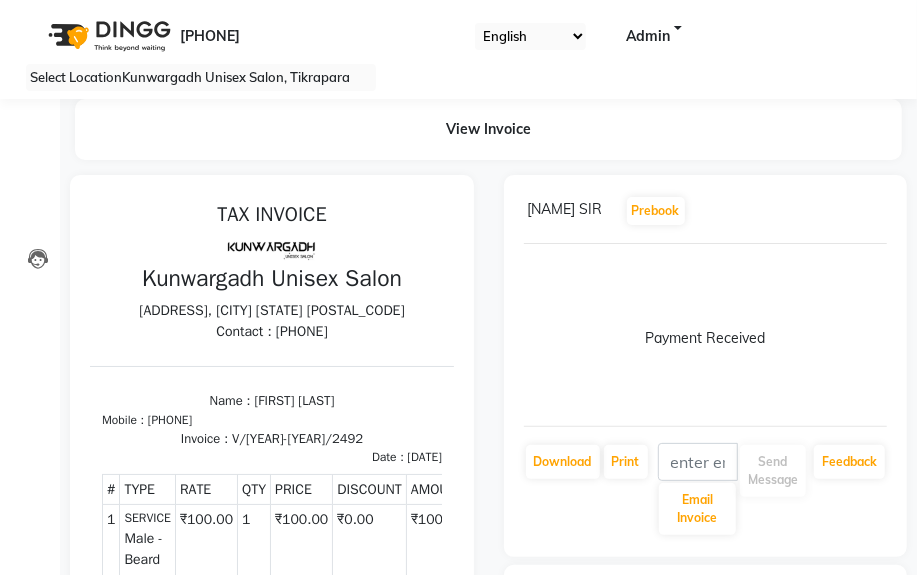 click on "Success" at bounding box center [458, 916] 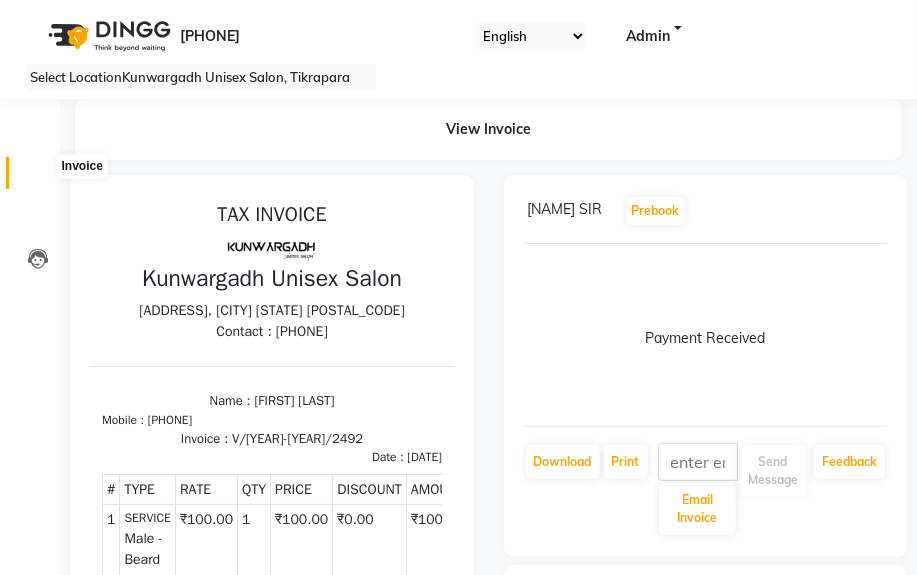 click at bounding box center [38, 178] 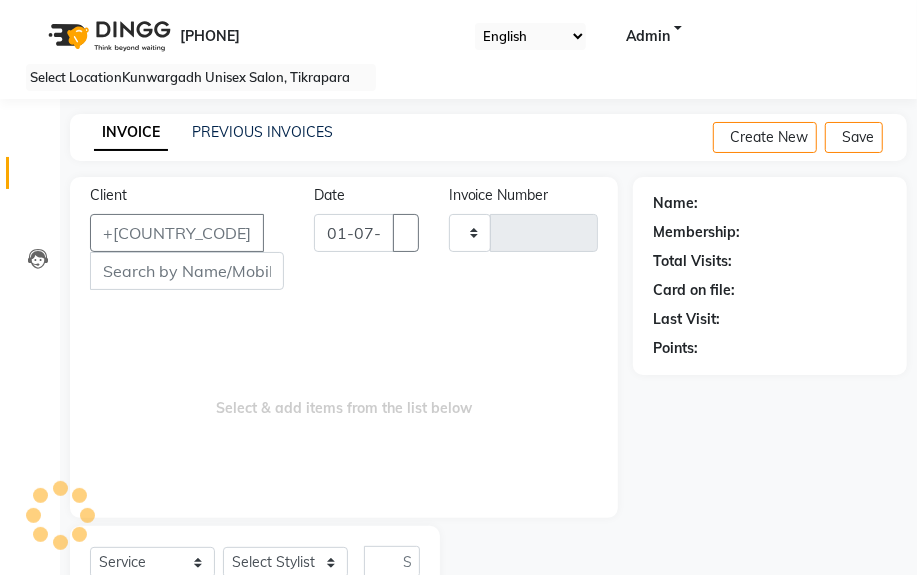 scroll, scrollTop: 52, scrollLeft: 0, axis: vertical 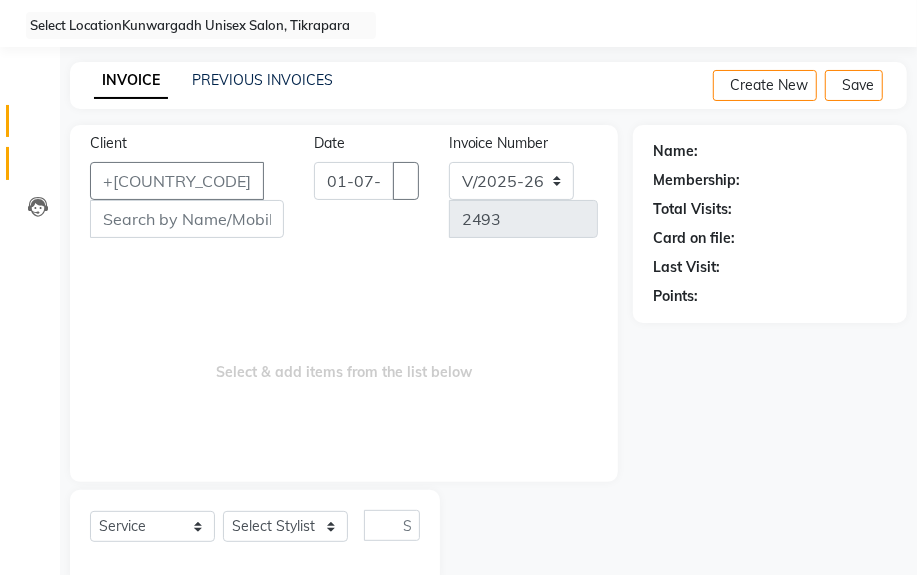 click on "Clients" at bounding box center [30, 163] 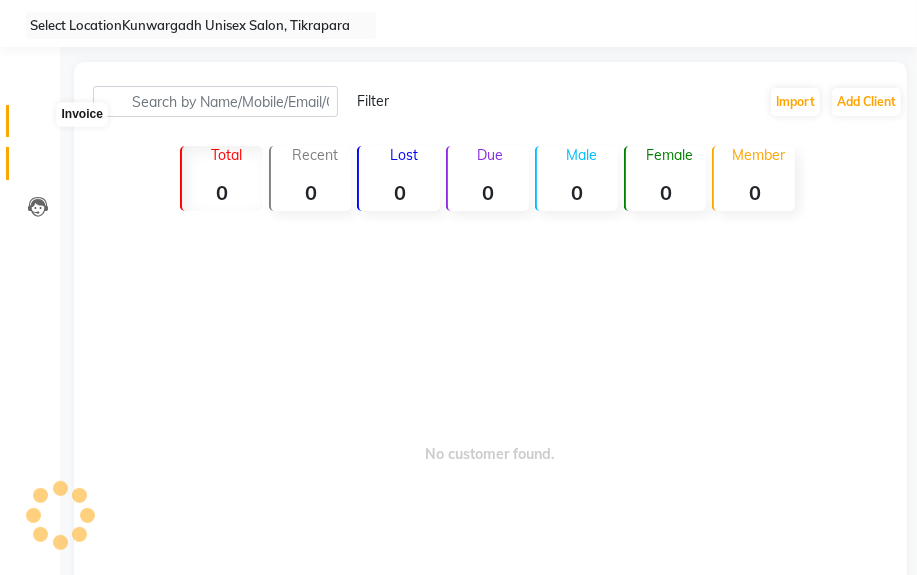 click at bounding box center [38, 126] 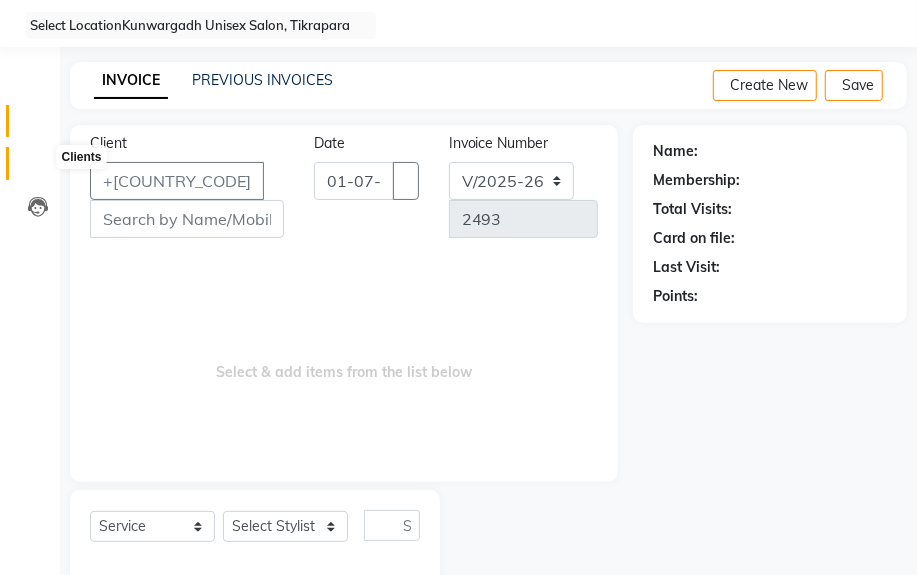 click at bounding box center [38, 168] 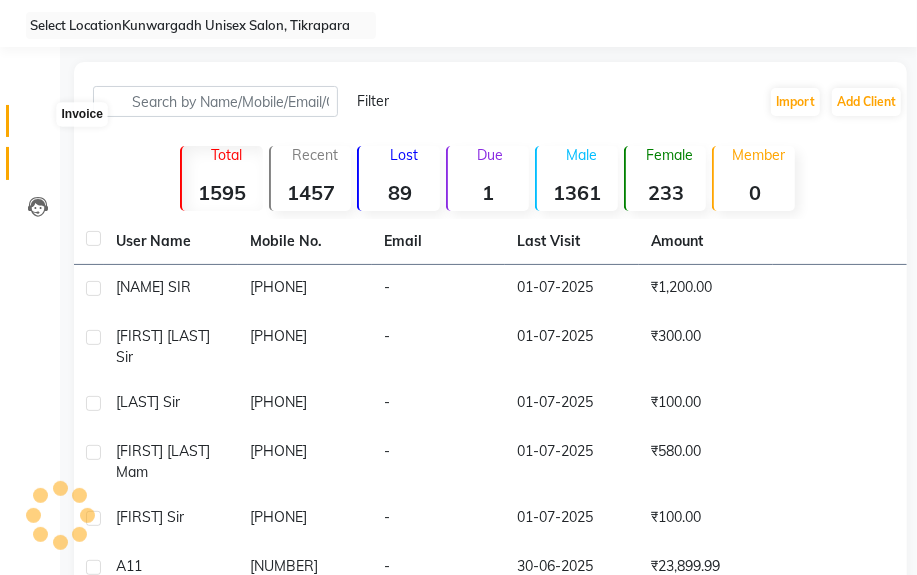 click at bounding box center [38, 126] 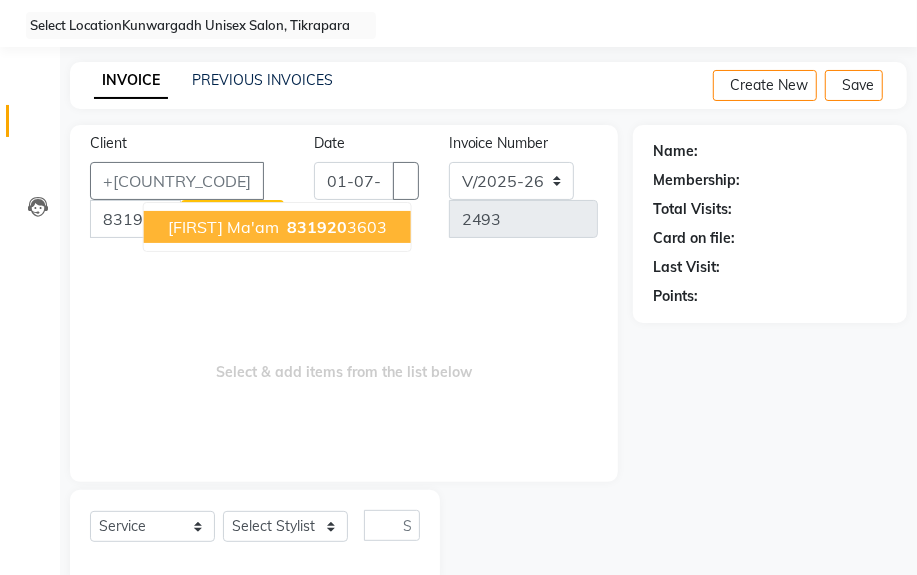 click on "[FIRST] Ma'am [PHONE]" at bounding box center [277, 227] 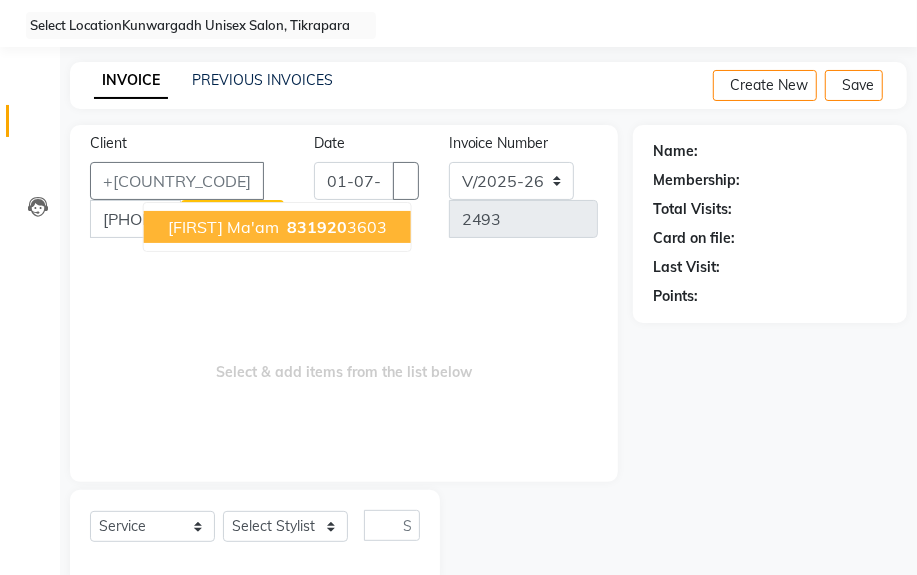 type on "[PHONE]" 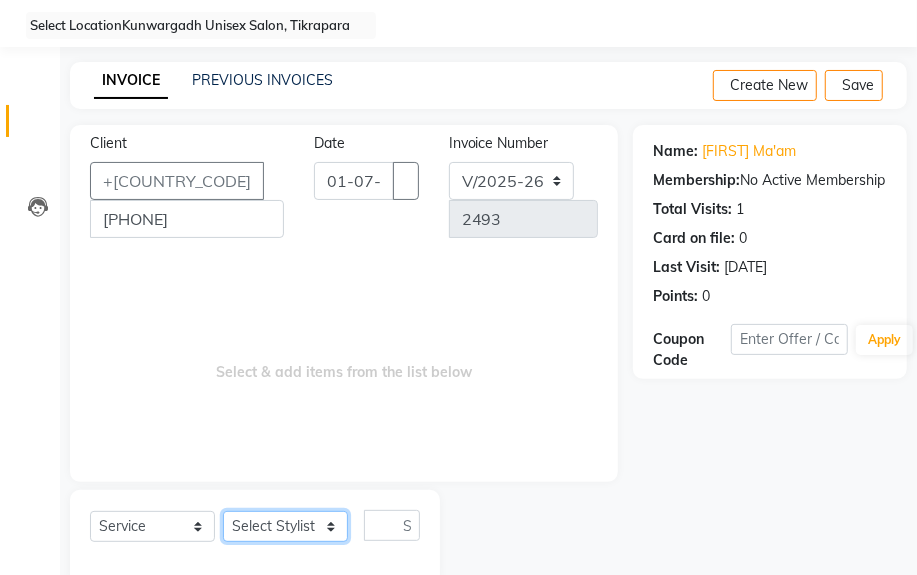 click on "Select Stylist [FIRST] Sir Chiku Sir Dolly Thakur Gaurav soni Gulfan Khan Karan Sen Lilima Mahanand Muskan Sahu" at bounding box center [285, 526] 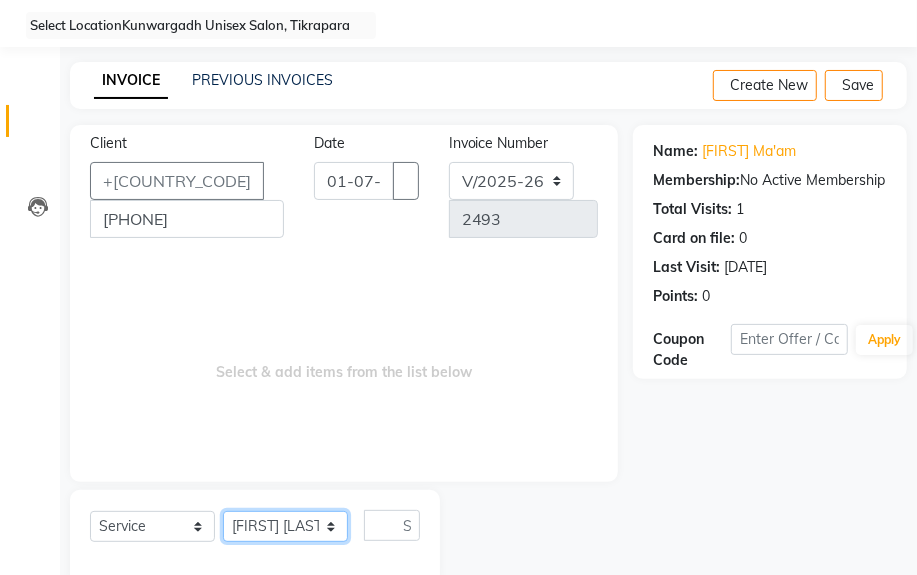 click on "Select Stylist [FIRST] Sir Chiku Sir Dolly Thakur Gaurav soni Gulfan Khan Karan Sen Lilima Mahanand Muskan Sahu" at bounding box center [285, 526] 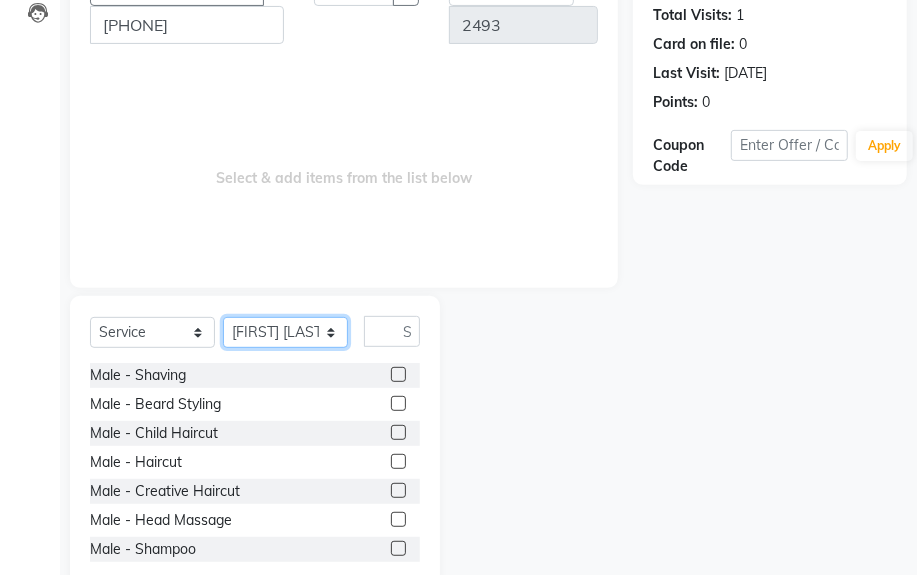 scroll, scrollTop: 252, scrollLeft: 0, axis: vertical 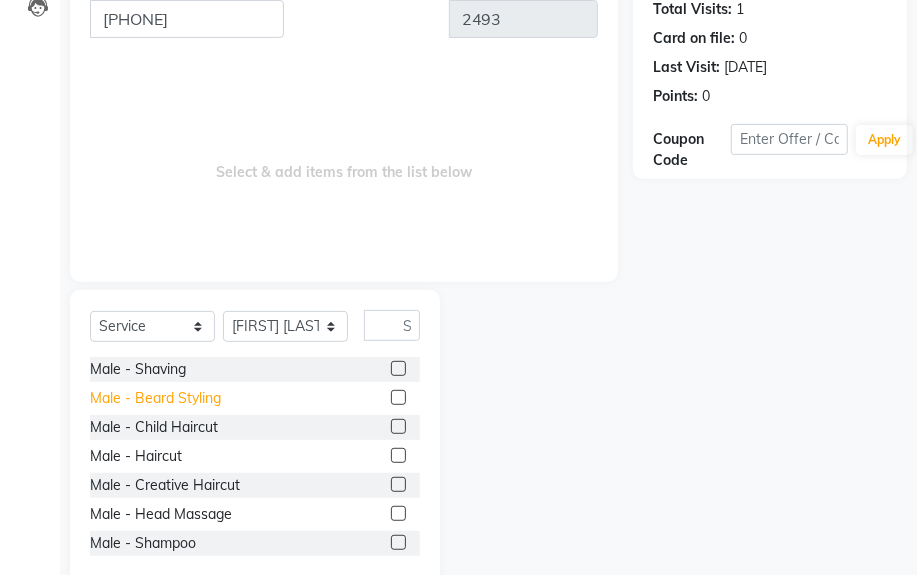 click on "Male - Beard Styling" at bounding box center [138, 369] 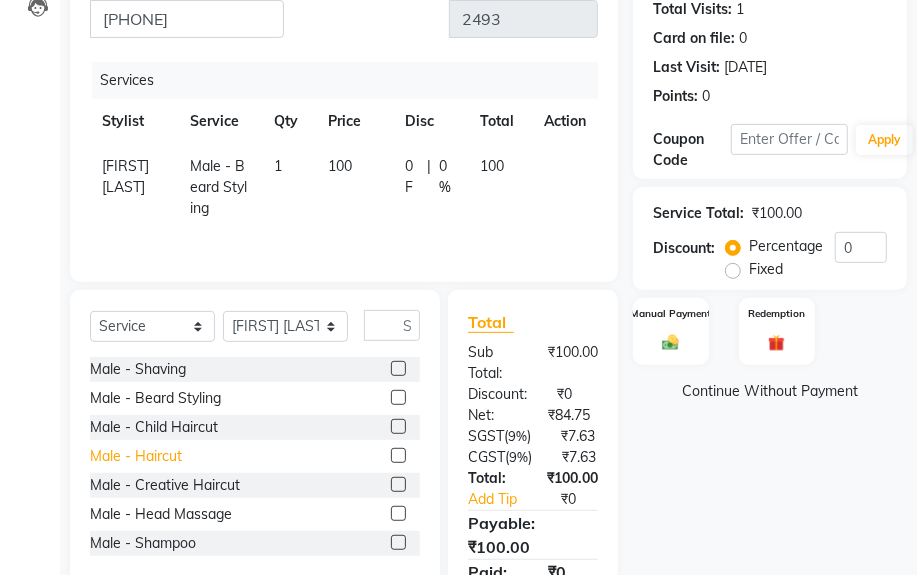 click on "Male - Haircut" at bounding box center (138, 369) 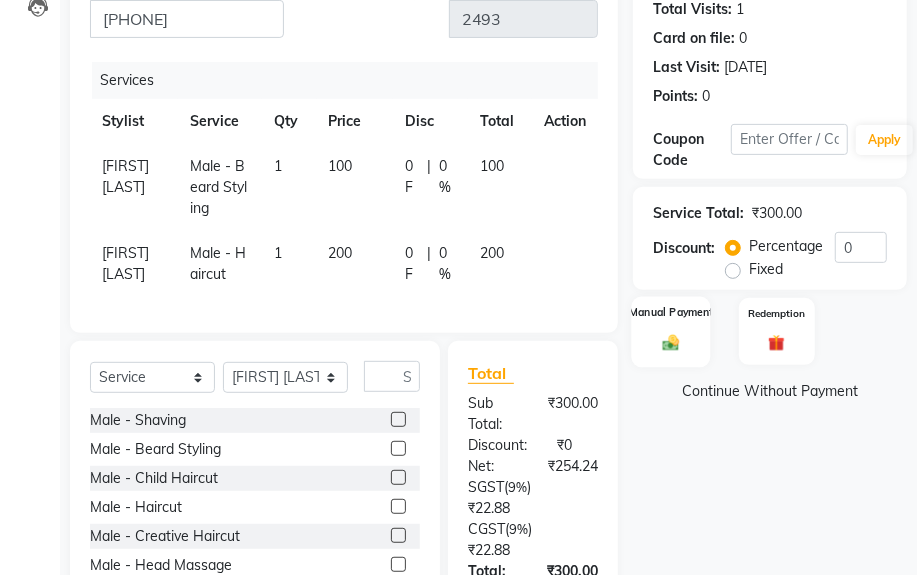 click on "Manual Payment" at bounding box center [671, 312] 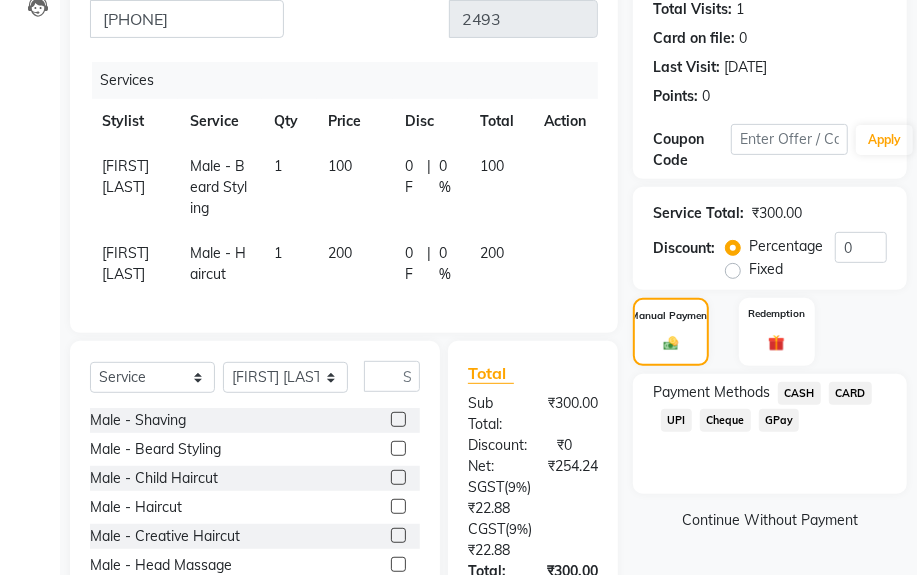 click on "UPI" at bounding box center [799, 393] 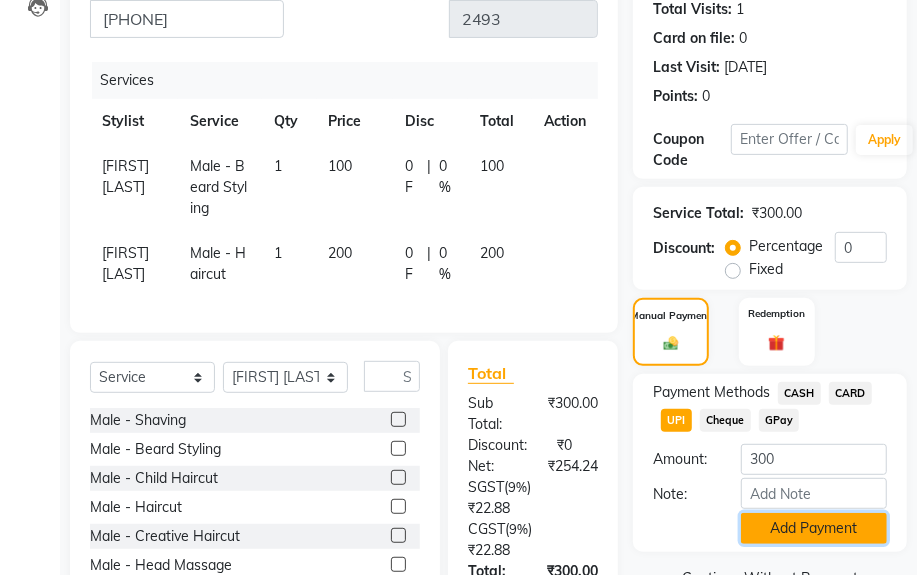 click on "Add Payment" at bounding box center (814, 528) 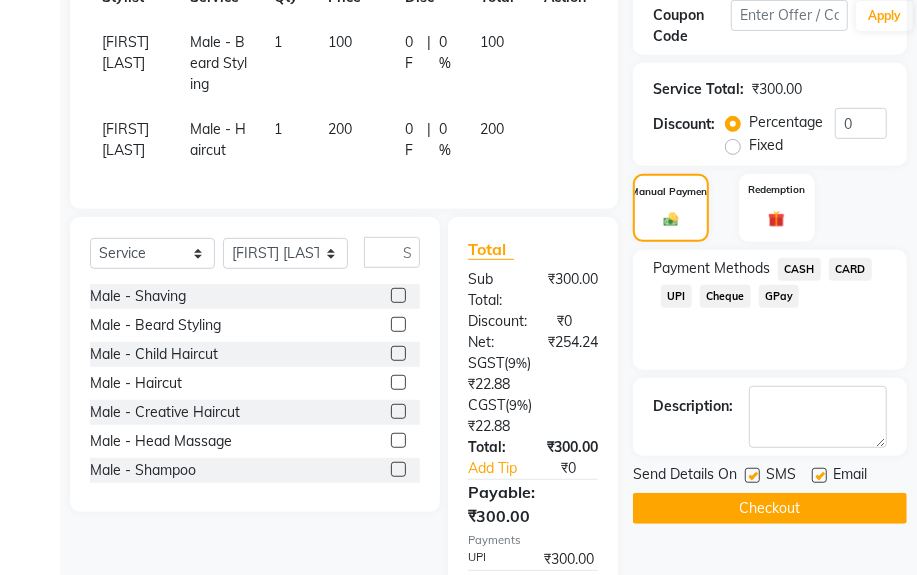 scroll, scrollTop: 511, scrollLeft: 0, axis: vertical 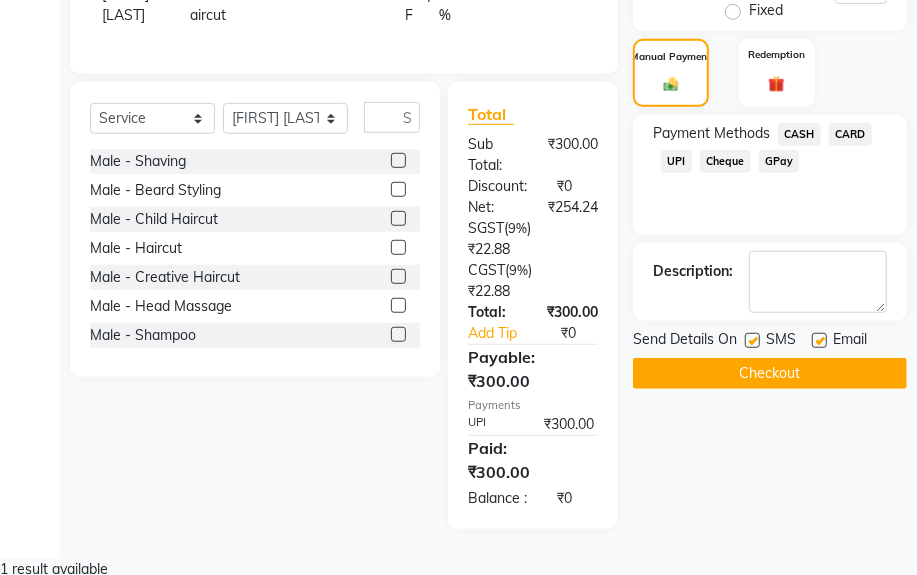 click on "SMS" at bounding box center (781, 341) 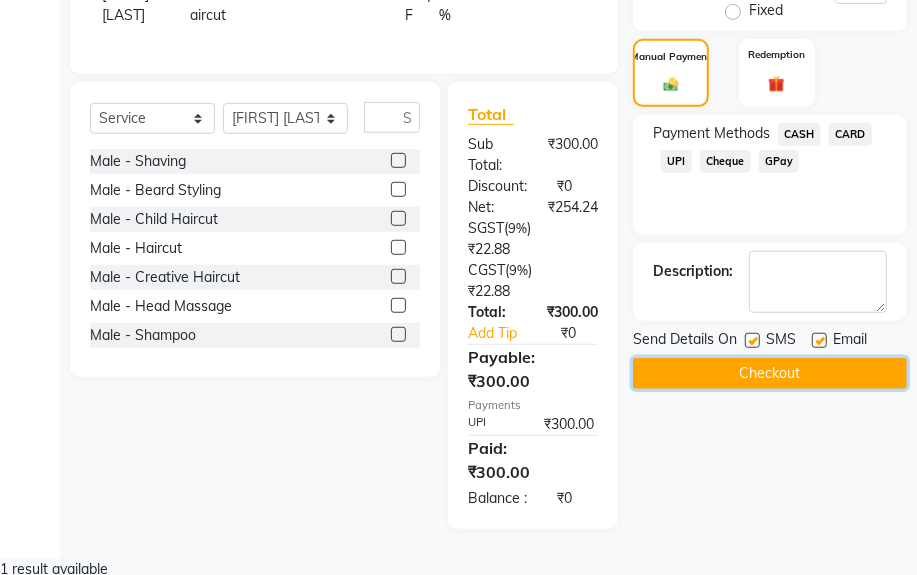 click on "Checkout" at bounding box center [770, 373] 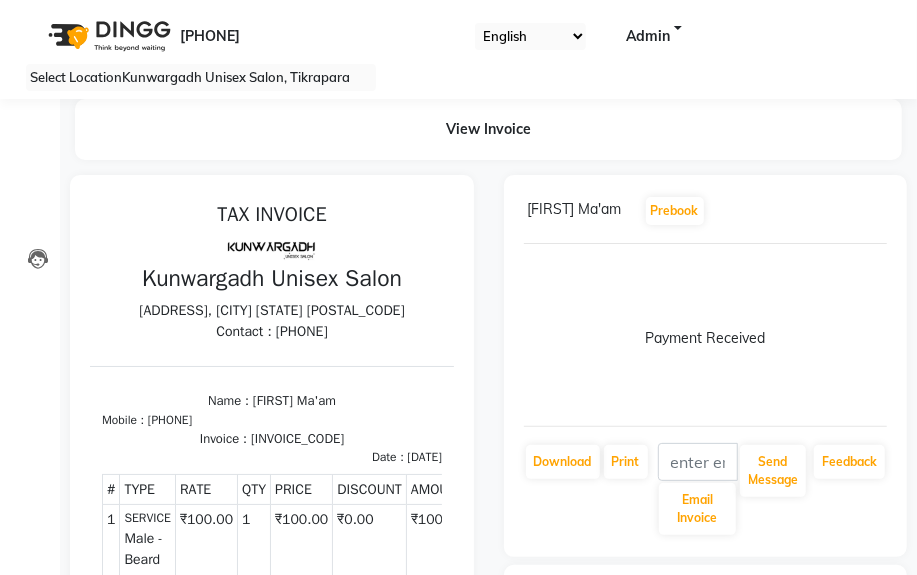 scroll, scrollTop: 0, scrollLeft: 0, axis: both 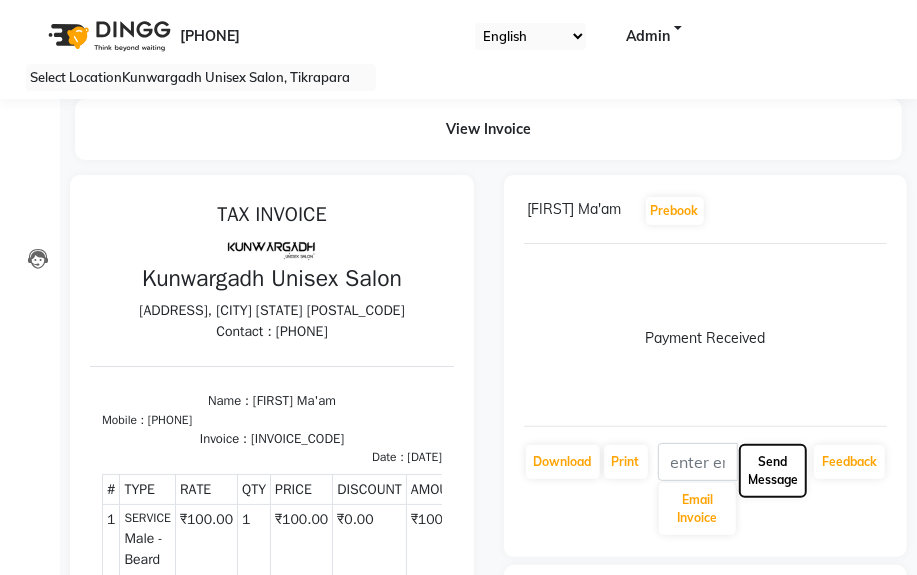 click on "Send Message" at bounding box center [698, 509] 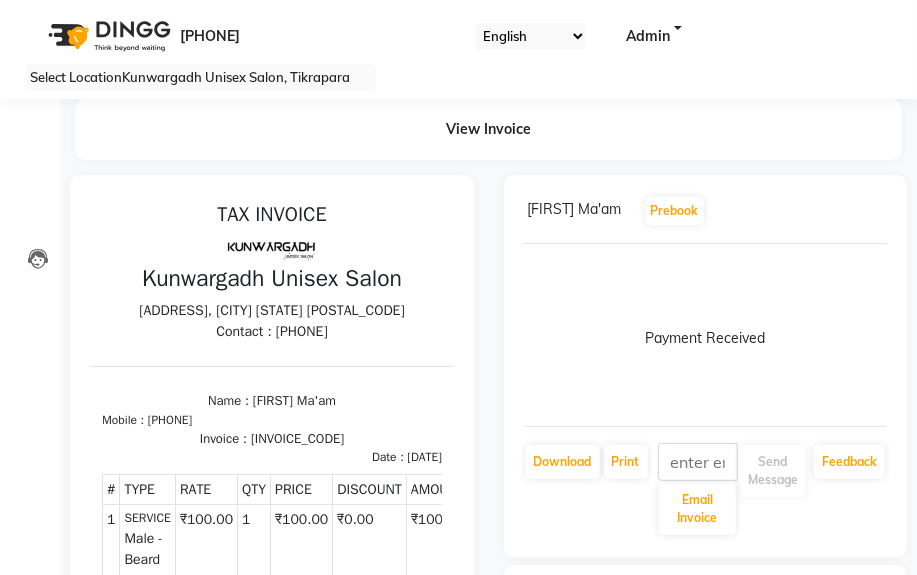 click on "Success" at bounding box center (458, 985) 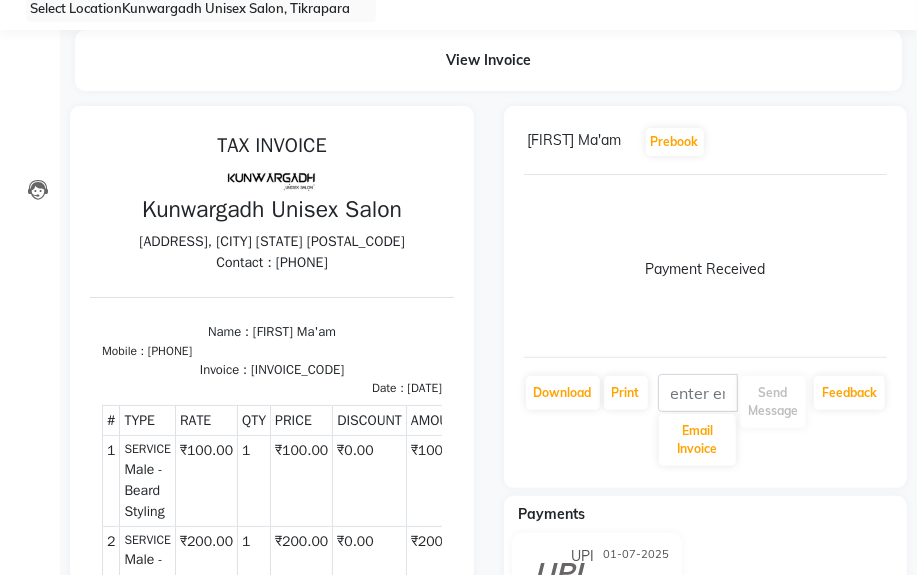 scroll, scrollTop: 0, scrollLeft: 0, axis: both 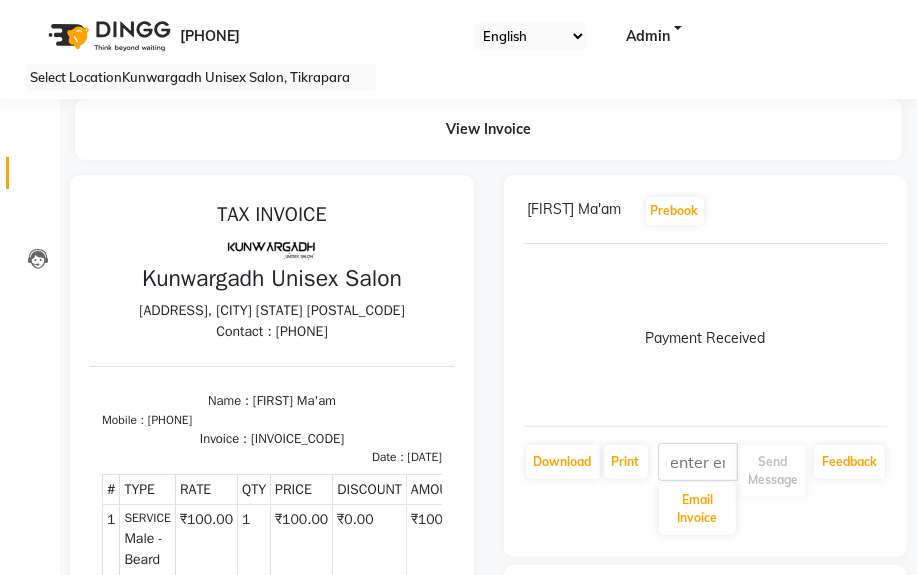 click on "Invoice" at bounding box center (30, 173) 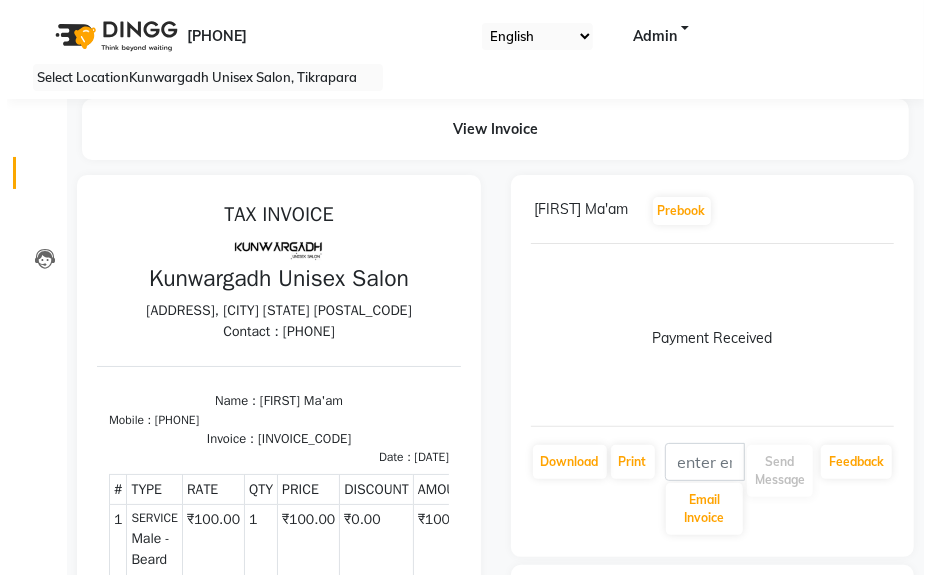 scroll, scrollTop: 52, scrollLeft: 0, axis: vertical 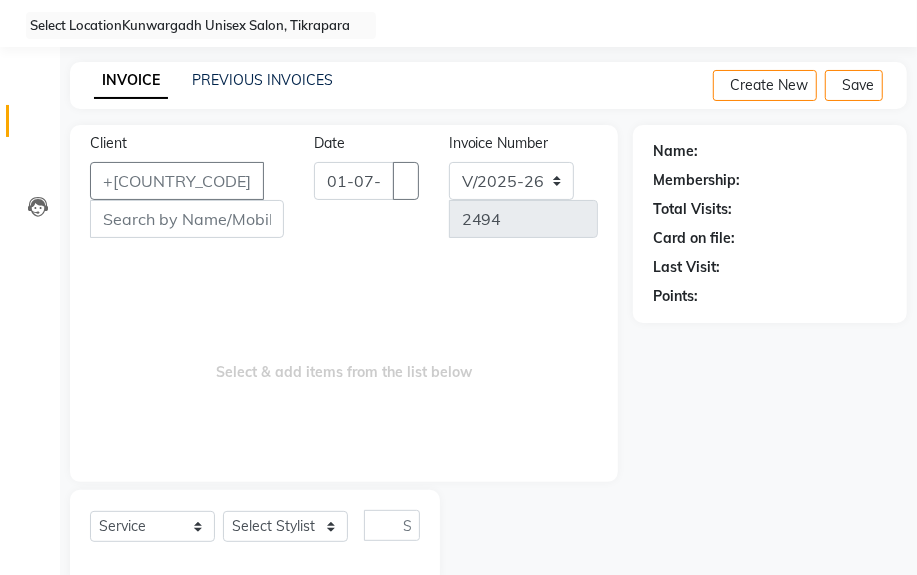 click on "Clients" at bounding box center [30, 163] 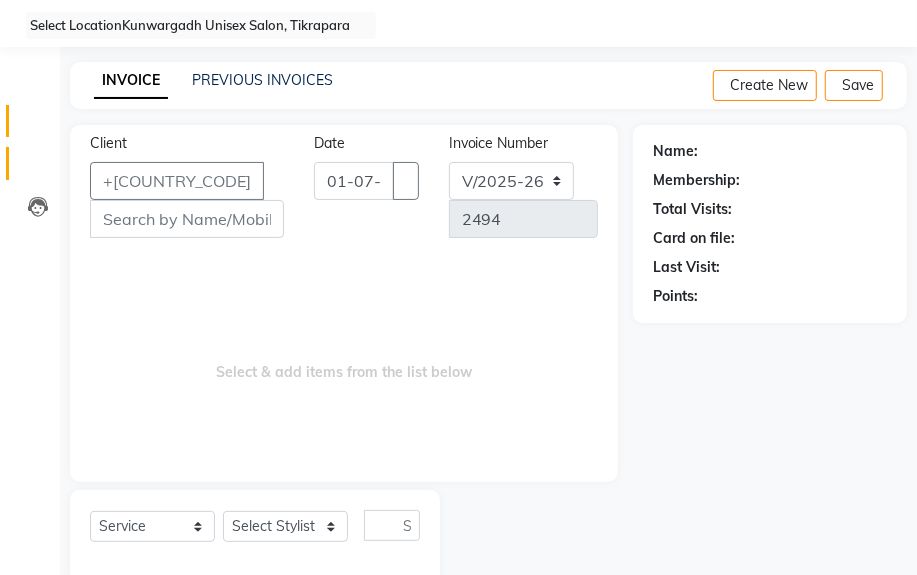 click at bounding box center [37, 168] 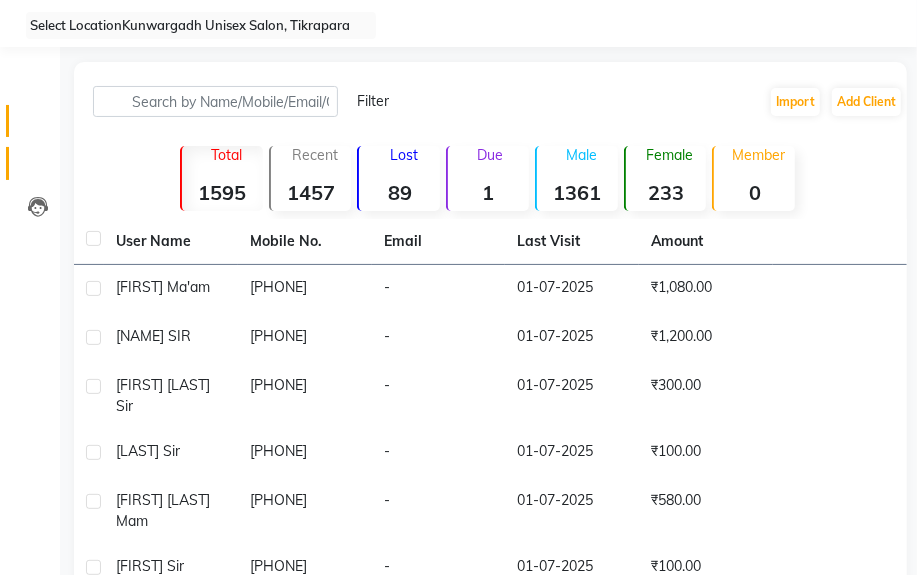 click on "Invoice" at bounding box center [30, 121] 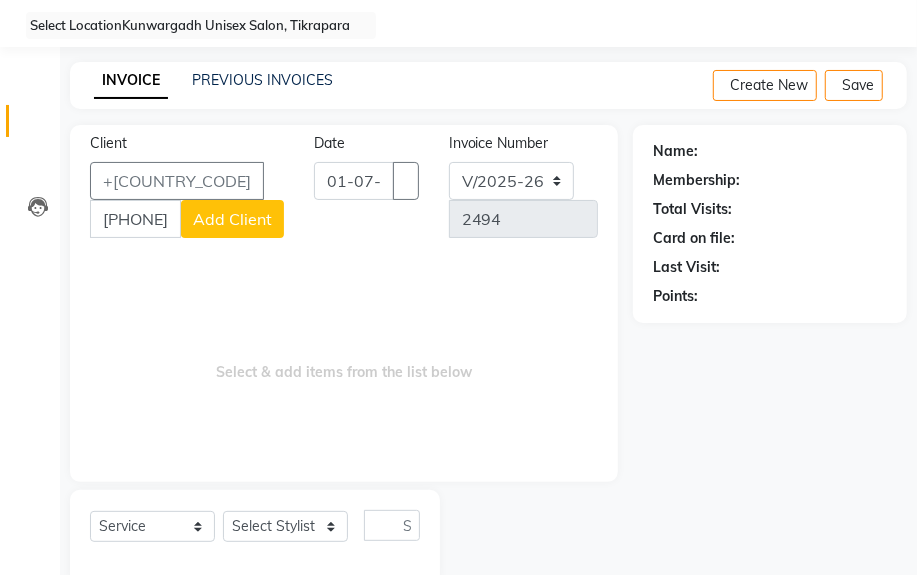 type on "[PHONE]" 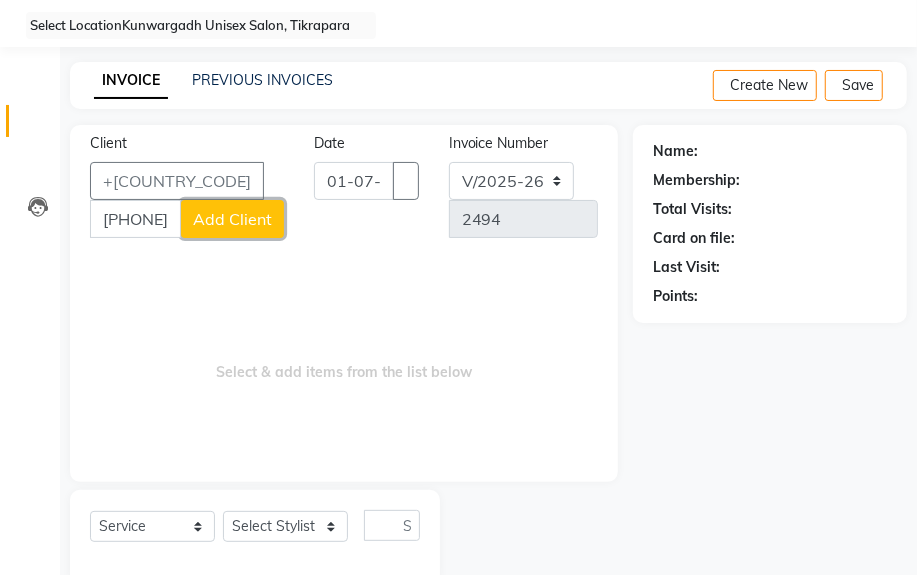 drag, startPoint x: 212, startPoint y: 195, endPoint x: 217, endPoint y: 179, distance: 16.763054 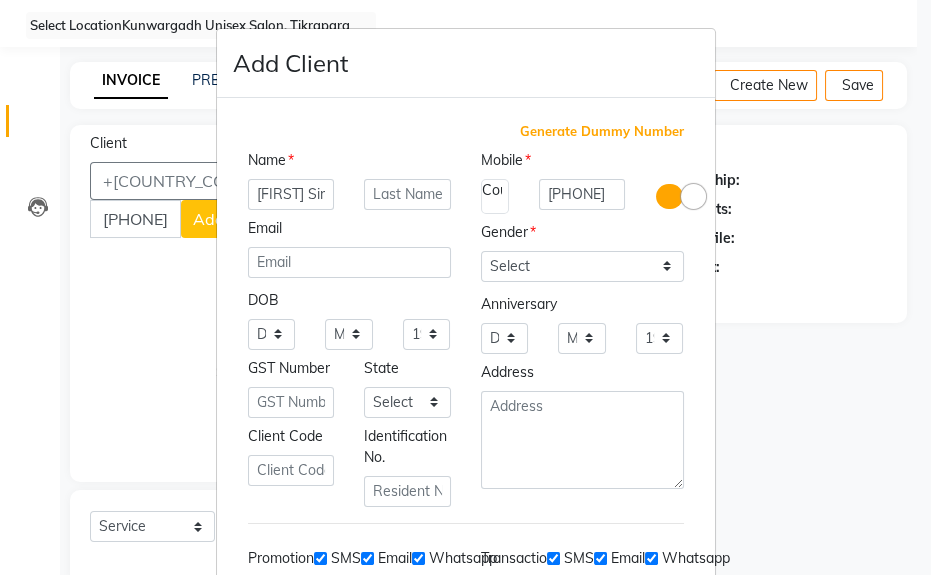 scroll, scrollTop: 0, scrollLeft: 3, axis: horizontal 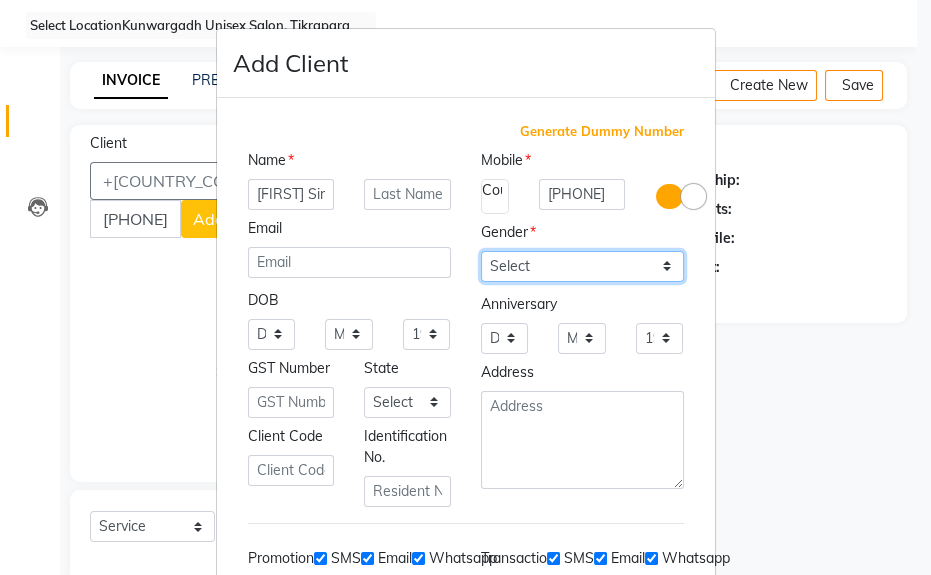 click on "Select Male Female Other Prefer Not To Say" at bounding box center [582, 266] 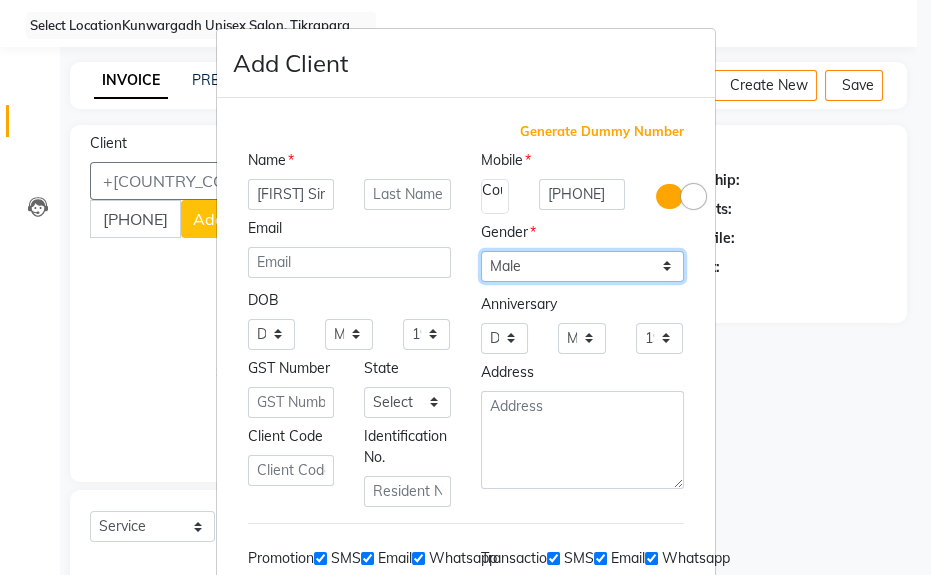click on "Select Male Female Other Prefer Not To Say" at bounding box center (582, 266) 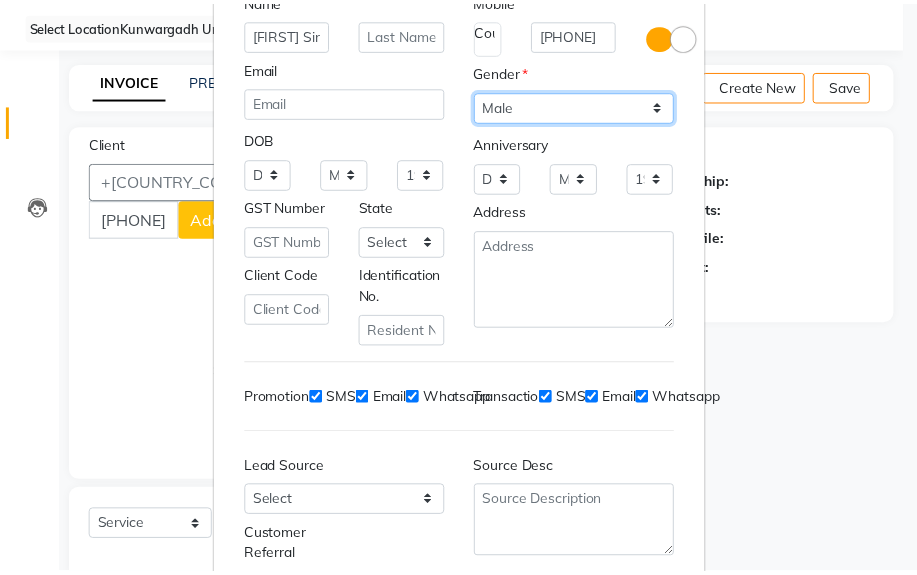 scroll, scrollTop: 308, scrollLeft: 0, axis: vertical 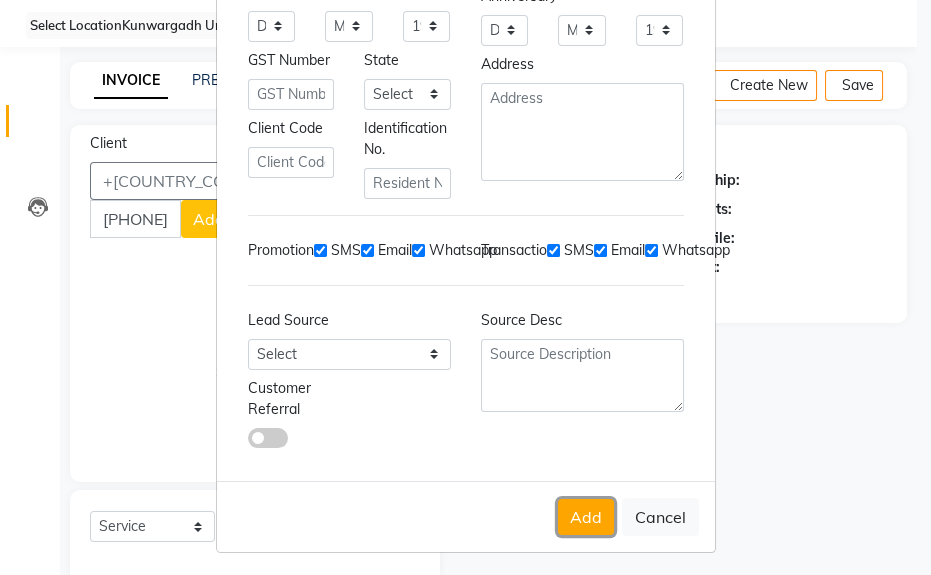 click on "Add" at bounding box center [586, 517] 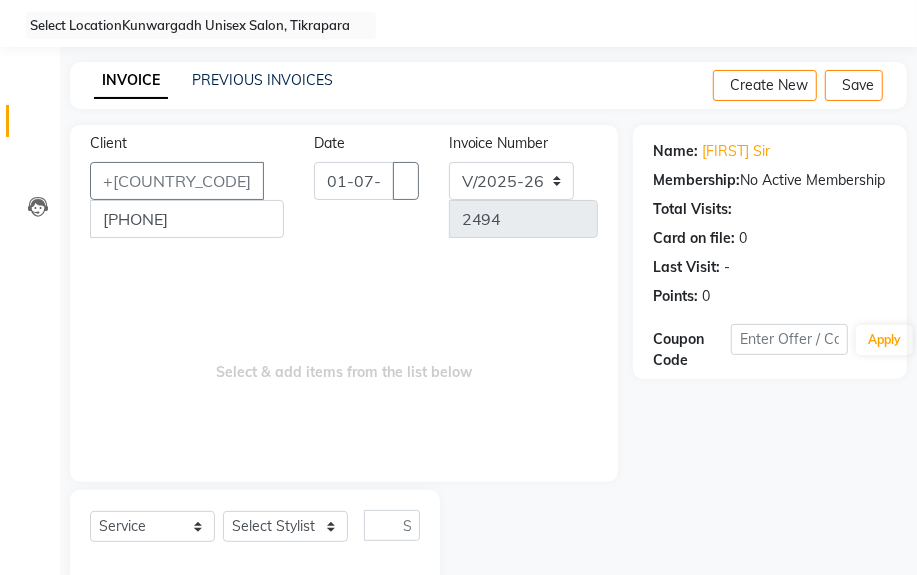 click on "Select  Service  Product  Membership  Package Voucher Prepaid Gift Card  Select Stylist Ayush Sir  Chiku Sir  Dolly Thakur Gaurav soni  Gulfan Khan   Karan Sen  Lilima Mahanand Muskan Sahu" at bounding box center [255, 537] 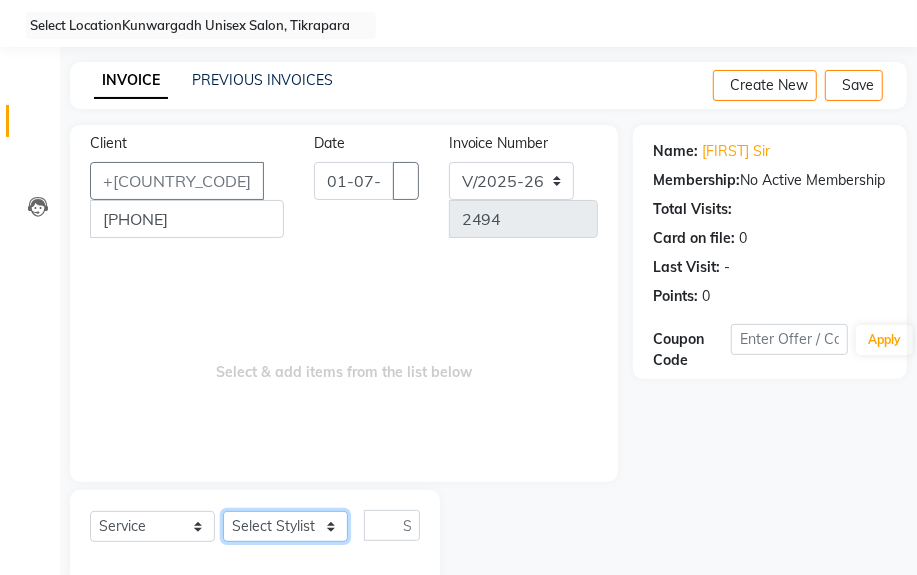 click on "Select Stylist [FIRST] Sir Chiku Sir Dolly Thakur Gaurav soni Gulfan Khan Karan Sen Lilima Mahanand Muskan Sahu" at bounding box center (285, 526) 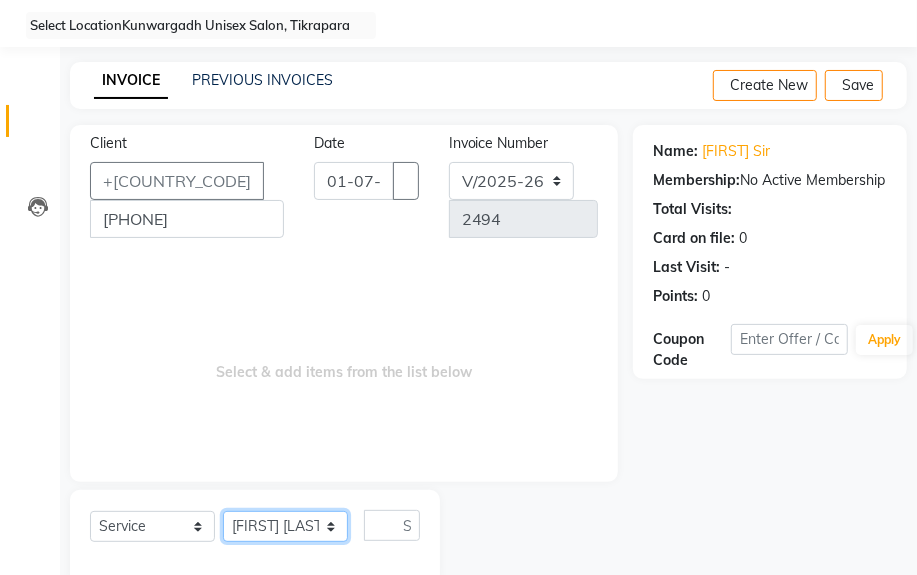 click on "Select Stylist [FIRST] Sir Chiku Sir Dolly Thakur Gaurav soni Gulfan Khan Karan Sen Lilima Mahanand Muskan Sahu" at bounding box center (285, 526) 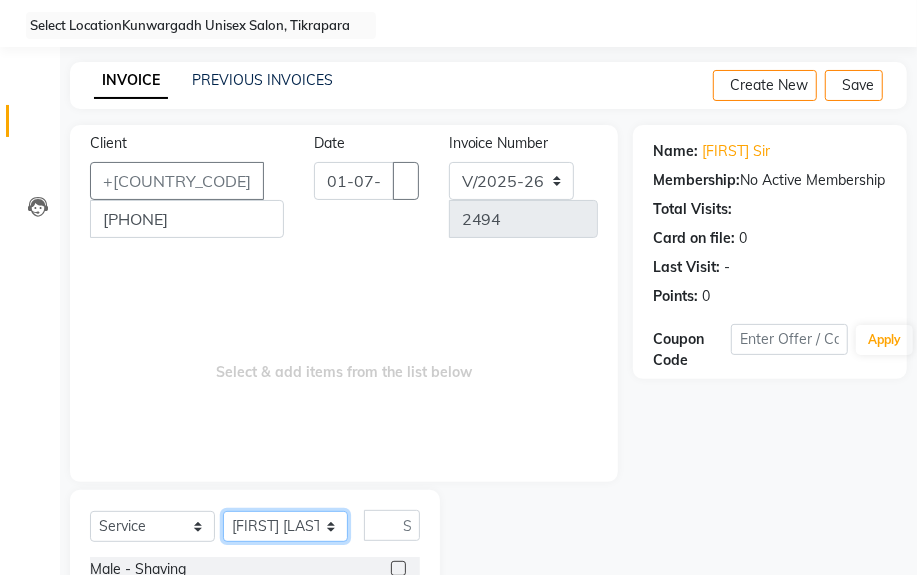 scroll, scrollTop: 252, scrollLeft: 0, axis: vertical 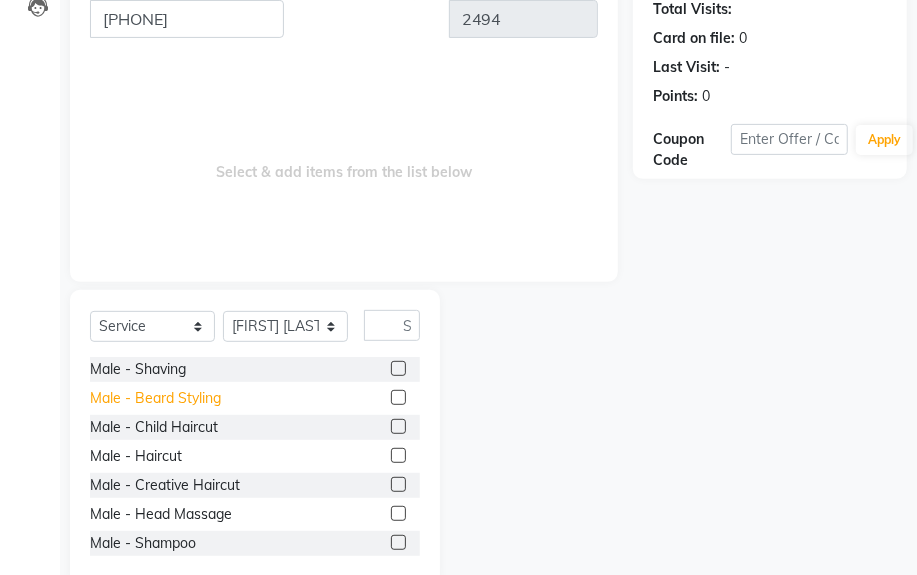 click on "Male - Beard Styling" at bounding box center (138, 369) 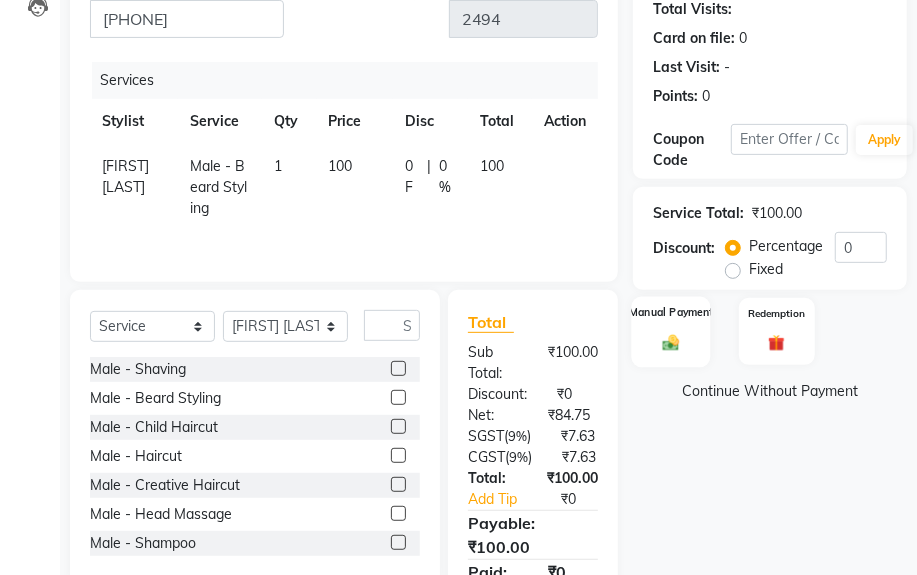 click on "Manual Payment" at bounding box center [670, 331] 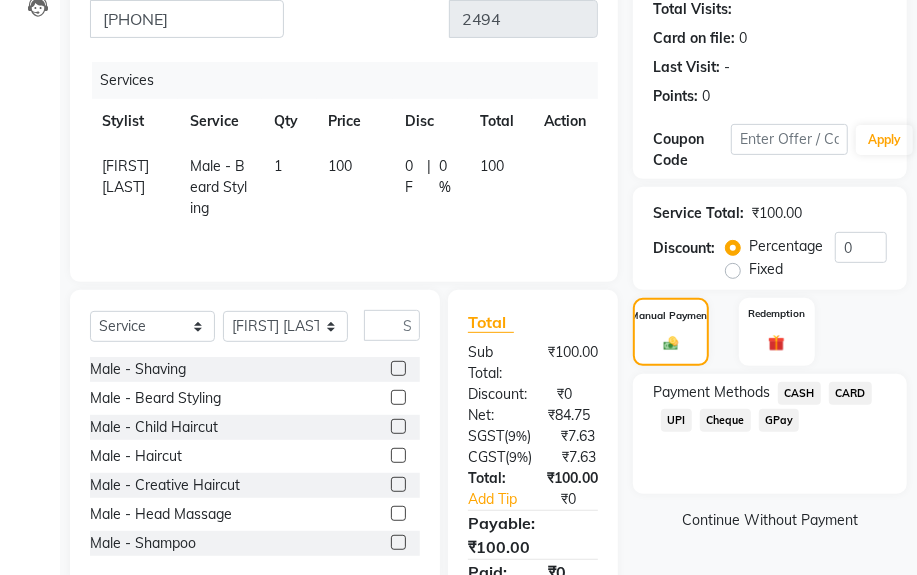 click on "UPI" at bounding box center (799, 393) 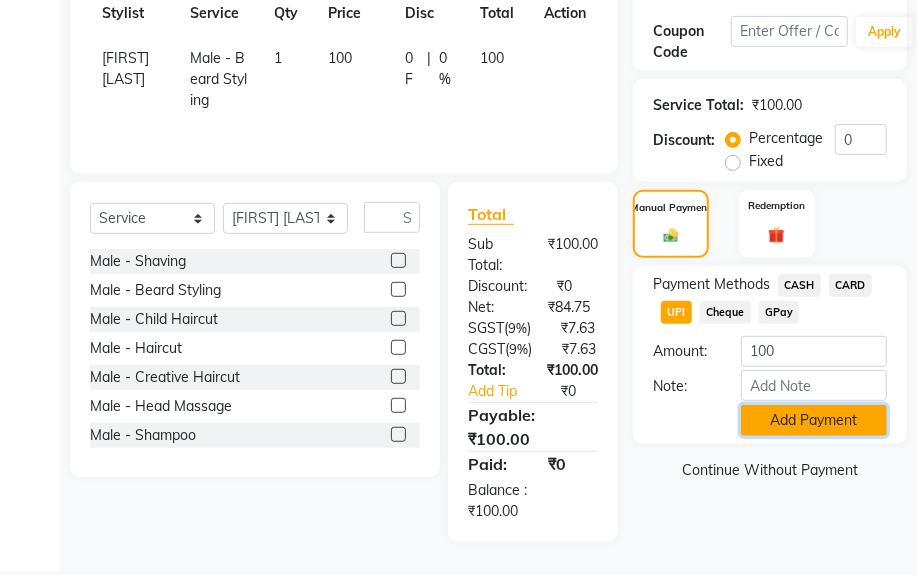 click on "Add Payment" at bounding box center [814, 420] 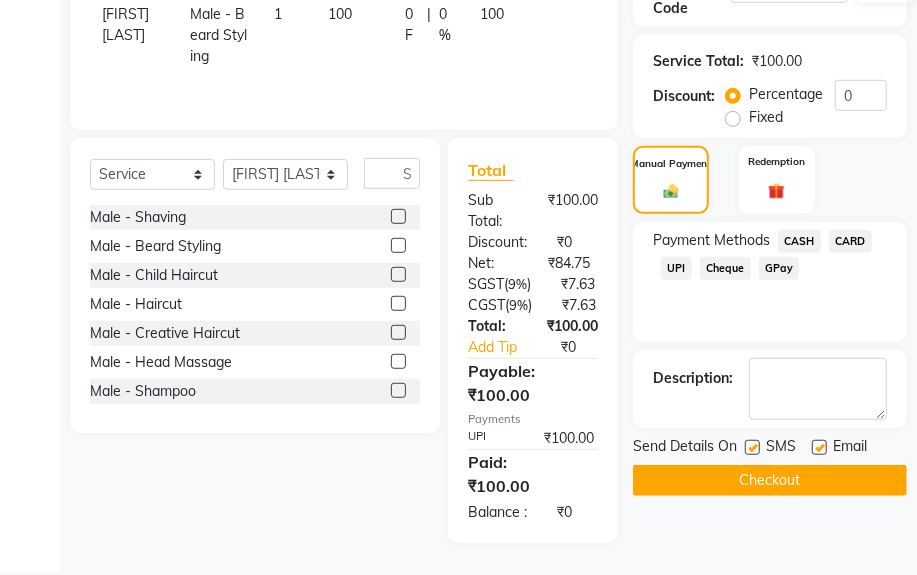 scroll, scrollTop: 447, scrollLeft: 0, axis: vertical 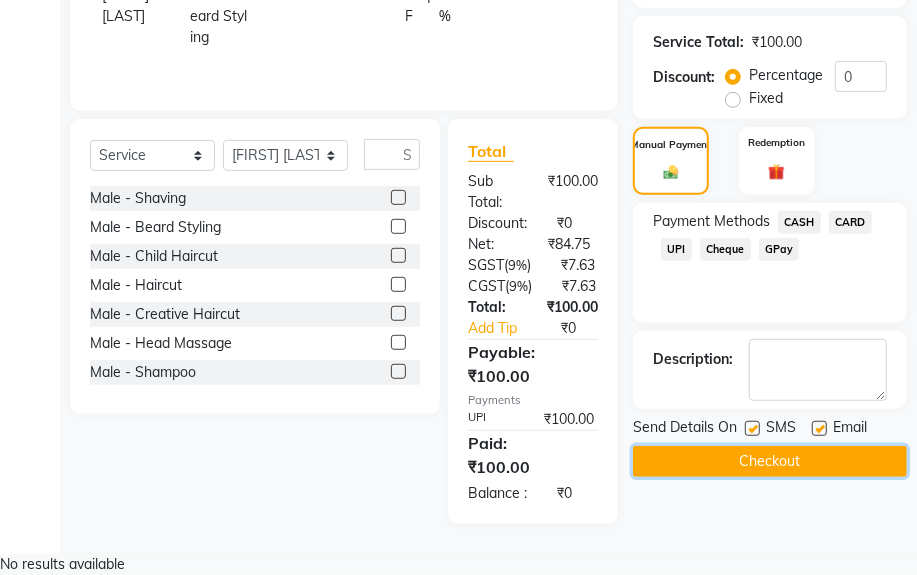 click on "Checkout" at bounding box center [770, 461] 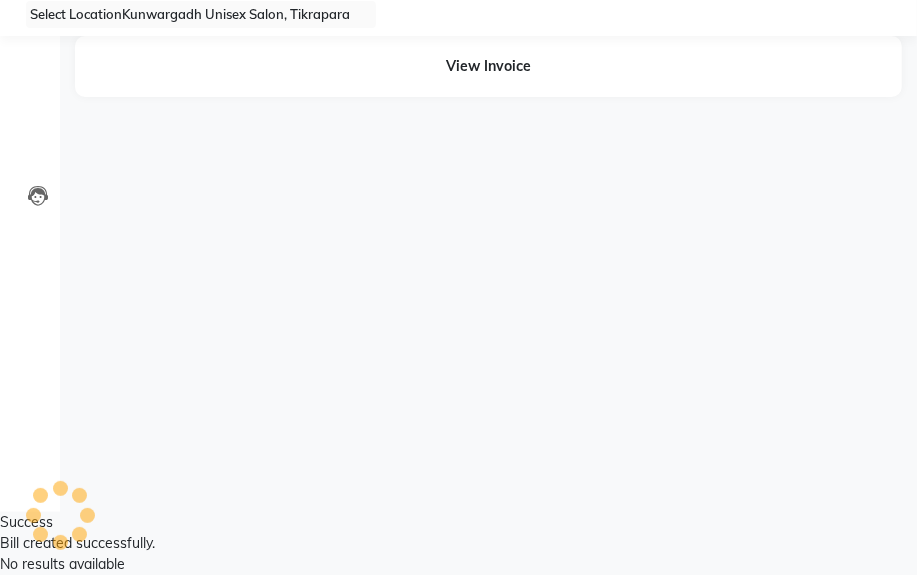 scroll, scrollTop: 0, scrollLeft: 0, axis: both 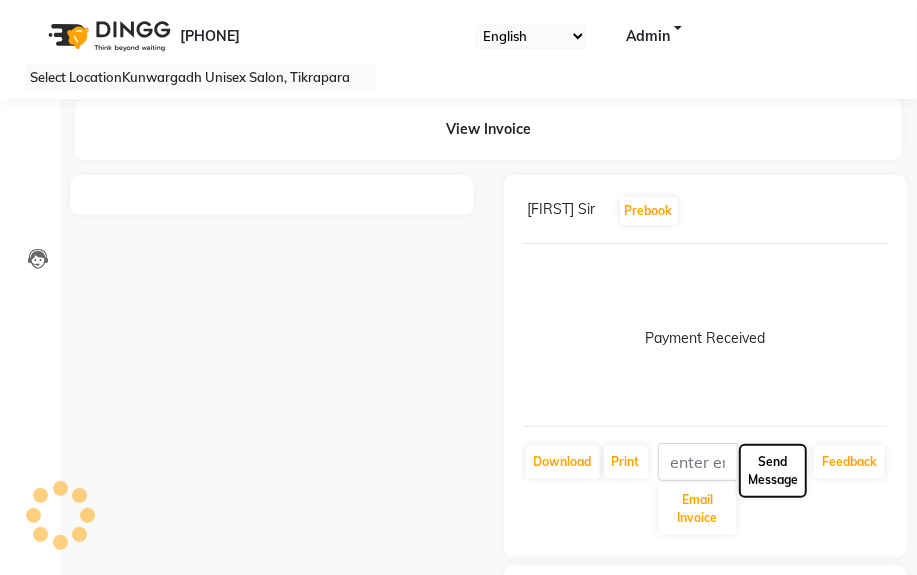 click on "Send Message" at bounding box center [698, 509] 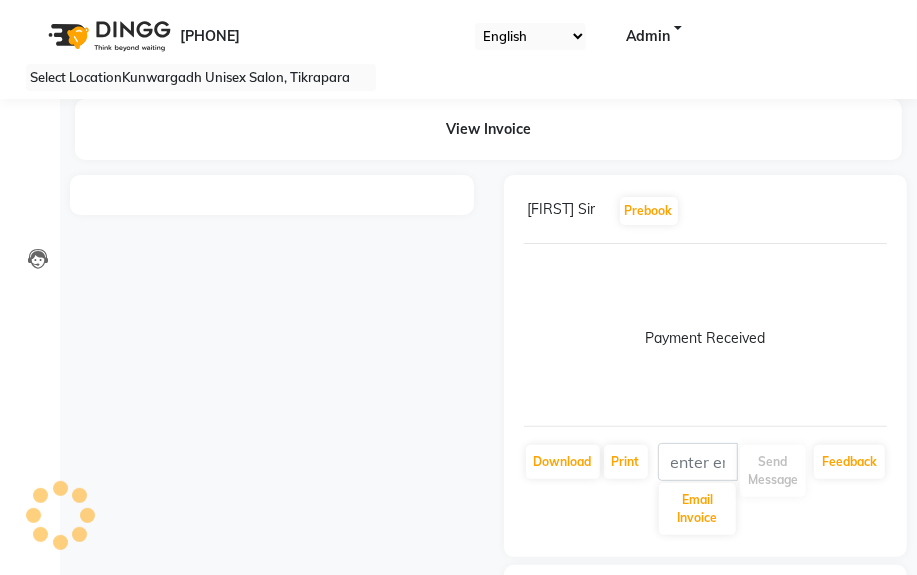 click on "Bill created successfully." at bounding box center [458, 817] 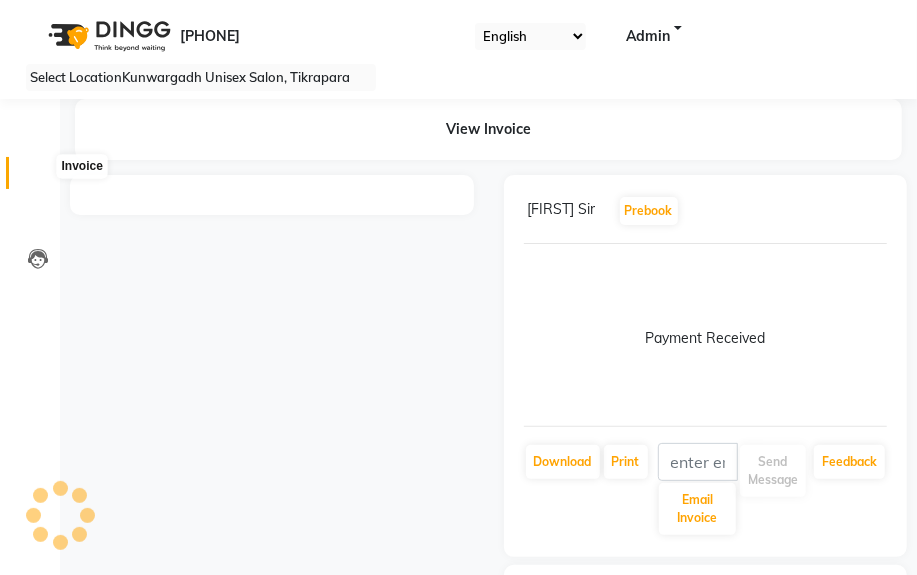 click at bounding box center (38, 178) 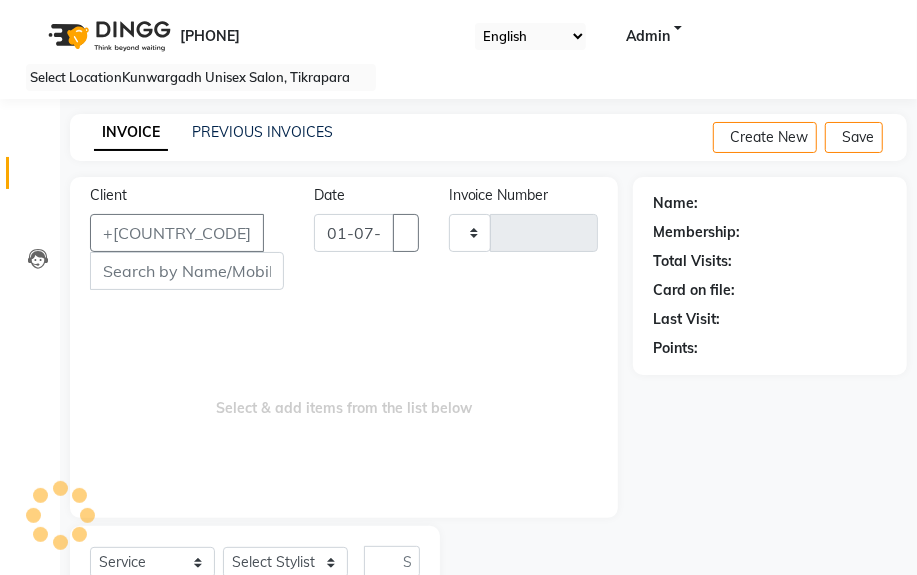 scroll, scrollTop: 52, scrollLeft: 0, axis: vertical 